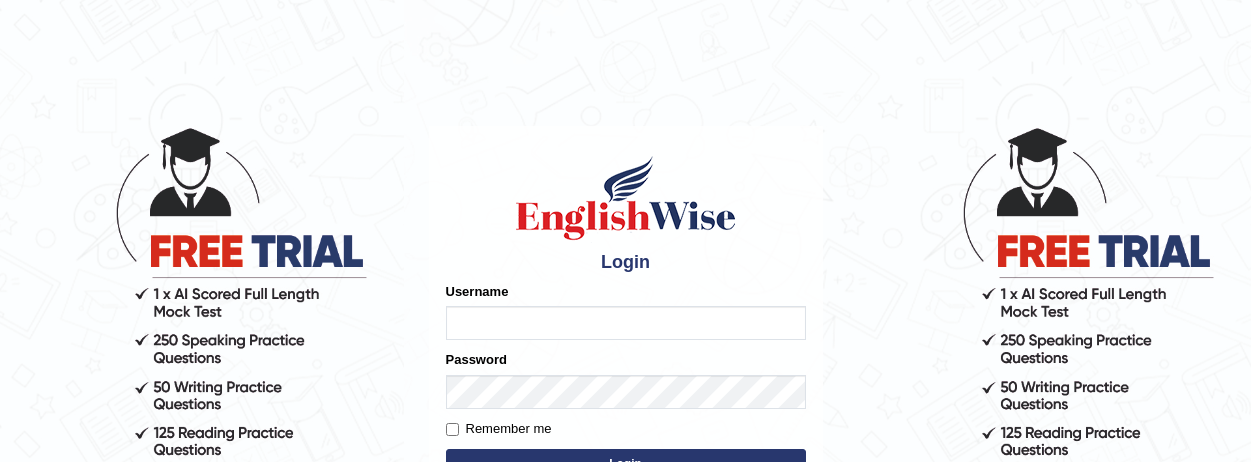 scroll, scrollTop: 0, scrollLeft: 0, axis: both 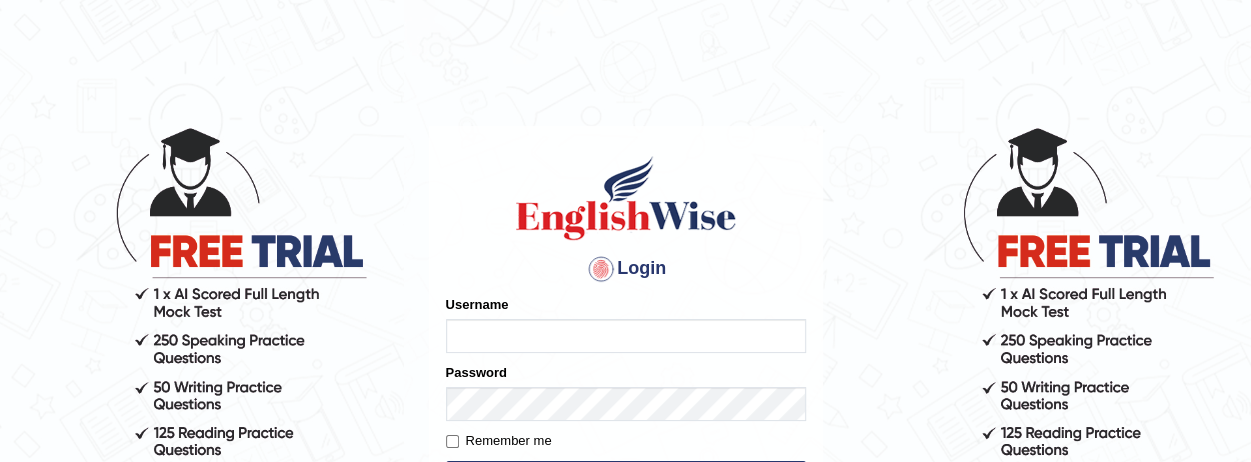 type on "[FRUIT]" 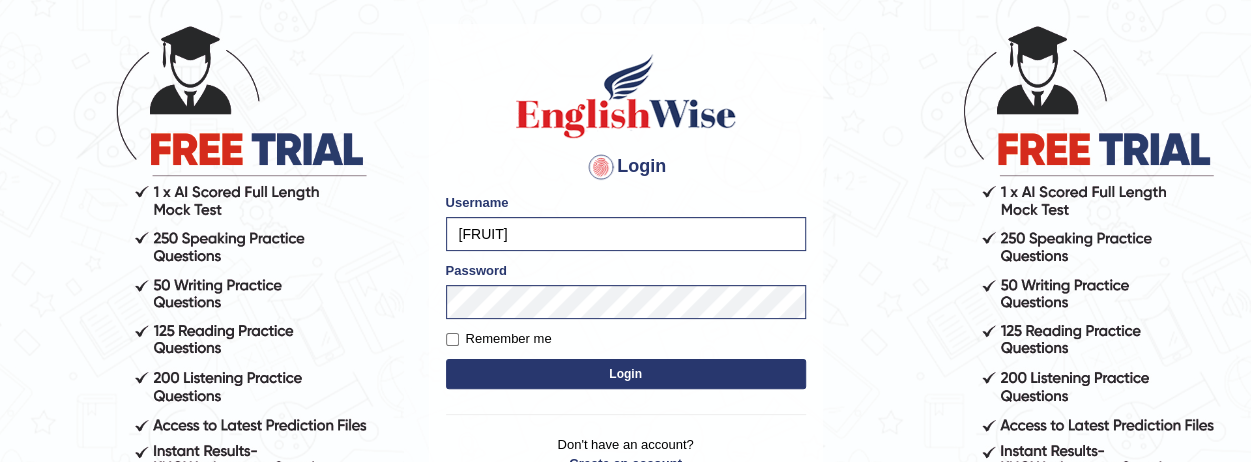 scroll, scrollTop: 120, scrollLeft: 0, axis: vertical 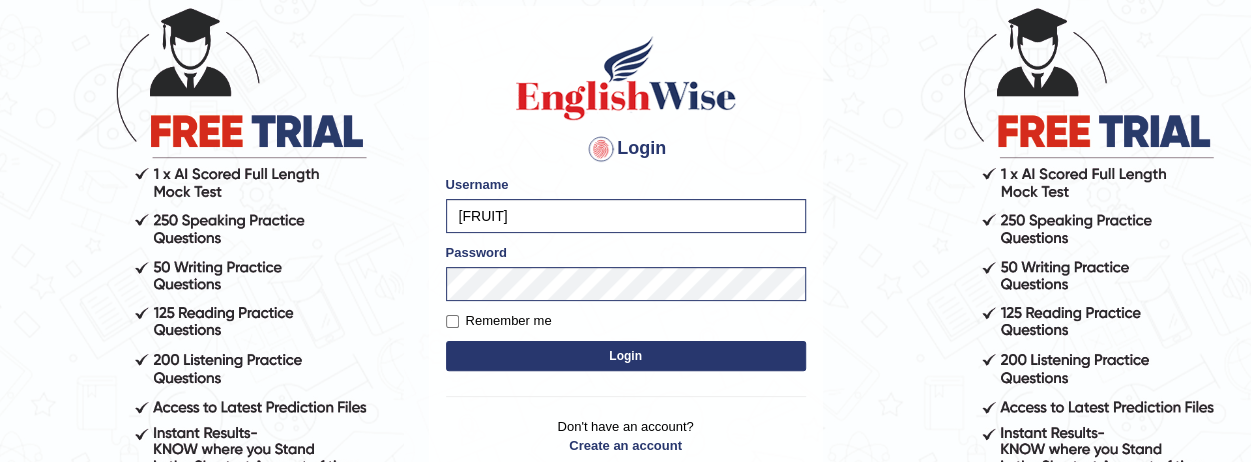 click on "Login" at bounding box center (626, 356) 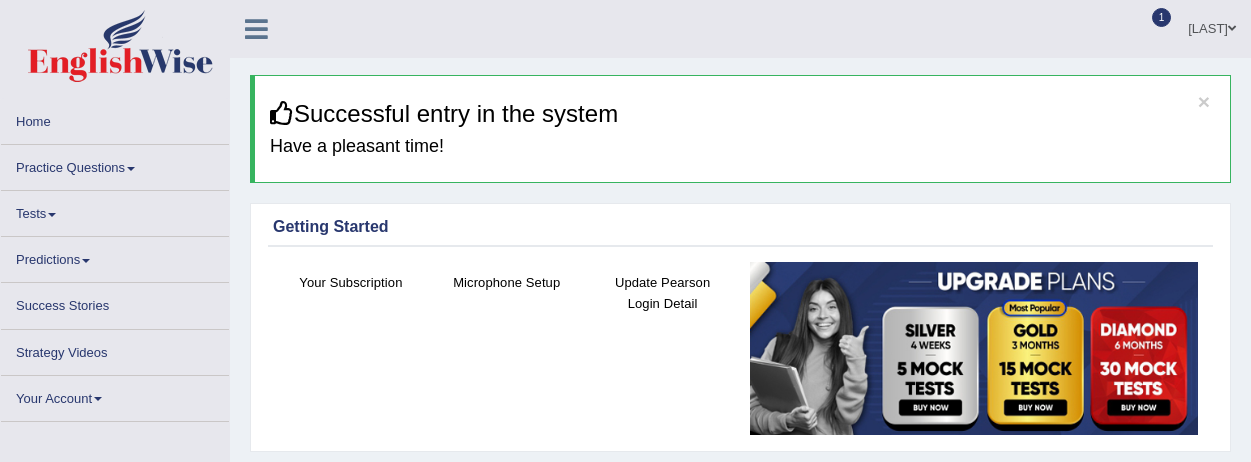 scroll, scrollTop: 0, scrollLeft: 0, axis: both 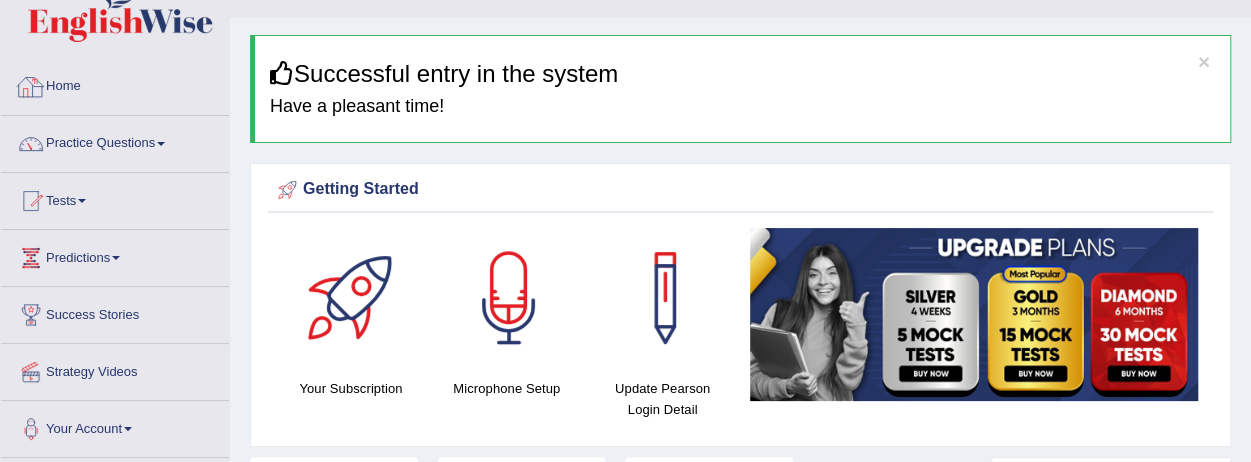 click at bounding box center (31, 87) 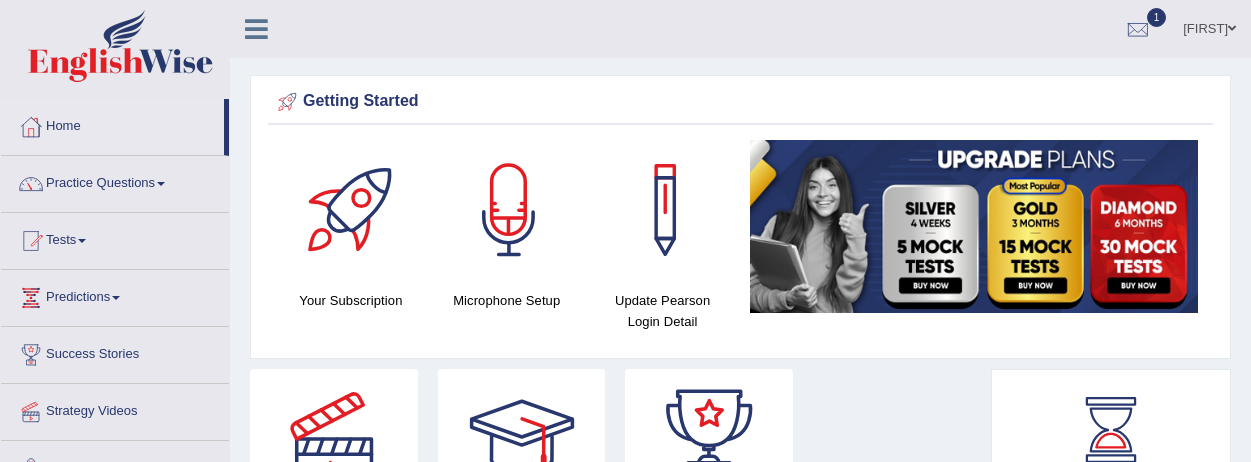 scroll, scrollTop: 0, scrollLeft: 0, axis: both 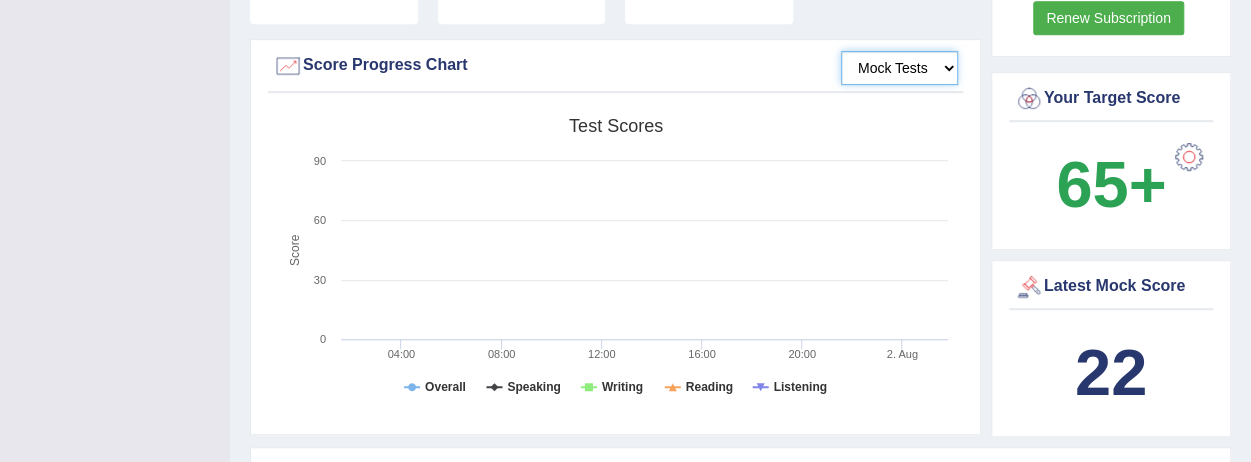 click on "Mock Tests" at bounding box center (899, 68) 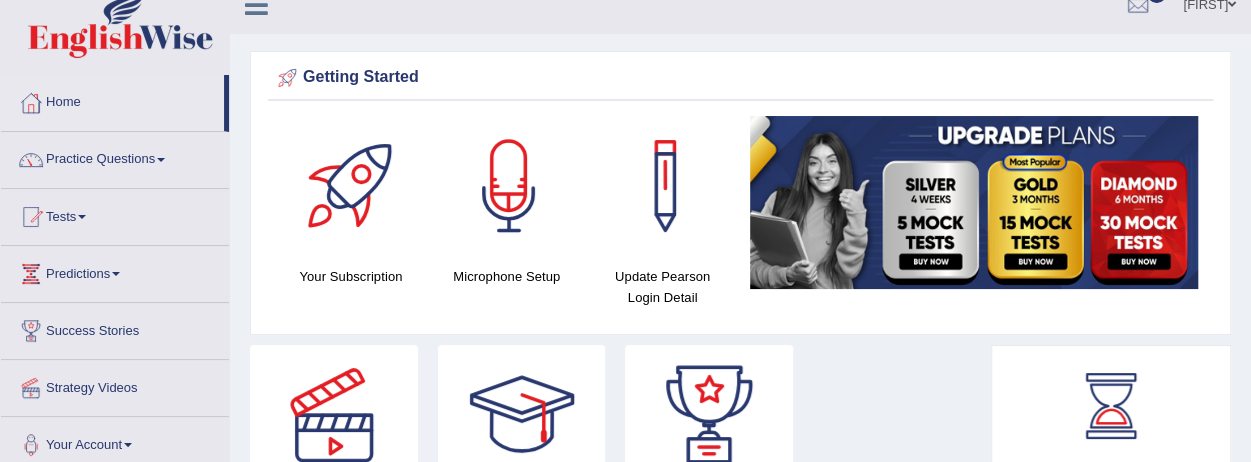 scroll, scrollTop: 0, scrollLeft: 0, axis: both 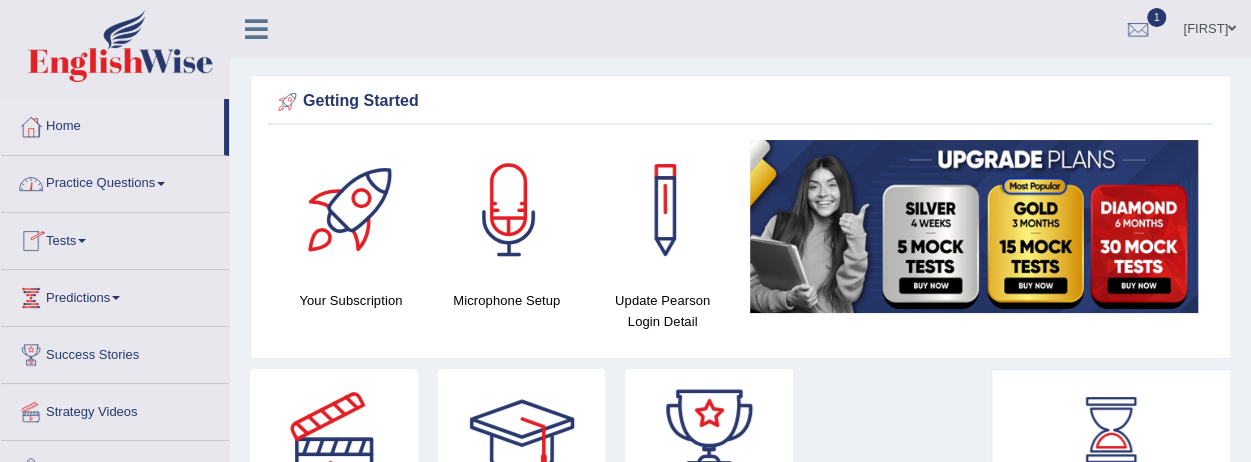 click at bounding box center [161, 184] 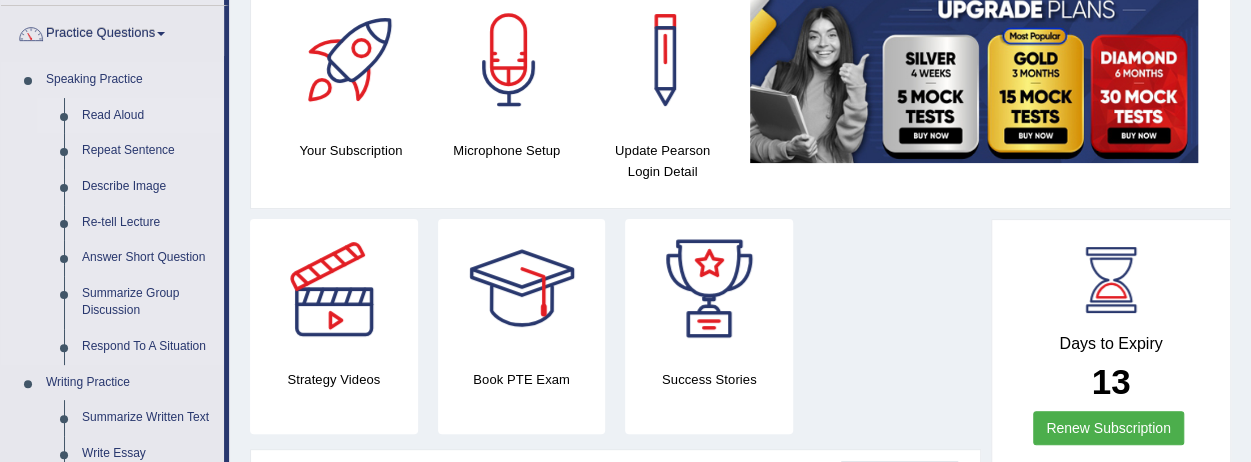 scroll, scrollTop: 156, scrollLeft: 0, axis: vertical 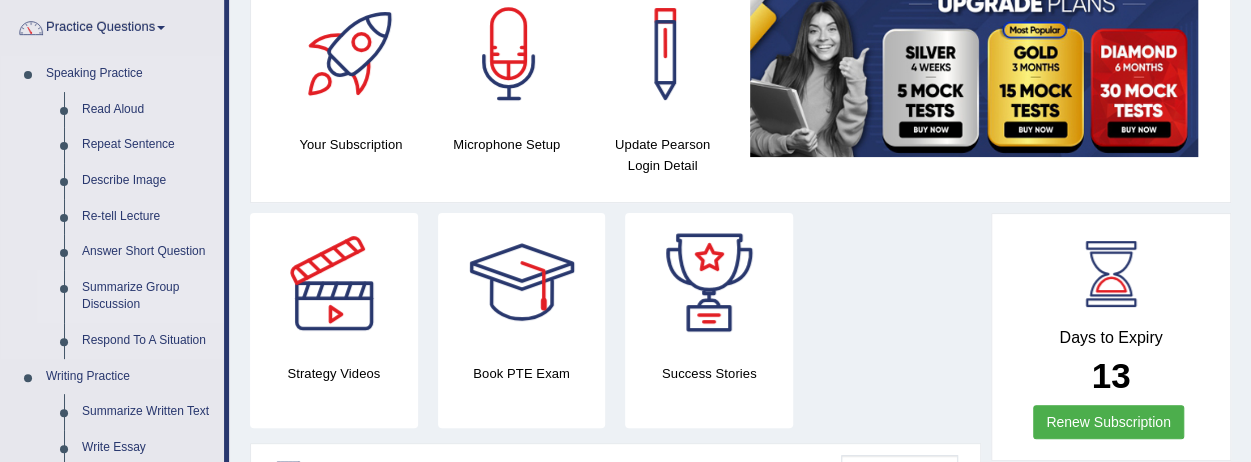 click on "Summarize Group Discussion" at bounding box center (148, 296) 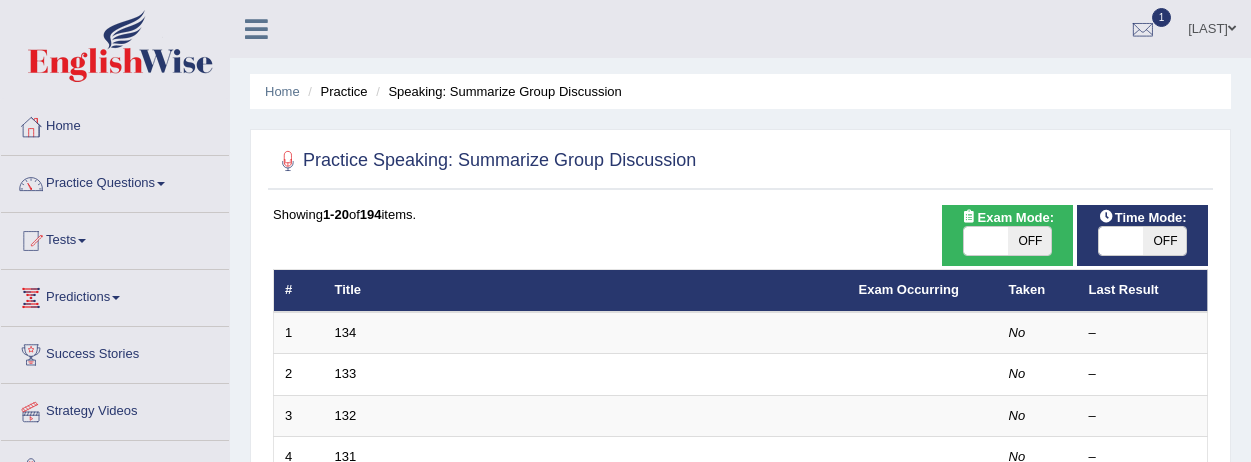 scroll, scrollTop: 0, scrollLeft: 0, axis: both 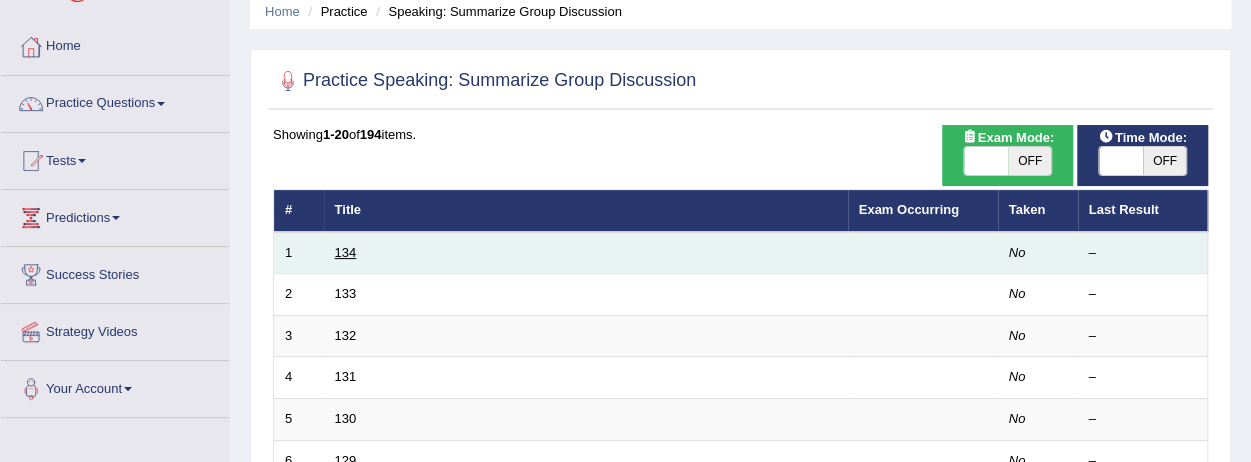click on "134" at bounding box center [346, 252] 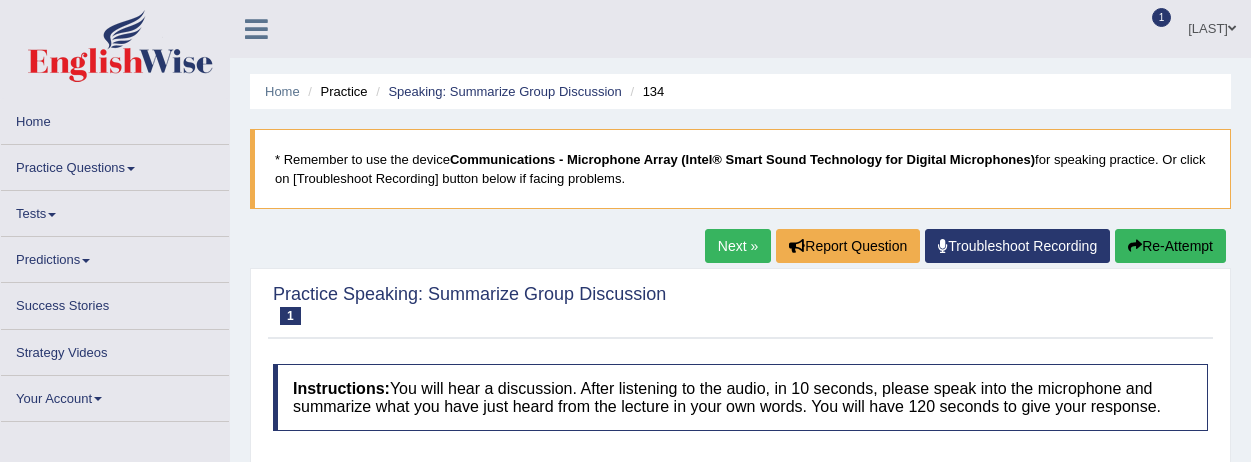 scroll, scrollTop: 0, scrollLeft: 0, axis: both 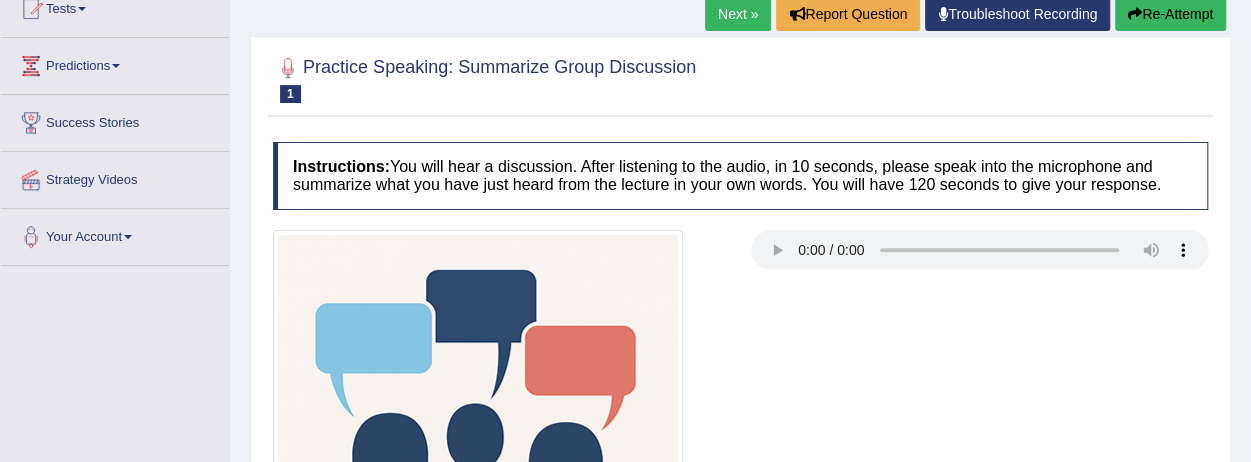 type 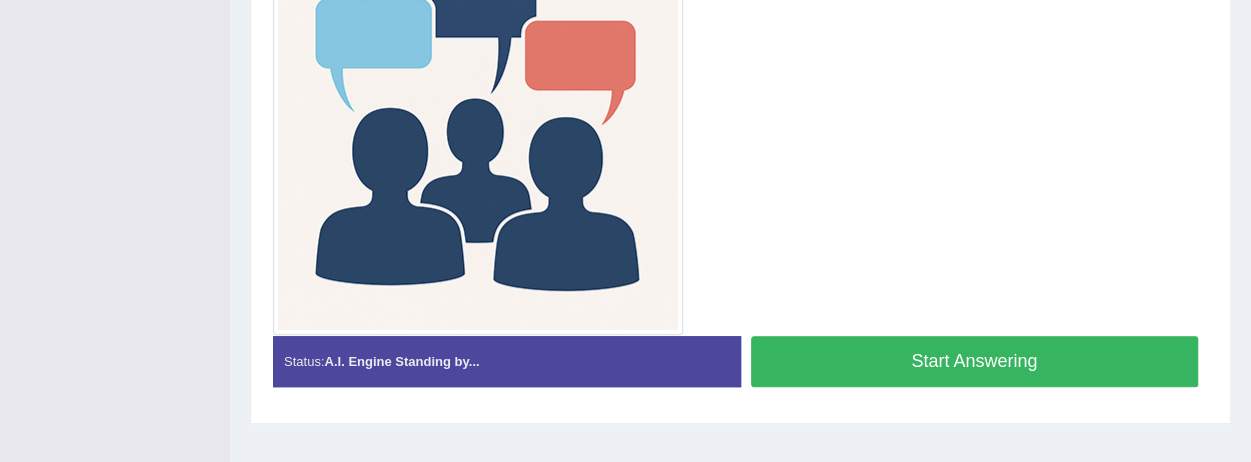 scroll, scrollTop: 588, scrollLeft: 0, axis: vertical 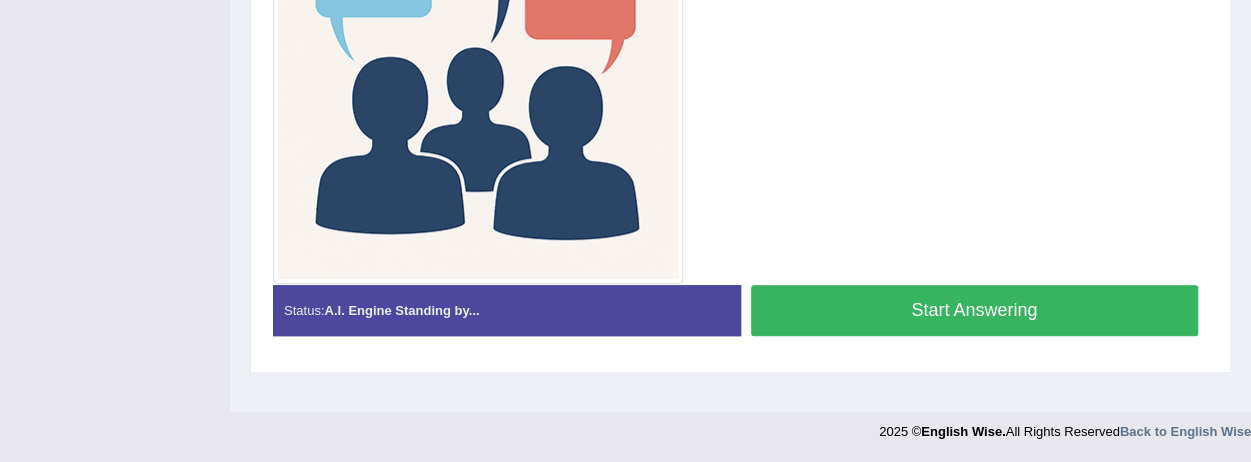 click on "Start Answering" at bounding box center [975, 310] 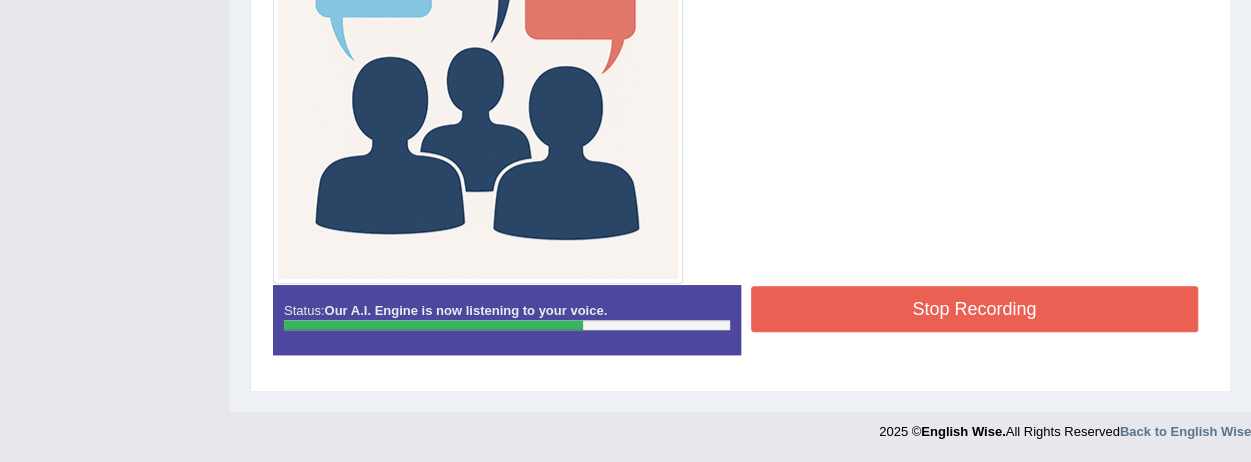 click on "Stop Recording" at bounding box center (975, 309) 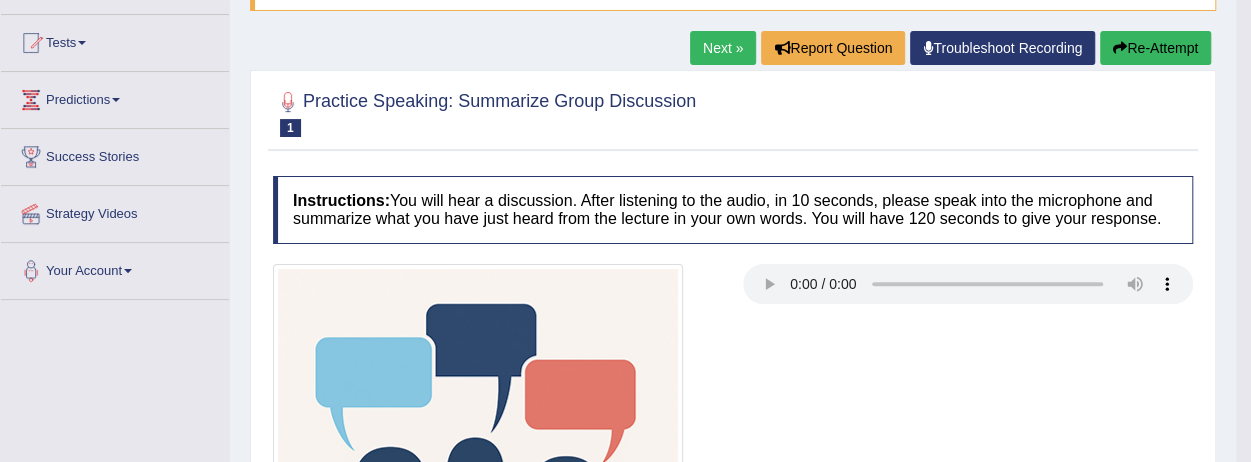scroll, scrollTop: 186, scrollLeft: 0, axis: vertical 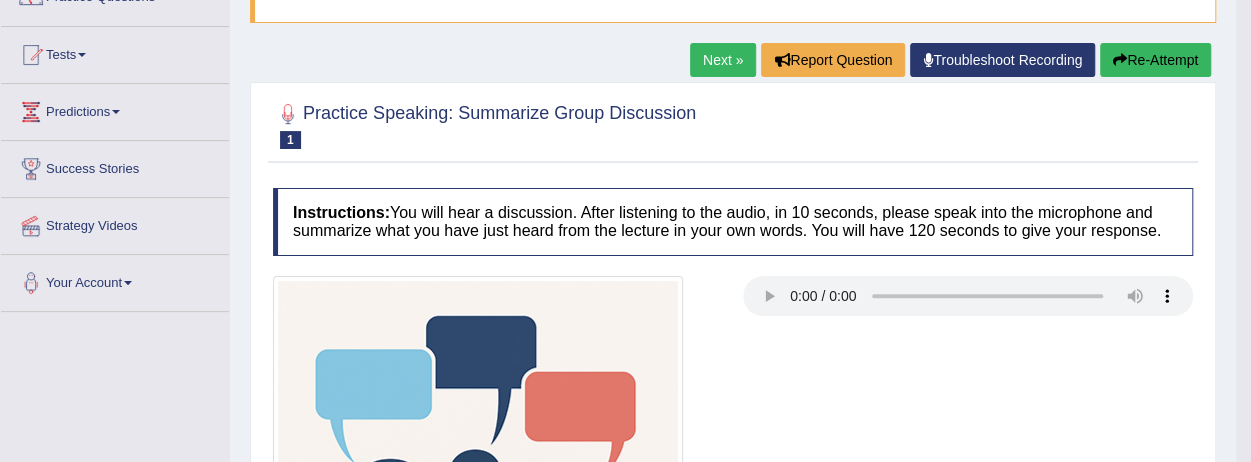 click at bounding box center [1120, 60] 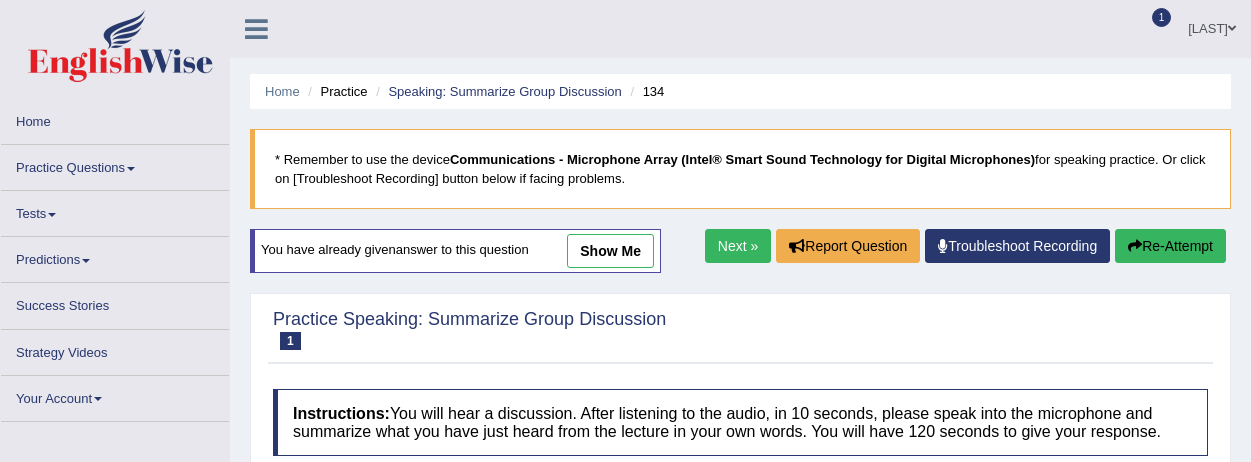 scroll, scrollTop: 186, scrollLeft: 0, axis: vertical 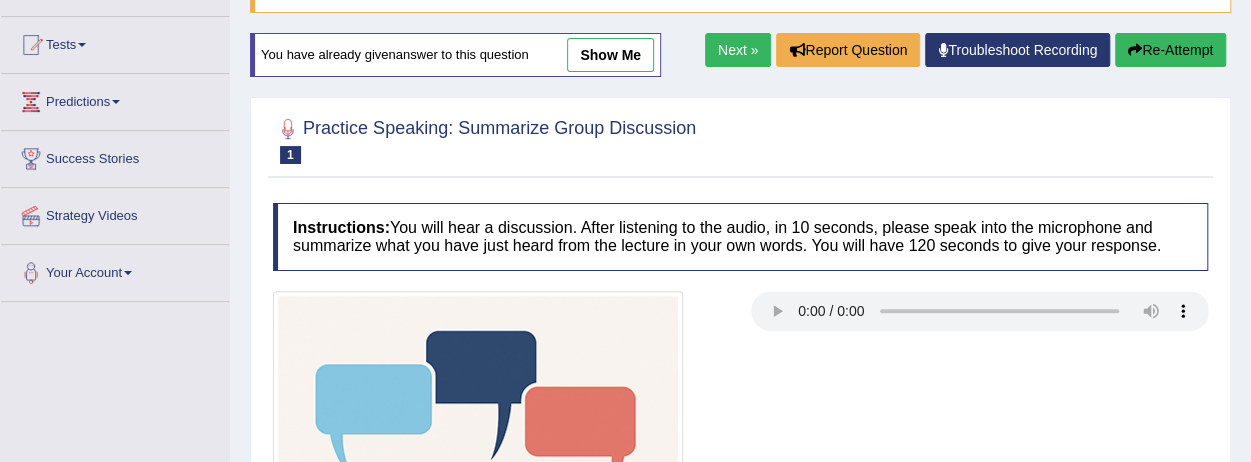 click on "Next »" at bounding box center (738, 50) 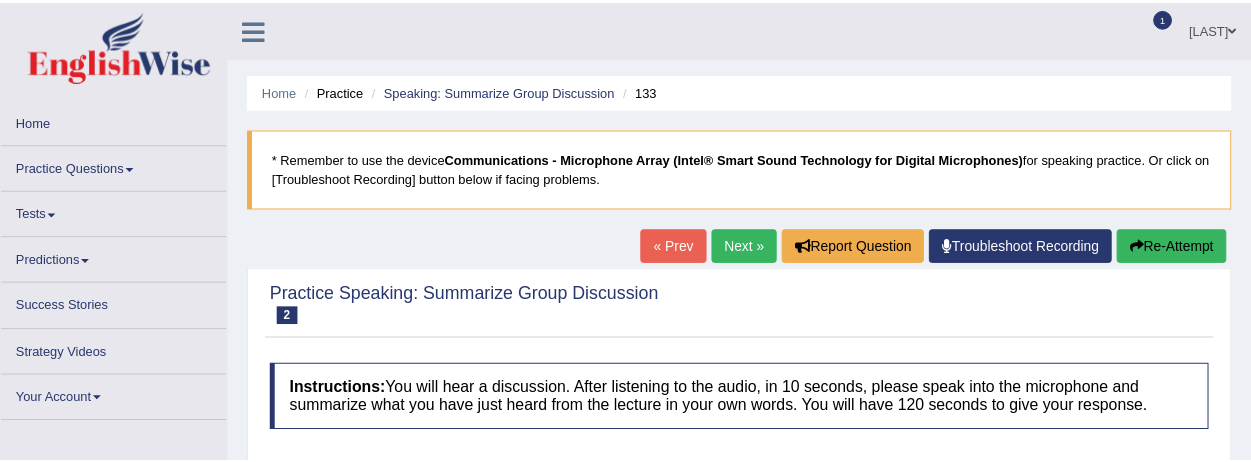 scroll, scrollTop: 0, scrollLeft: 0, axis: both 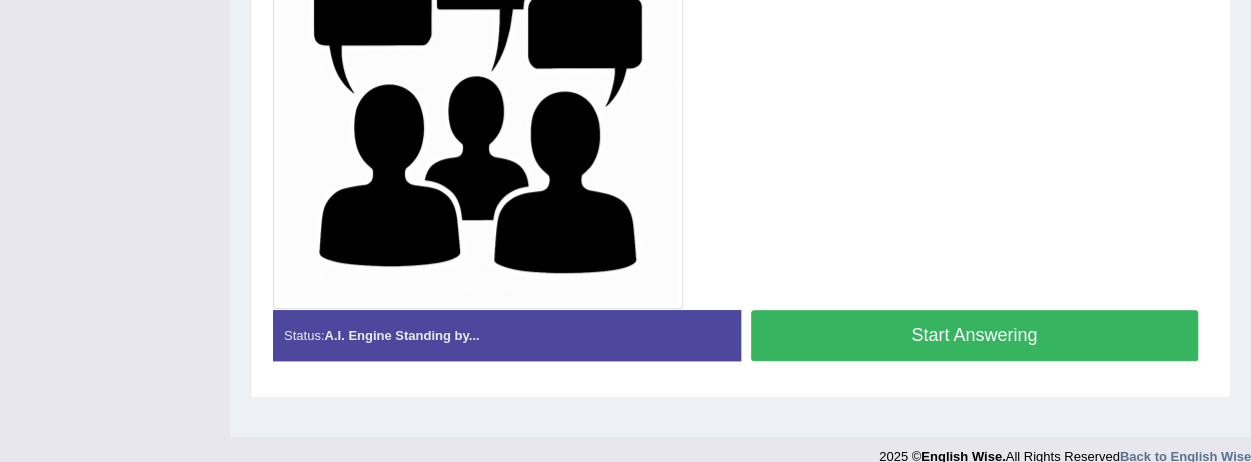 click on "Start Answering" at bounding box center [975, 335] 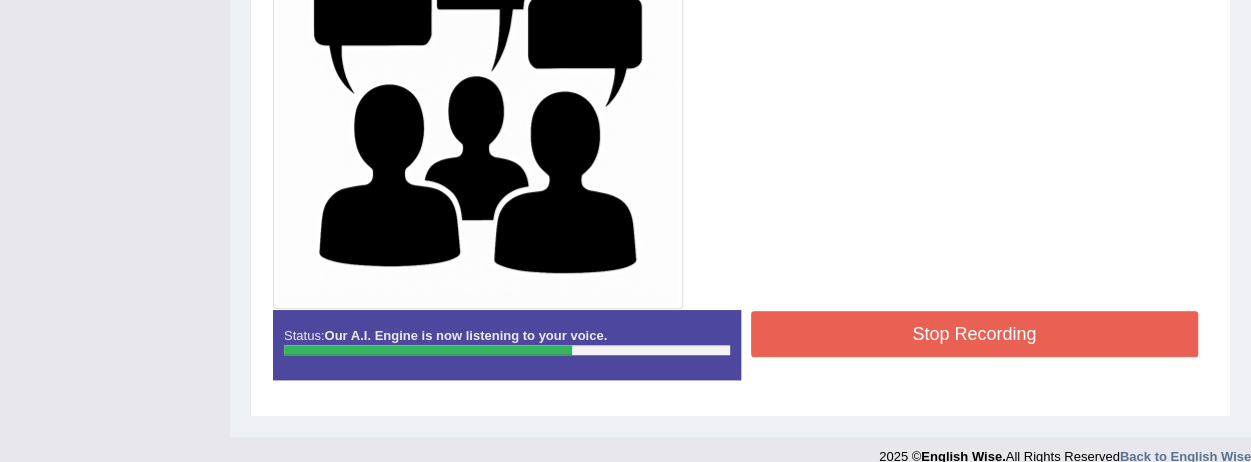 click on "Stop Recording" at bounding box center (975, 334) 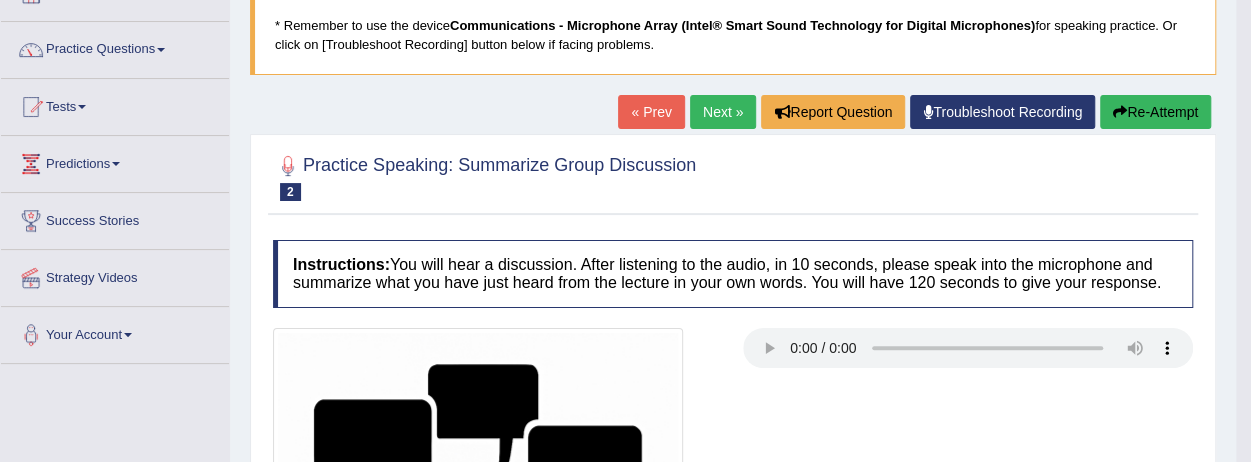scroll, scrollTop: 0, scrollLeft: 0, axis: both 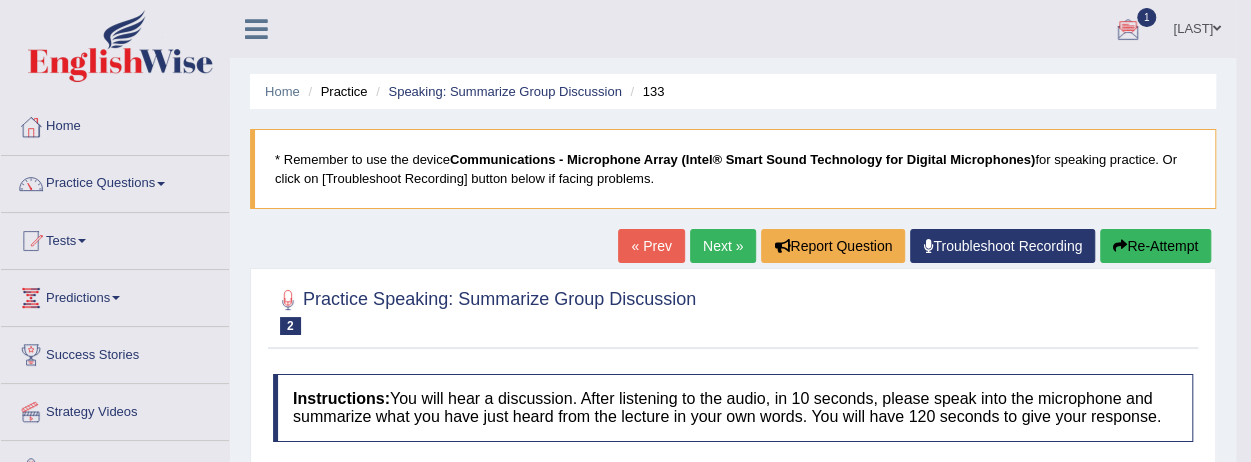 click on "Next »" at bounding box center [723, 246] 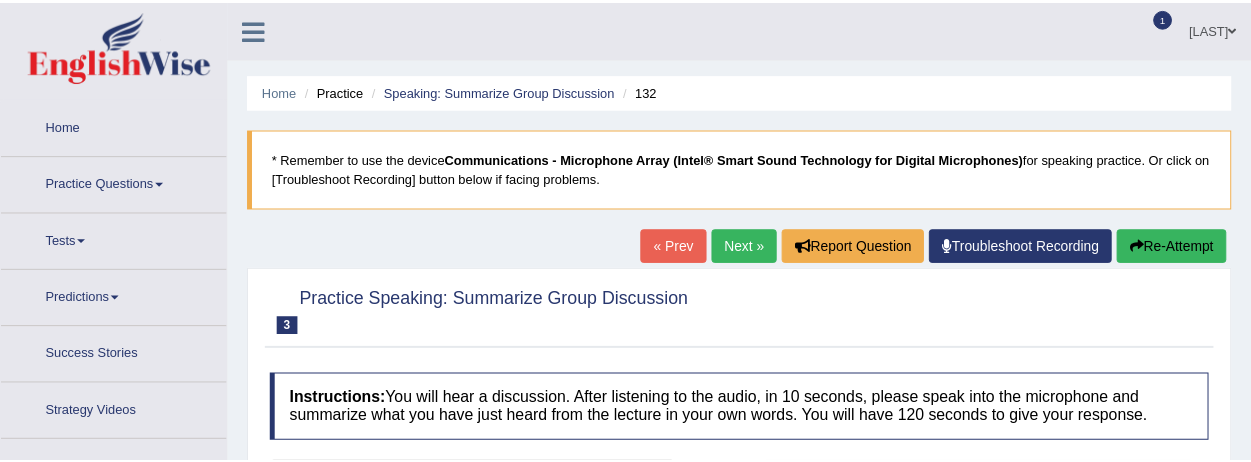 scroll, scrollTop: 0, scrollLeft: 0, axis: both 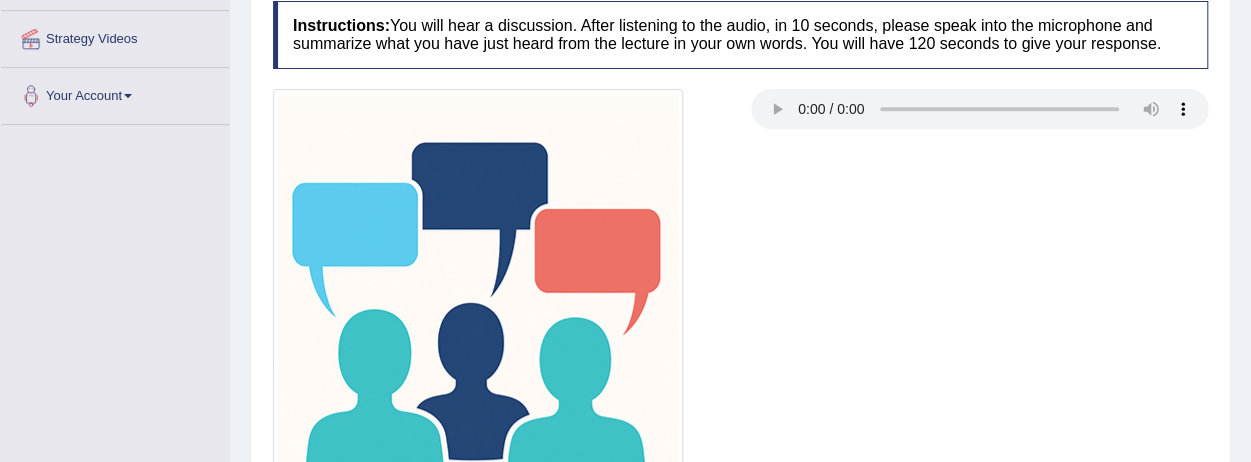 drag, startPoint x: 940, startPoint y: 375, endPoint x: 871, endPoint y: 179, distance: 207.79076 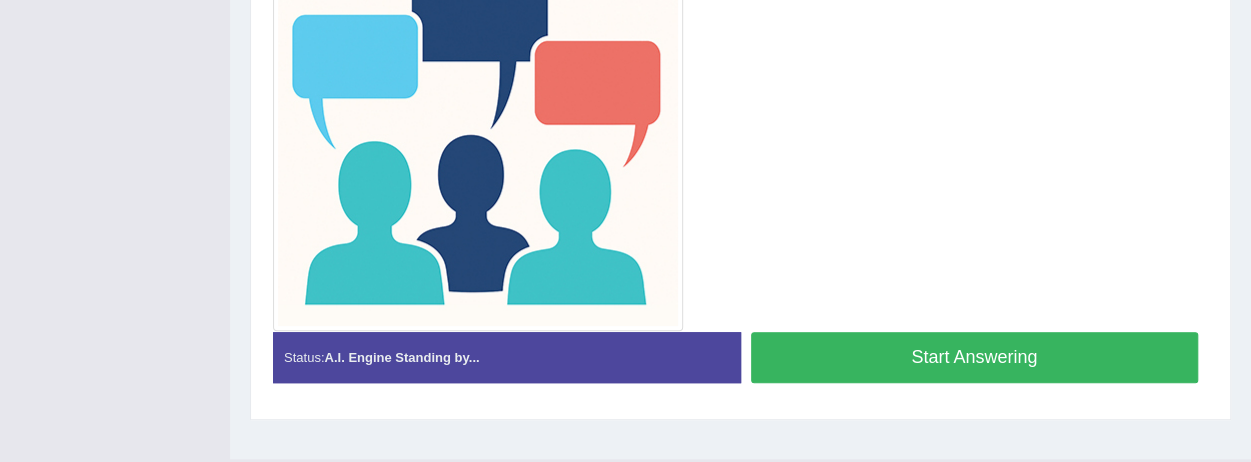 scroll, scrollTop: 588, scrollLeft: 0, axis: vertical 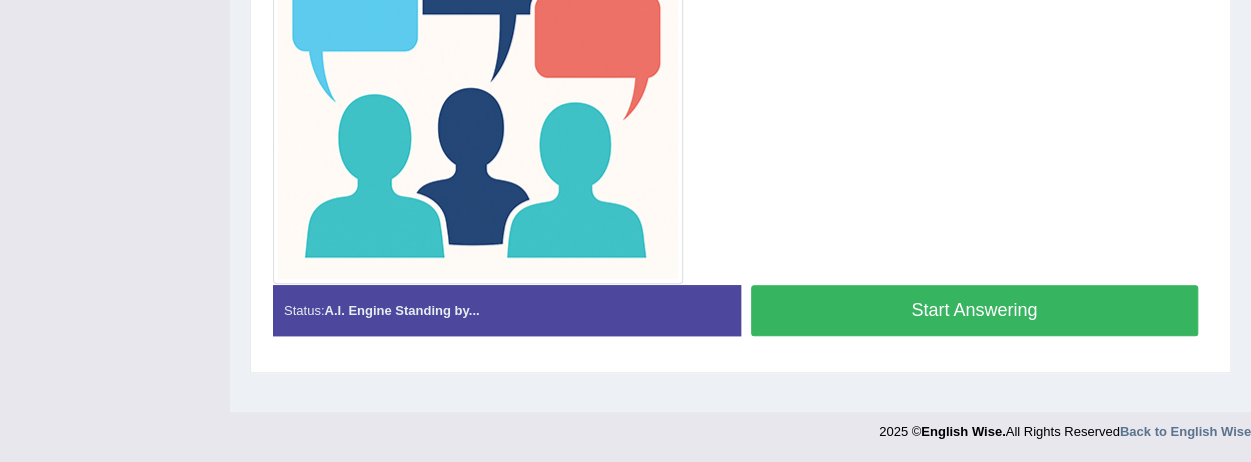 click on "Start Answering" at bounding box center (975, 310) 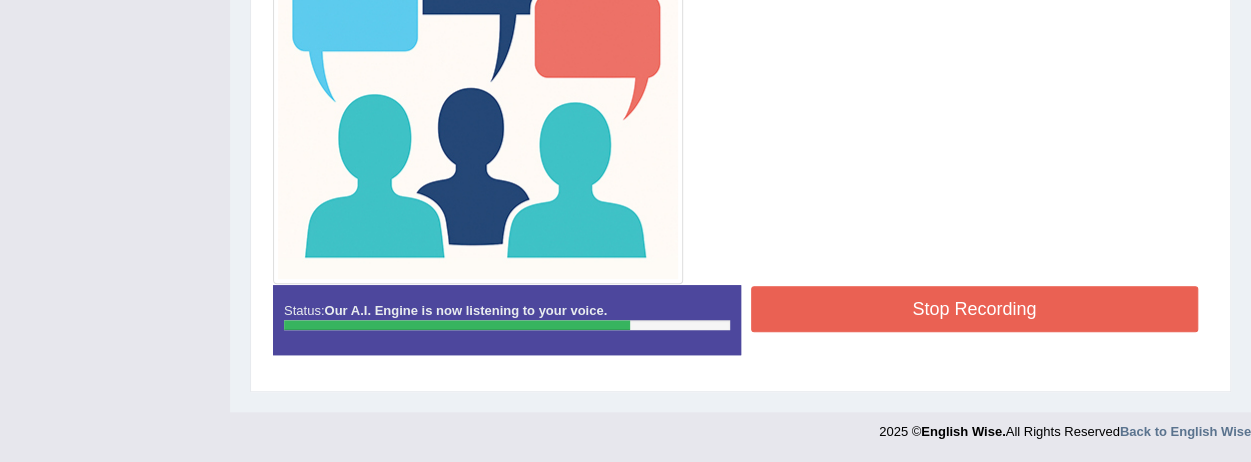 click on "Stop Recording" at bounding box center (975, 309) 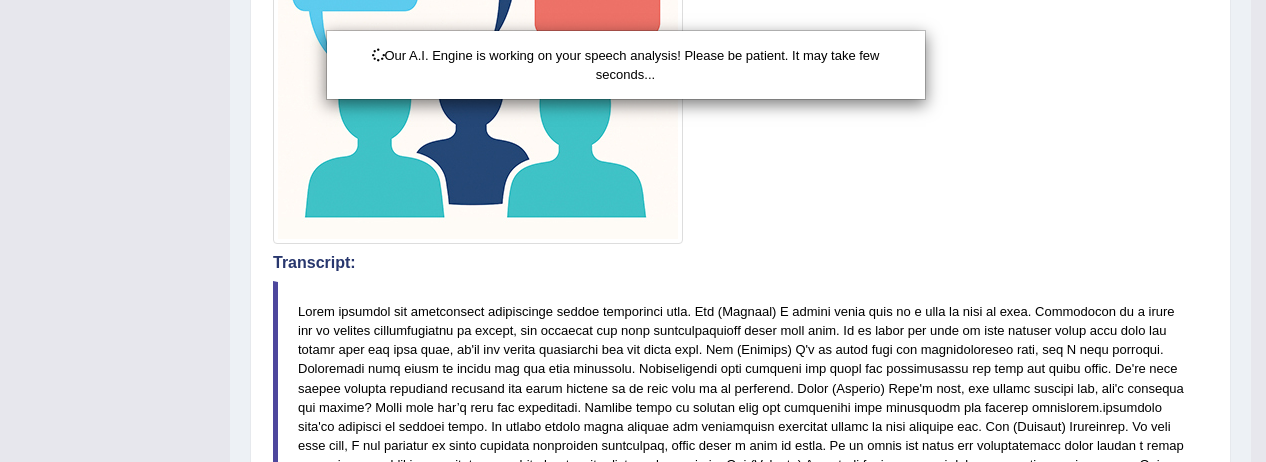 click on "Toggle navigation
Home
Practice Questions   Speaking Practice Read Aloud
Repeat Sentence
Describe Image
Re-tell Lecture
Answer Short Question
Summarize Group Discussion
Respond To A Situation
Writing Practice  Summarize Written Text
Write Essay
Reading Practice  Reading & Writing: Fill In The Blanks
Choose Multiple Answers
Re-order Paragraphs
Fill In The Blanks
Choose Single Answer
Listening Practice  Summarize Spoken Text
Highlight Incorrect Words
Highlight Correct Summary
Select Missing Word
Choose Single Answer
Choose Multiple Answers
Fill In The Blanks
Write From Dictation
Pronunciation
Tests
Take Mock Test" at bounding box center (633, -397) 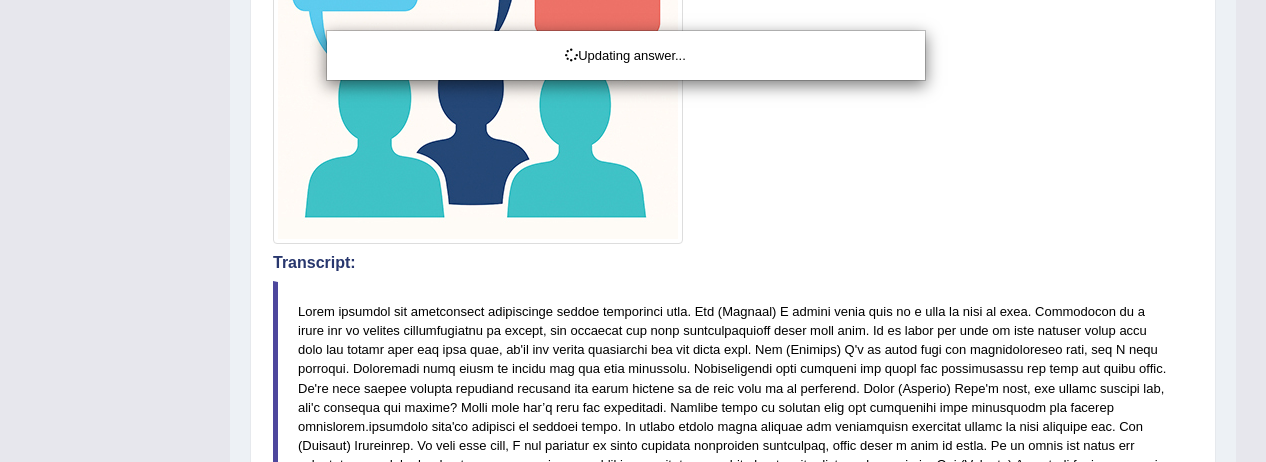 click on "Toggle navigation
Home
Practice Questions   Speaking Practice Read Aloud
Repeat Sentence
Describe Image
Re-tell Lecture
Answer Short Question
Summarize Group Discussion
Respond To A Situation
Writing Practice  Summarize Written Text
Write Essay
Reading Practice  Reading & Writing: Fill In The Blanks
Choose Multiple Answers
Re-order Paragraphs
Fill In The Blanks
Choose Single Answer
Listening Practice  Summarize Spoken Text
Highlight Incorrect Words
Highlight Correct Summary
Select Missing Word
Choose Single Answer
Choose Multiple Answers
Fill In The Blanks
Write From Dictation
Pronunciation
Tests  Take Practice Sectional Test" at bounding box center (633, -397) 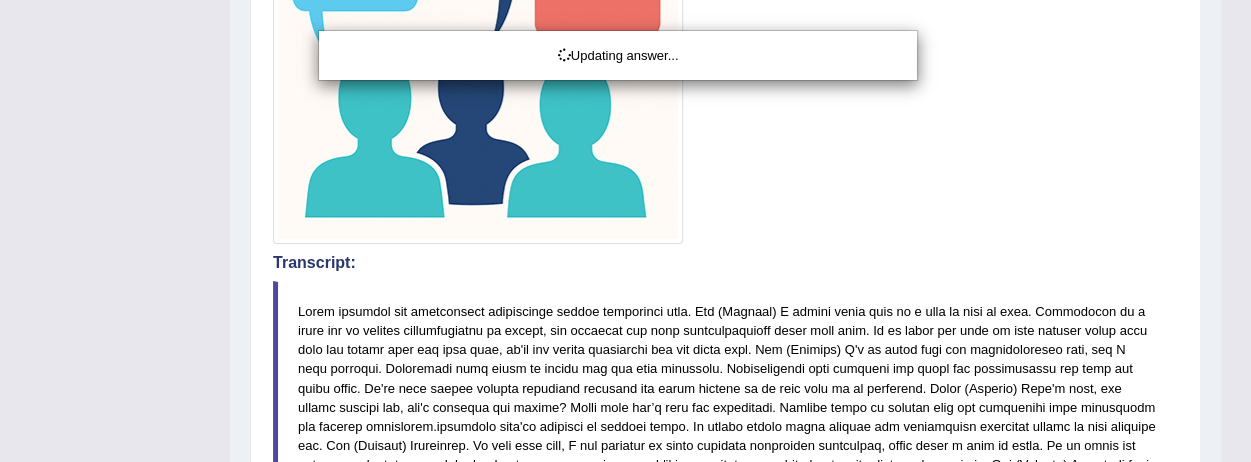 click on "Toggle navigation
Home
Practice Questions   Speaking Practice Read Aloud
Repeat Sentence
Describe Image
Re-tell Lecture
Answer Short Question
Summarize Group Discussion
Respond To A Situation
Writing Practice  Summarize Written Text
Write Essay
Reading Practice  Reading & Writing: Fill In The Blanks
Choose Multiple Answers
Re-order Paragraphs
Fill In The Blanks
Choose Single Answer
Listening Practice  Summarize Spoken Text
Highlight Incorrect Words
Highlight Correct Summary
Select Missing Word
Choose Single Answer
Choose Multiple Answers
Fill In The Blanks
Write From Dictation
Pronunciation
Tests
Take Mock Test" at bounding box center [625, -397] 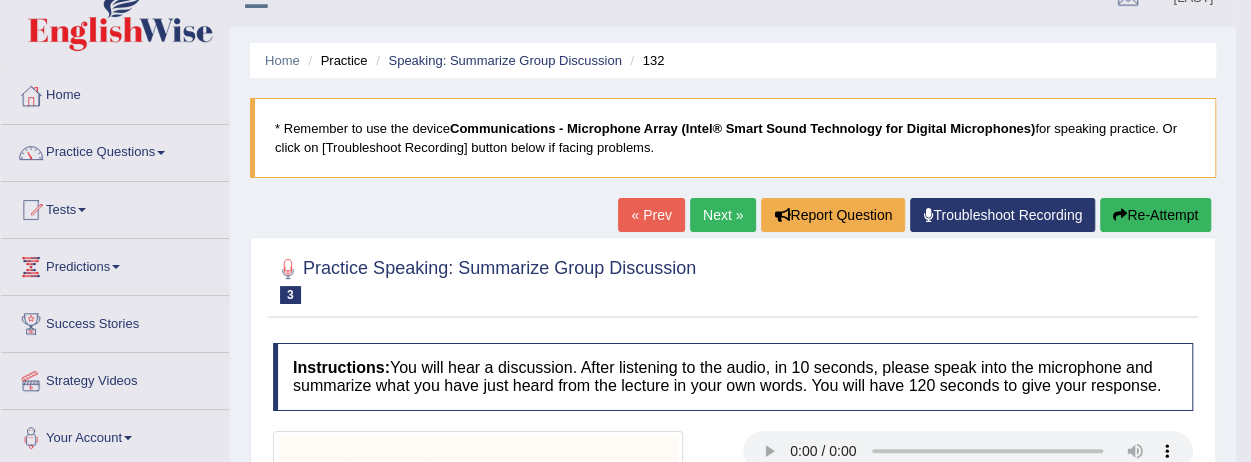 scroll, scrollTop: 26, scrollLeft: 0, axis: vertical 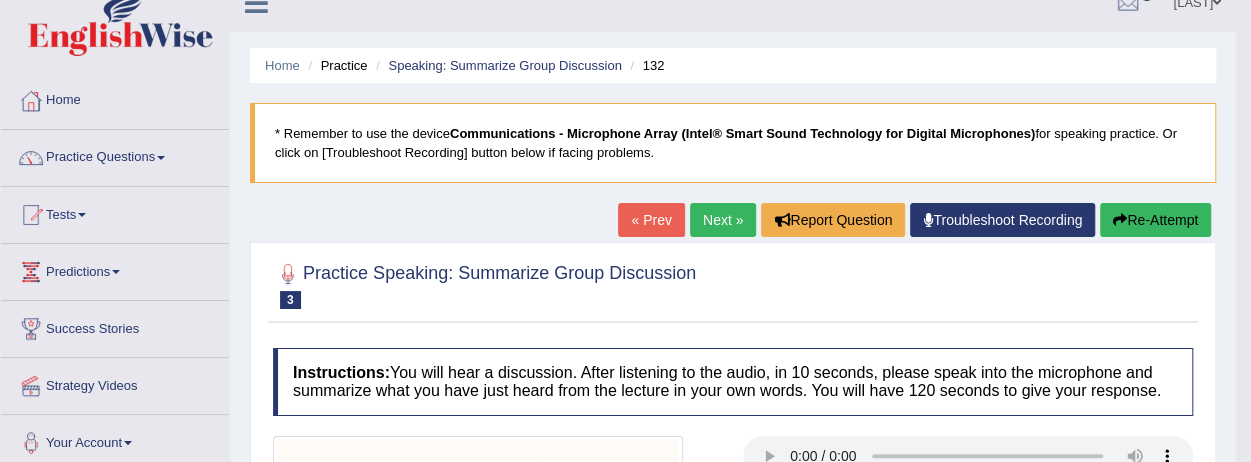 click on "Next »" at bounding box center [723, 220] 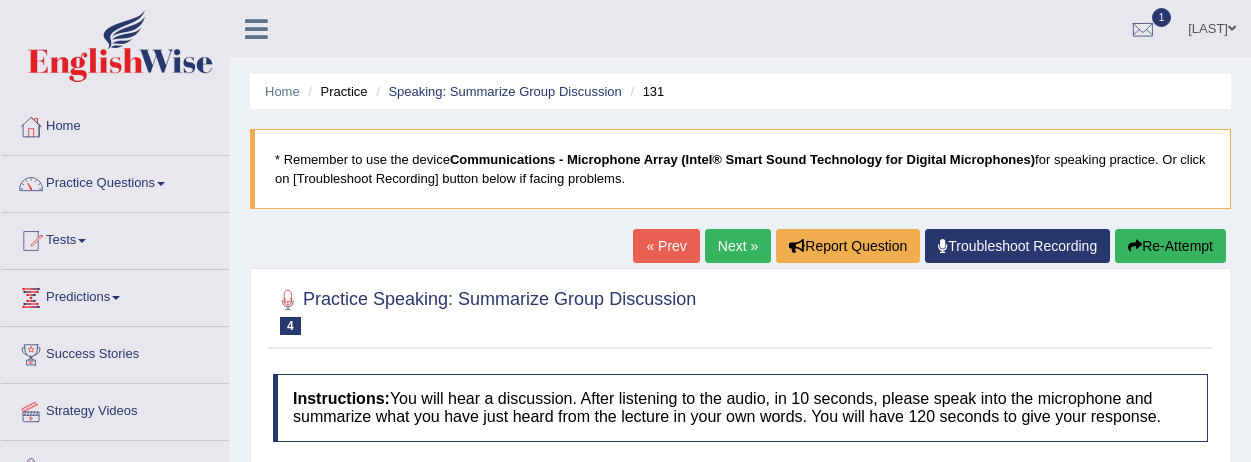scroll, scrollTop: 238, scrollLeft: 0, axis: vertical 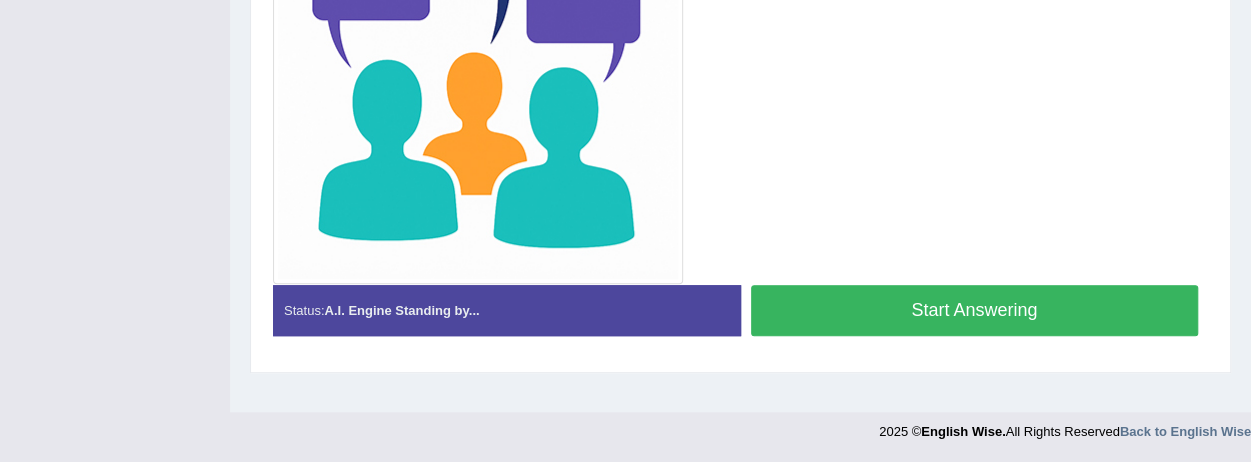 click on "Start Answering" at bounding box center [975, 310] 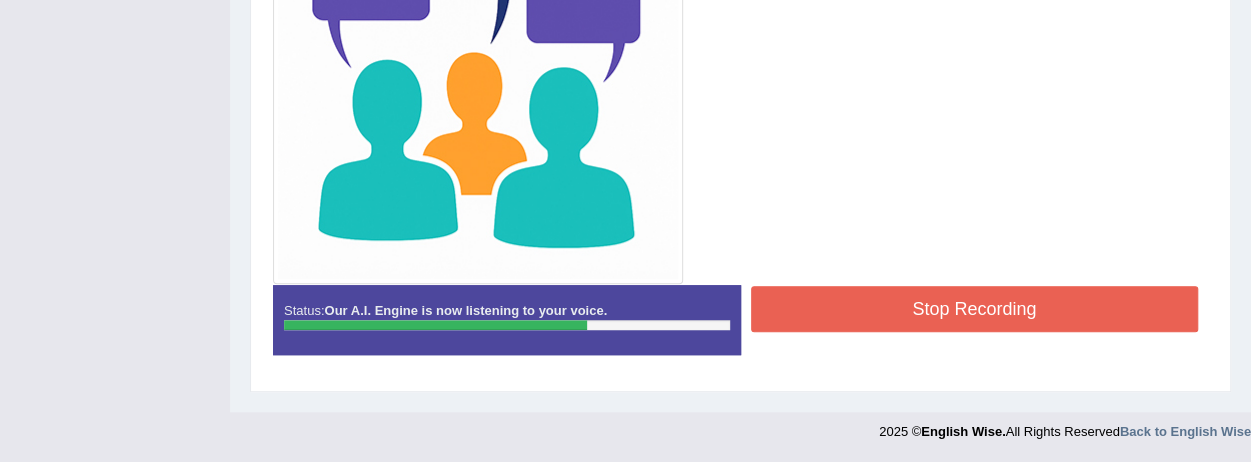 click on "Stop Recording" at bounding box center [975, 309] 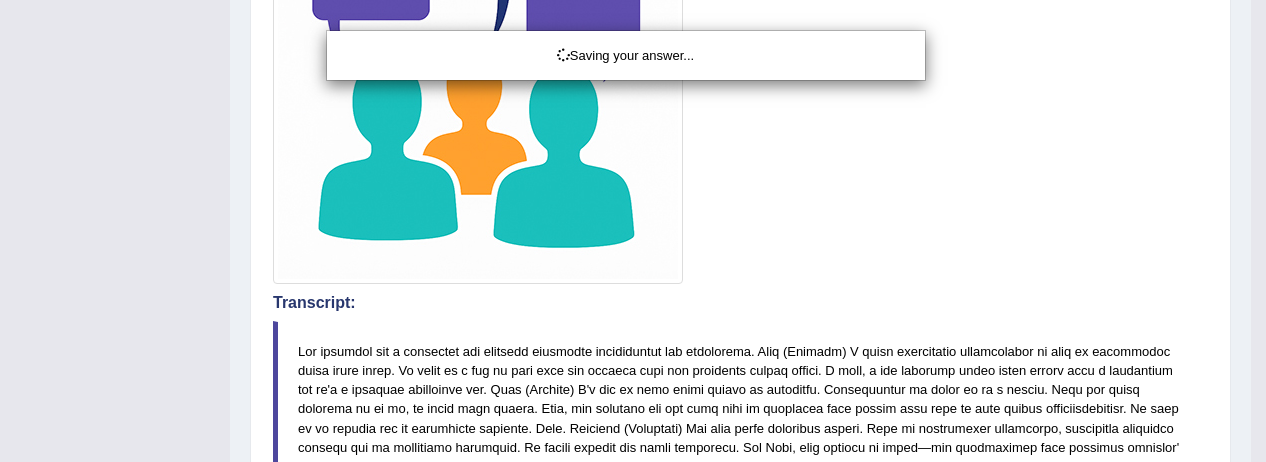 click on "Saving your answer..." at bounding box center (633, 231) 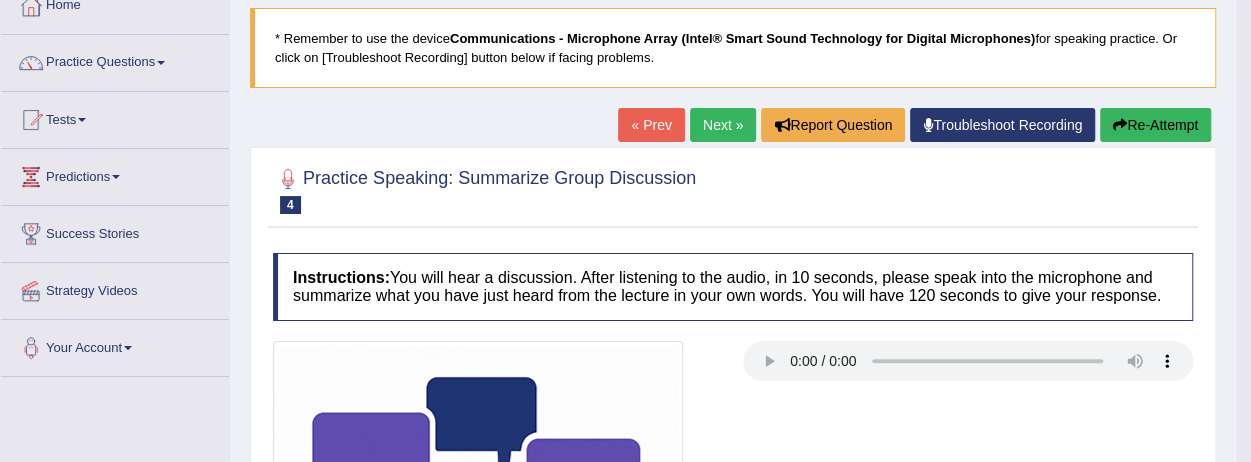 scroll, scrollTop: 0, scrollLeft: 0, axis: both 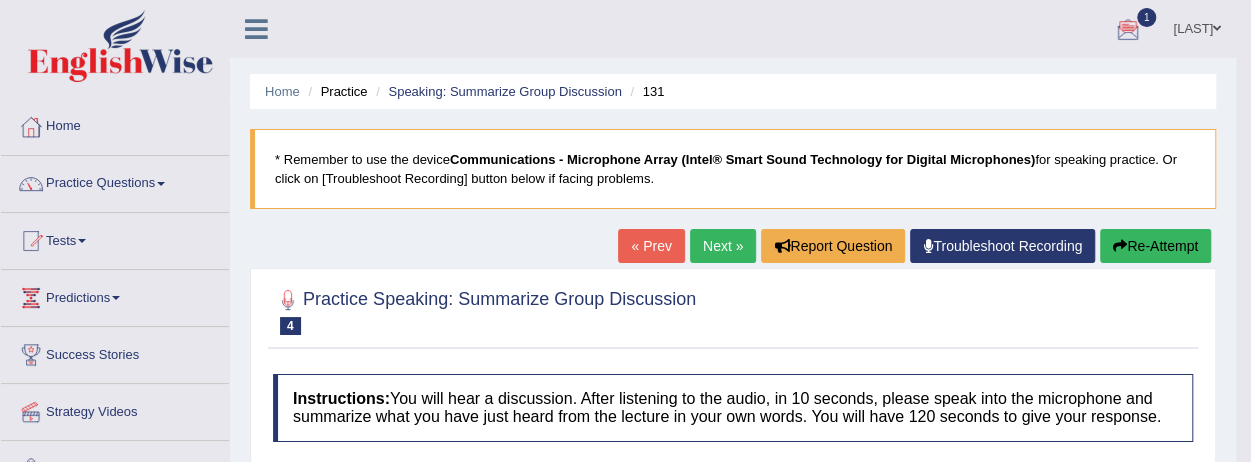 click at bounding box center (1128, 30) 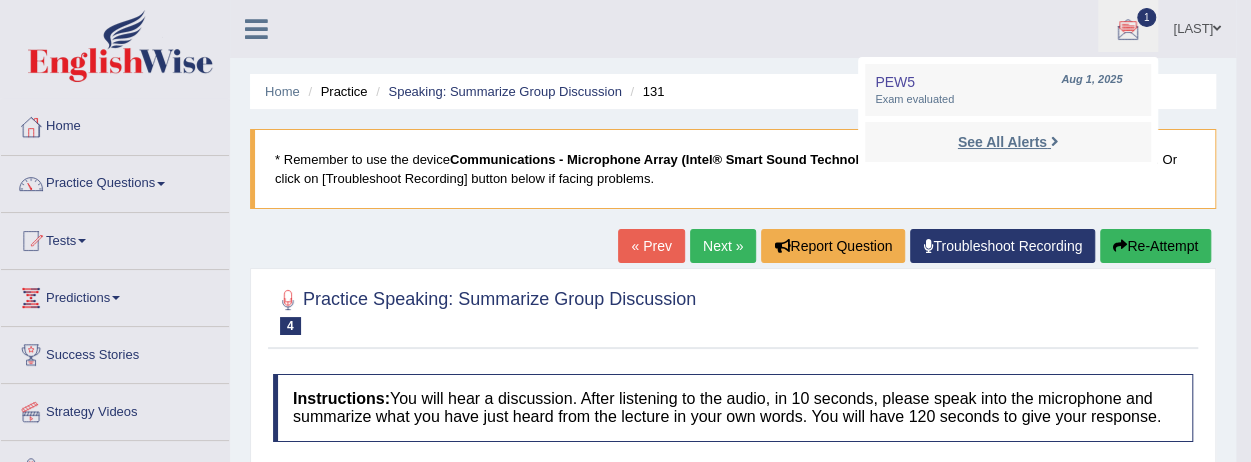 click on "See All Alerts" at bounding box center (1002, 142) 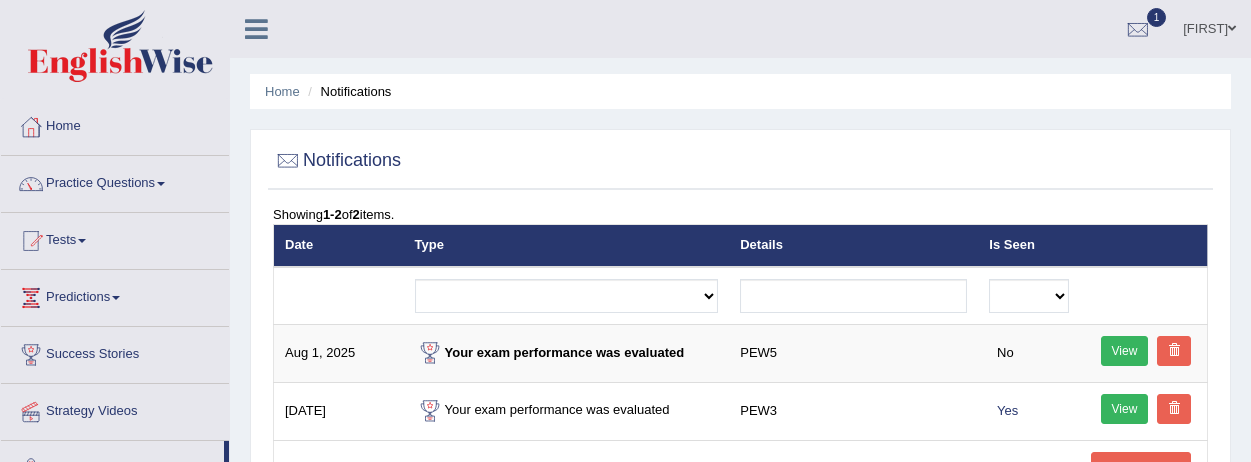 scroll, scrollTop: 0, scrollLeft: 0, axis: both 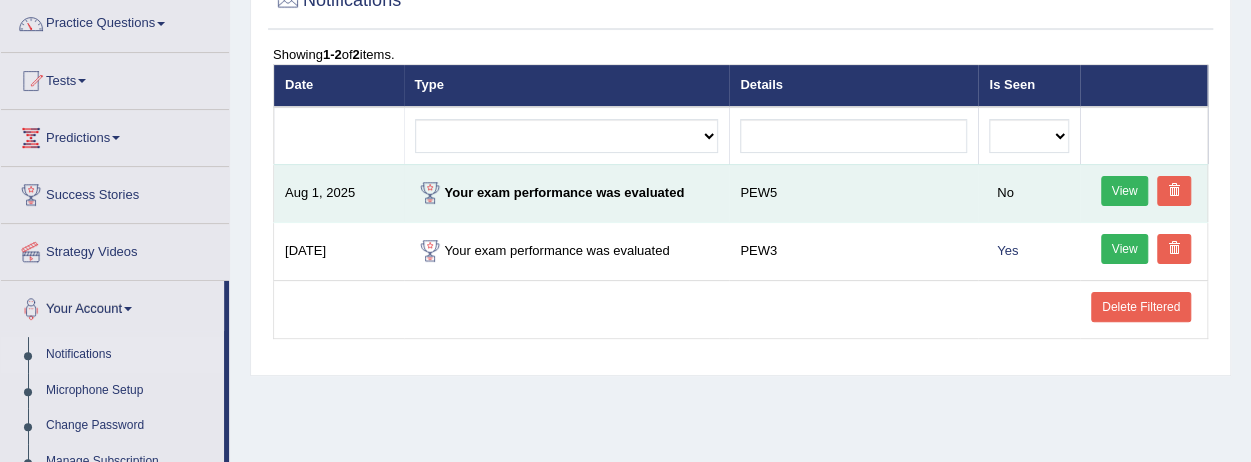 click on "Your exam performance was evaluated" at bounding box center (567, 193) 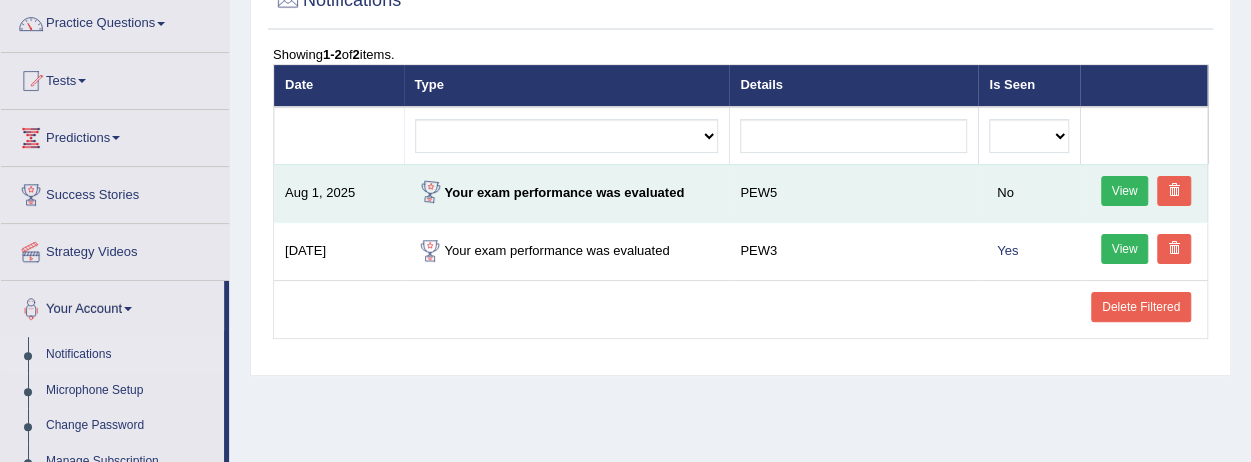 click on "Aug 1, 2025" at bounding box center (339, 193) 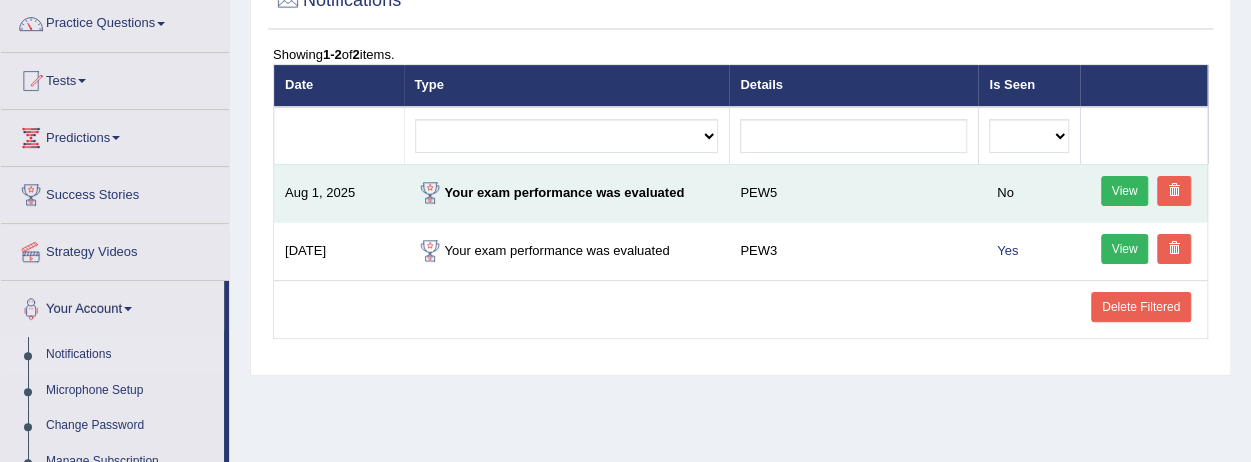 click on "Your exam performance was evaluated" at bounding box center (567, 193) 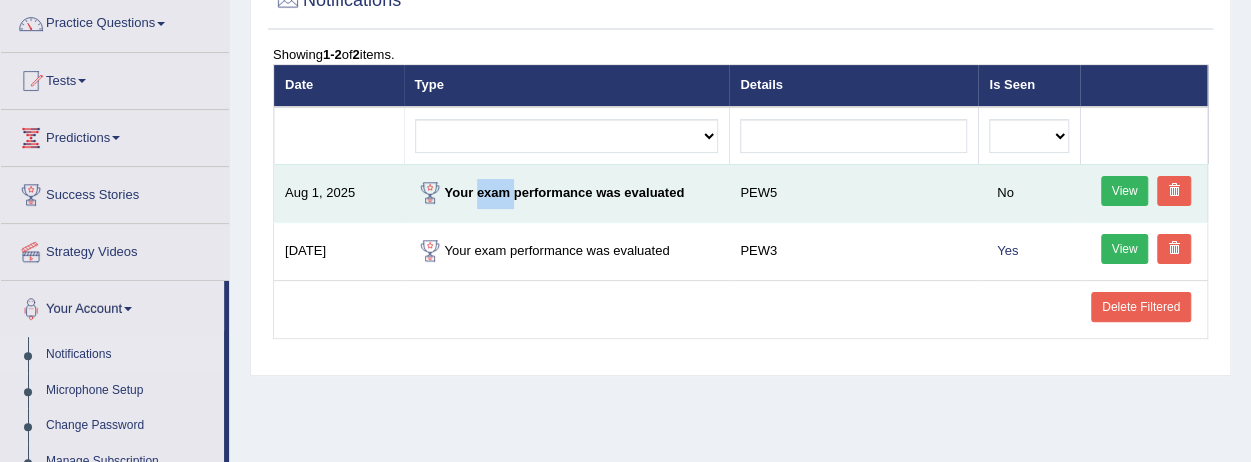 click on "Your exam performance was evaluated" at bounding box center (567, 193) 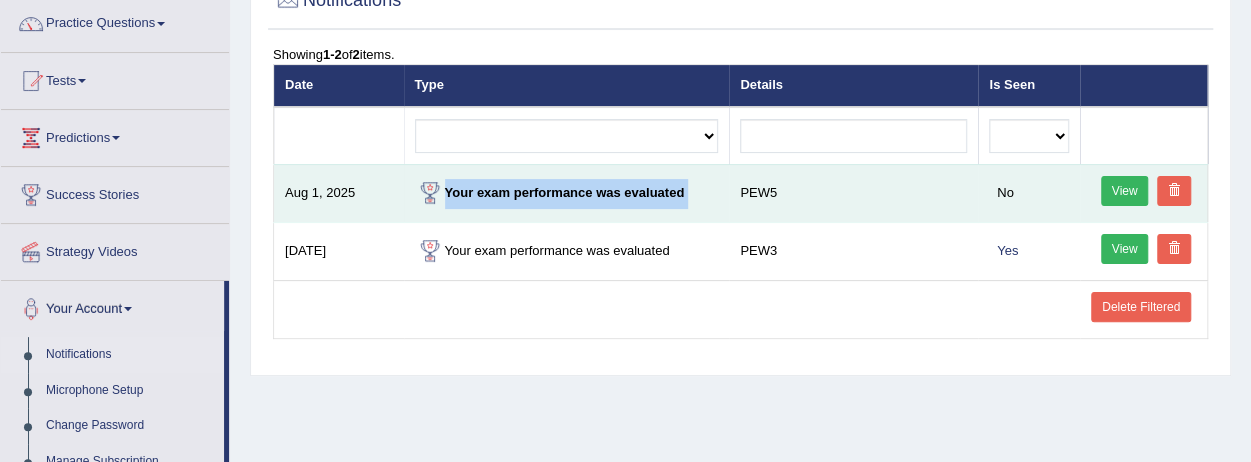 click on "Your exam performance was evaluated" at bounding box center [567, 193] 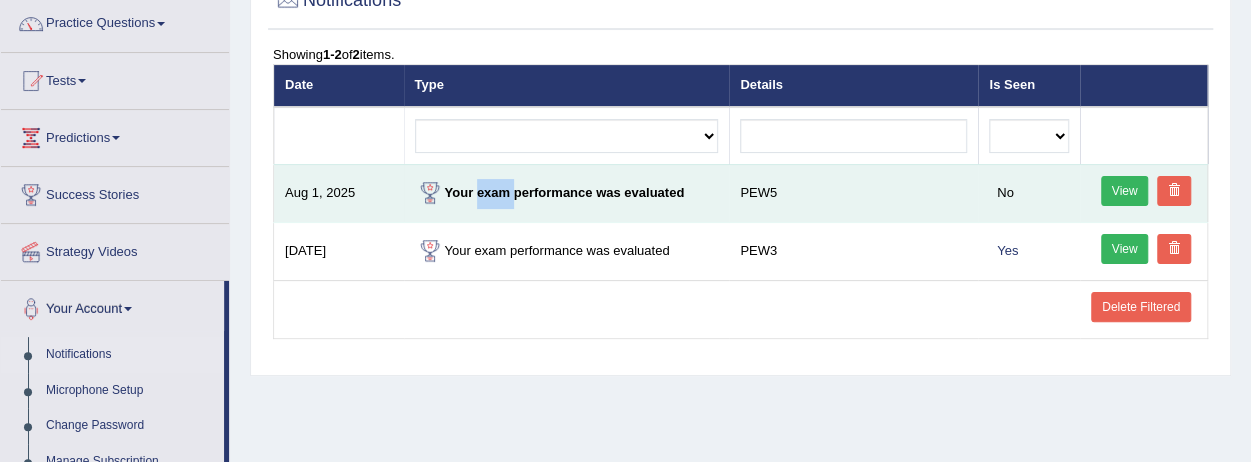 click on "Your exam performance was evaluated" at bounding box center (567, 193) 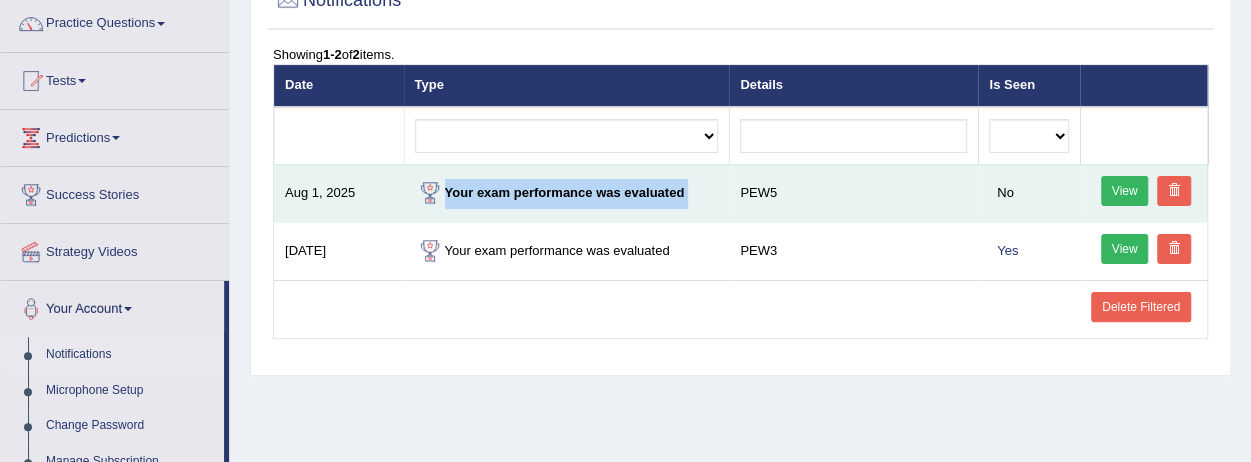 drag, startPoint x: 496, startPoint y: 203, endPoint x: 692, endPoint y: 198, distance: 196.06377 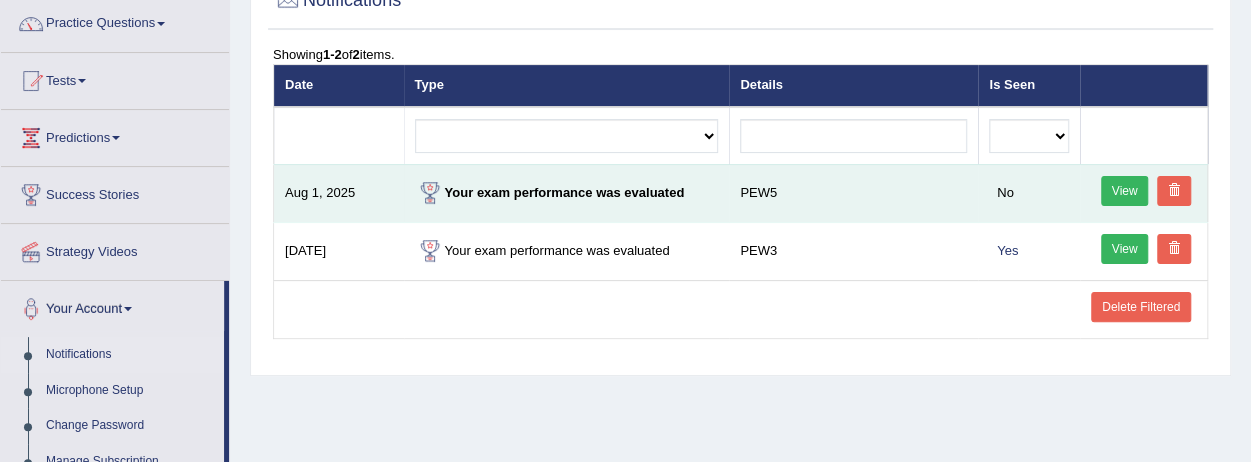click on "No" at bounding box center [1029, 193] 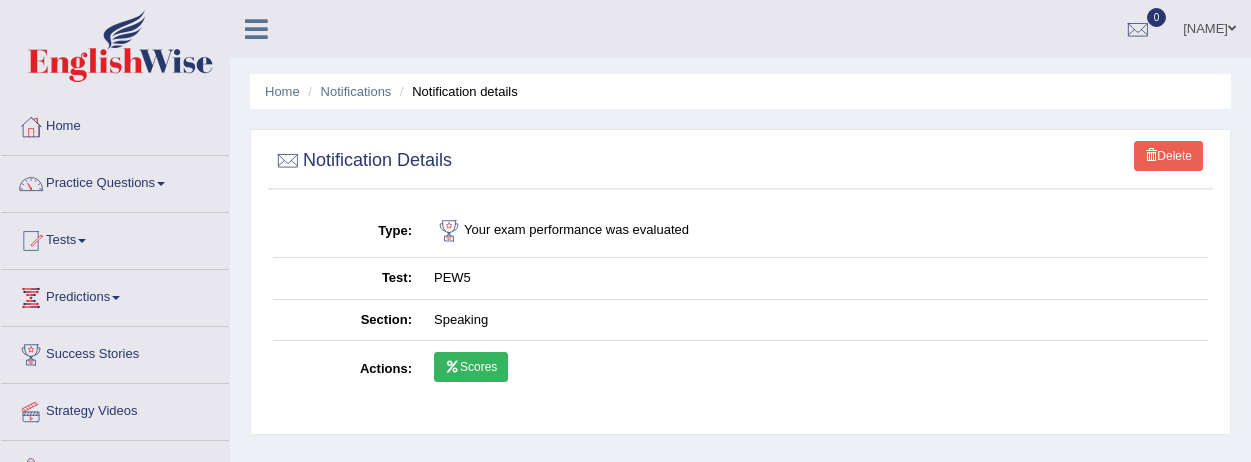 scroll, scrollTop: 0, scrollLeft: 0, axis: both 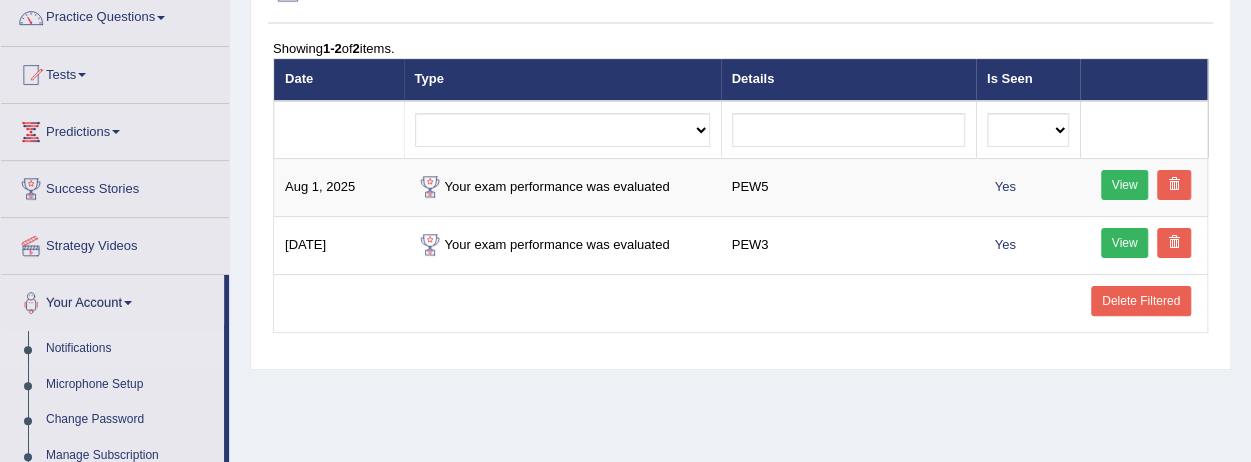 click on "Practice Questions" at bounding box center [115, 15] 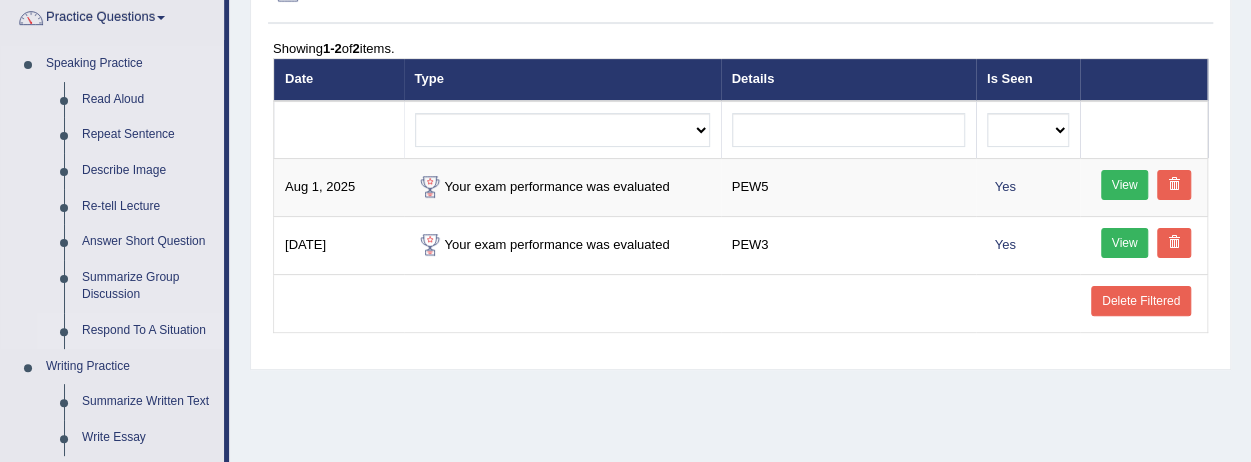click on "Respond To A Situation" at bounding box center (148, 331) 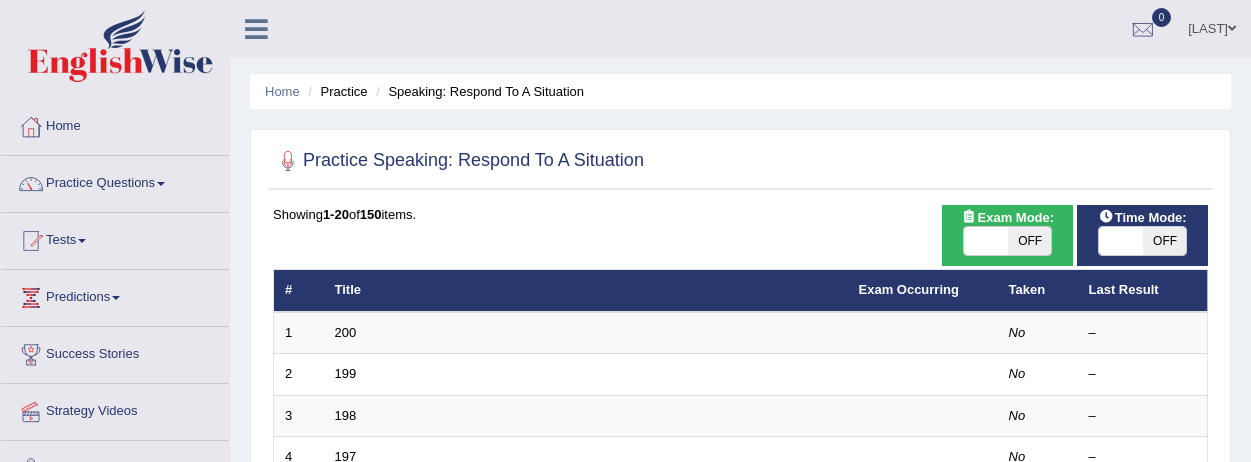 scroll, scrollTop: 0, scrollLeft: 0, axis: both 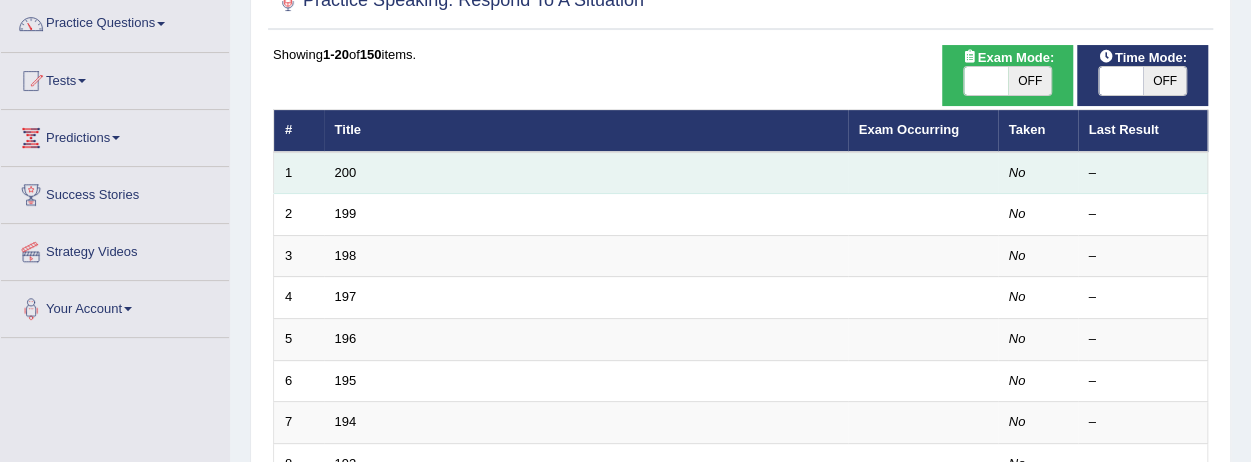 click on "200" at bounding box center (586, 173) 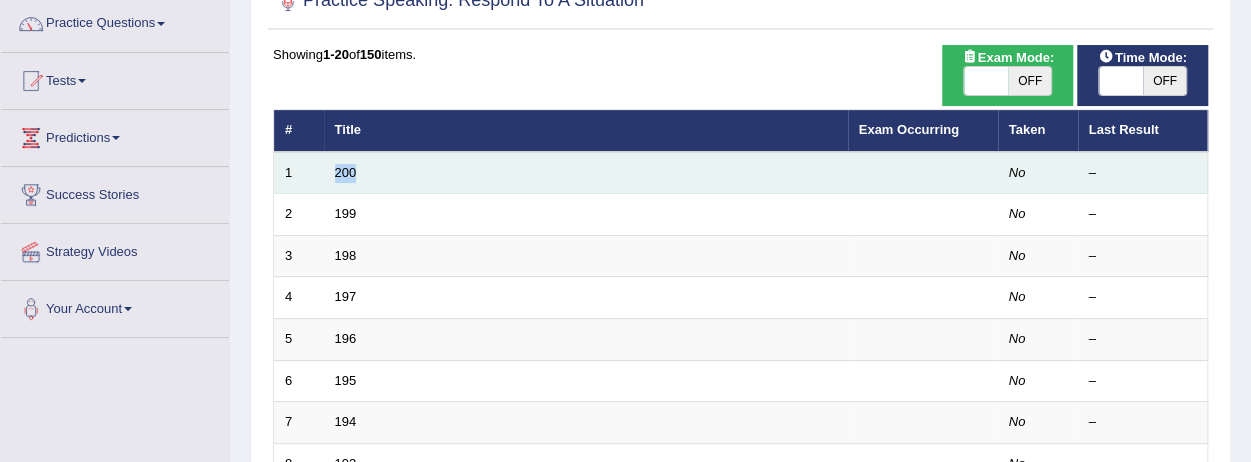 click on "200" at bounding box center [586, 173] 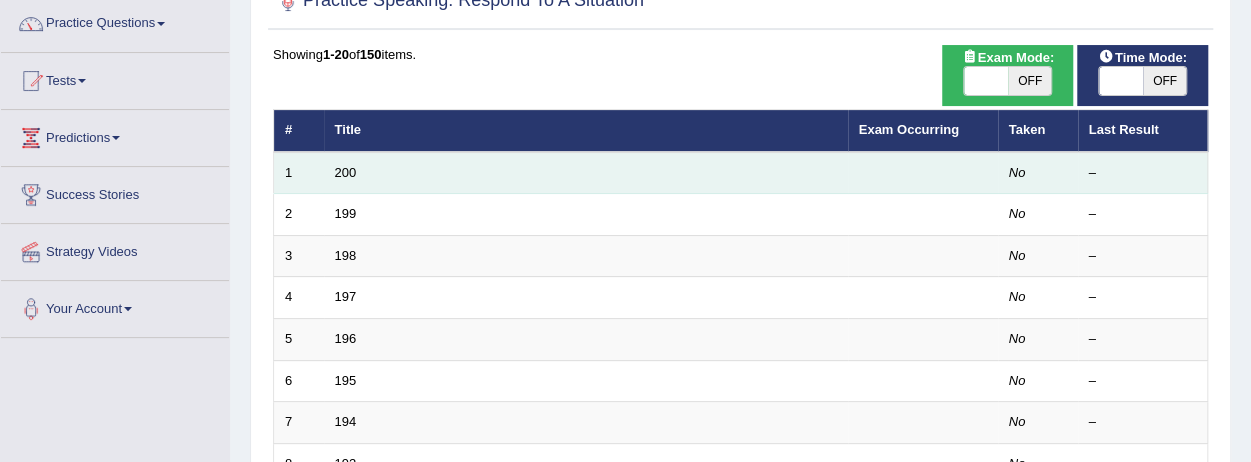 click on "200" at bounding box center (586, 173) 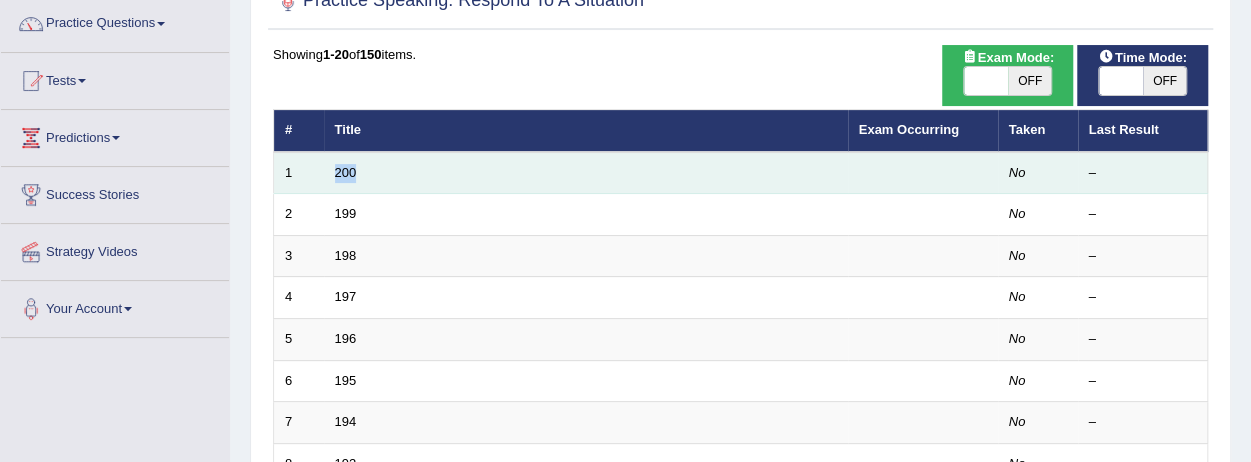 click on "200" at bounding box center [586, 173] 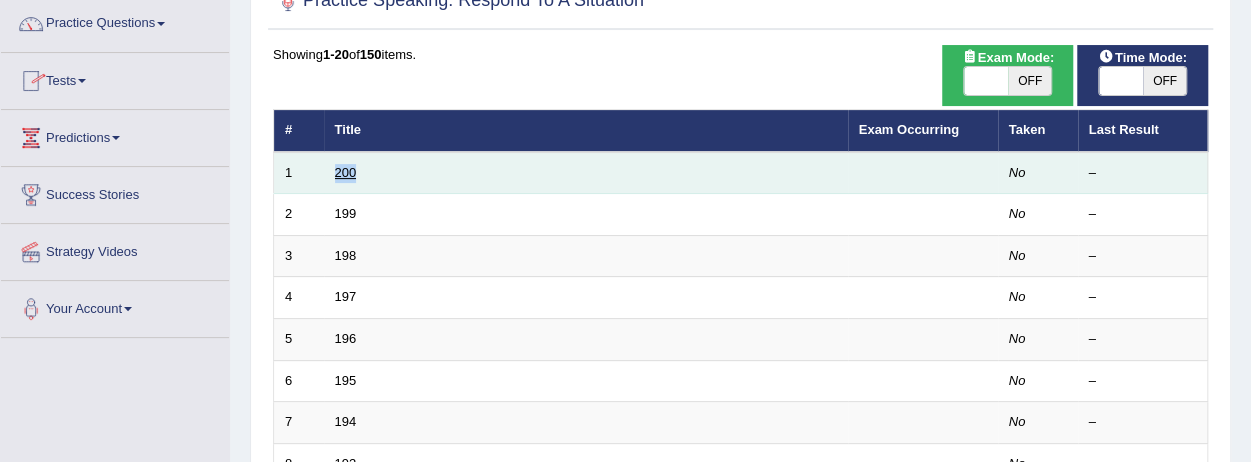 click on "200" at bounding box center [346, 172] 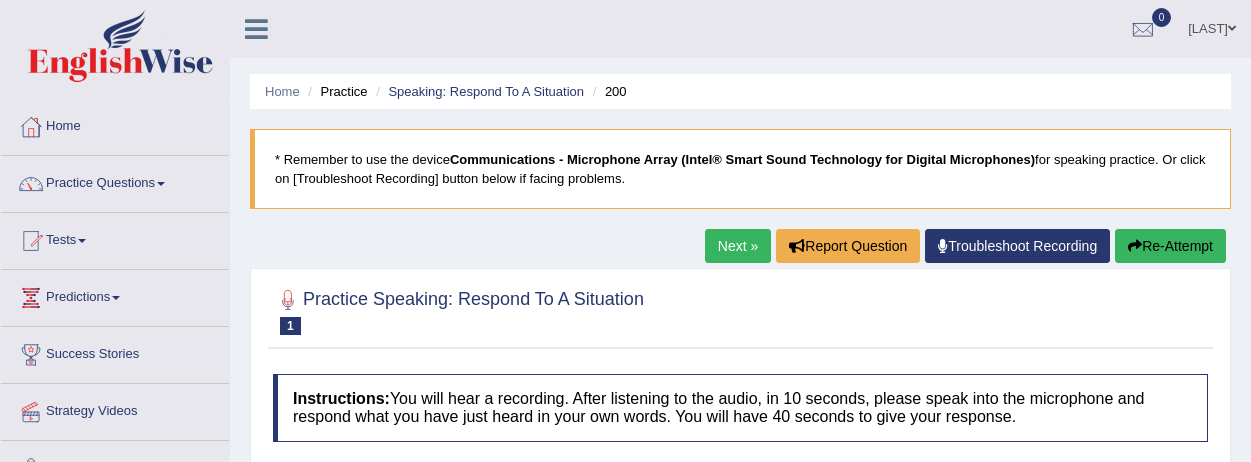 scroll, scrollTop: 0, scrollLeft: 0, axis: both 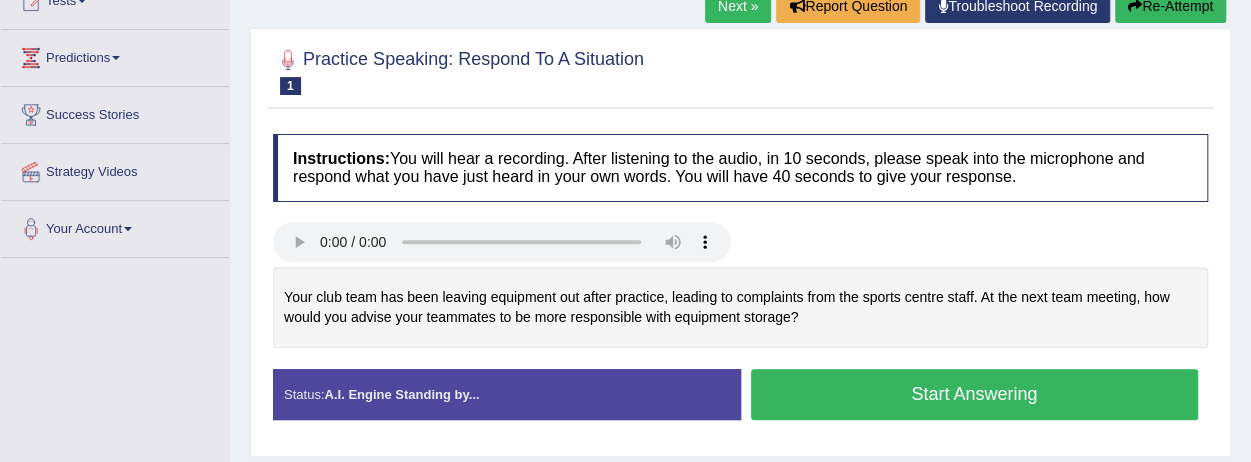 click on "Start Answering" at bounding box center (975, 394) 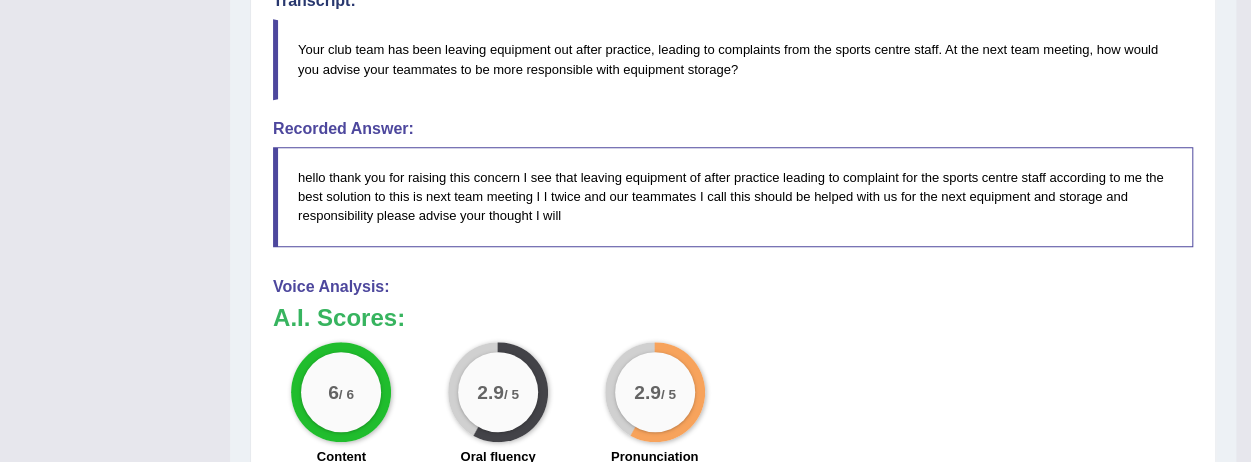 scroll, scrollTop: 640, scrollLeft: 0, axis: vertical 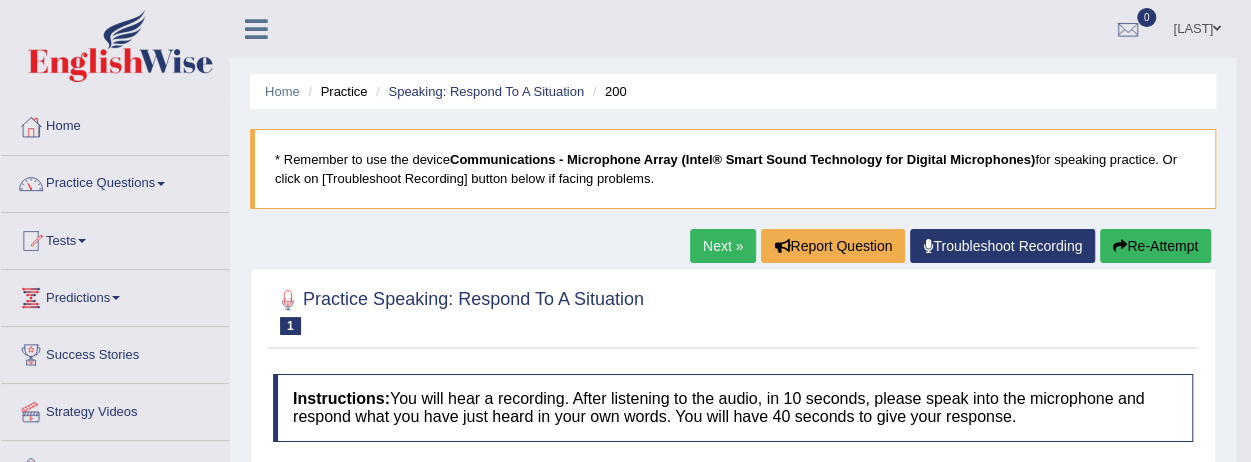 click on "Next »" at bounding box center [723, 246] 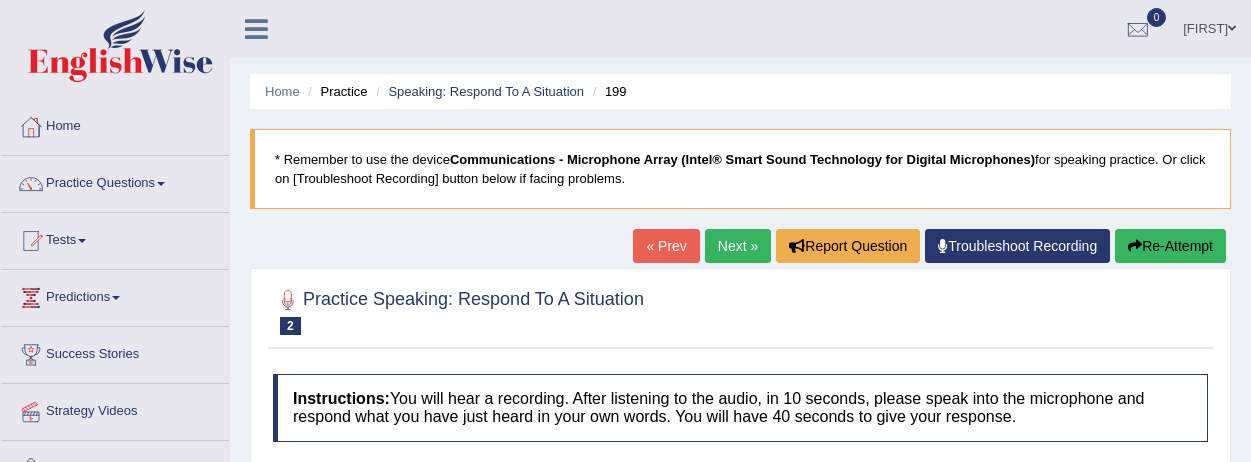 scroll, scrollTop: 0, scrollLeft: 0, axis: both 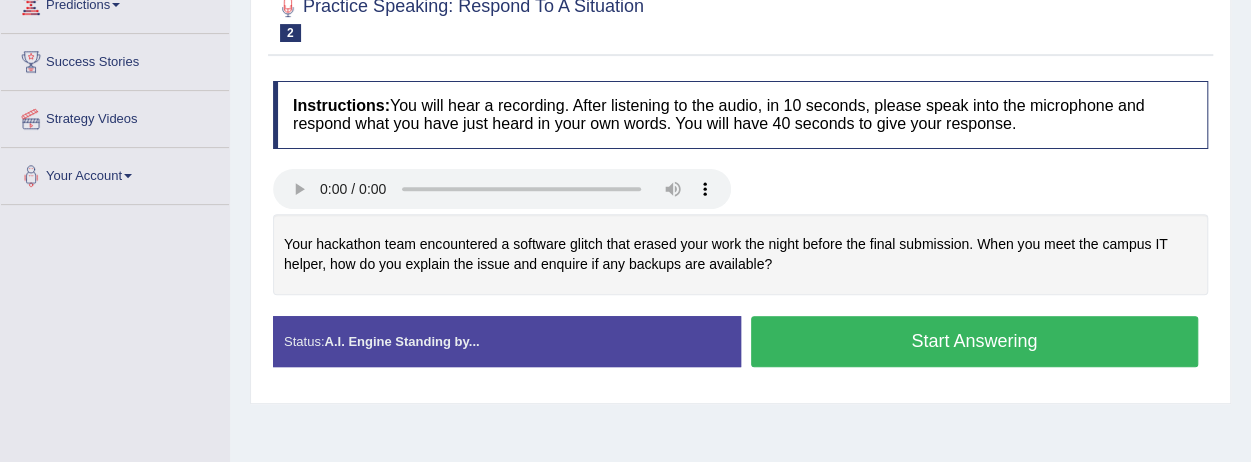 click on "Start Answering" at bounding box center (975, 341) 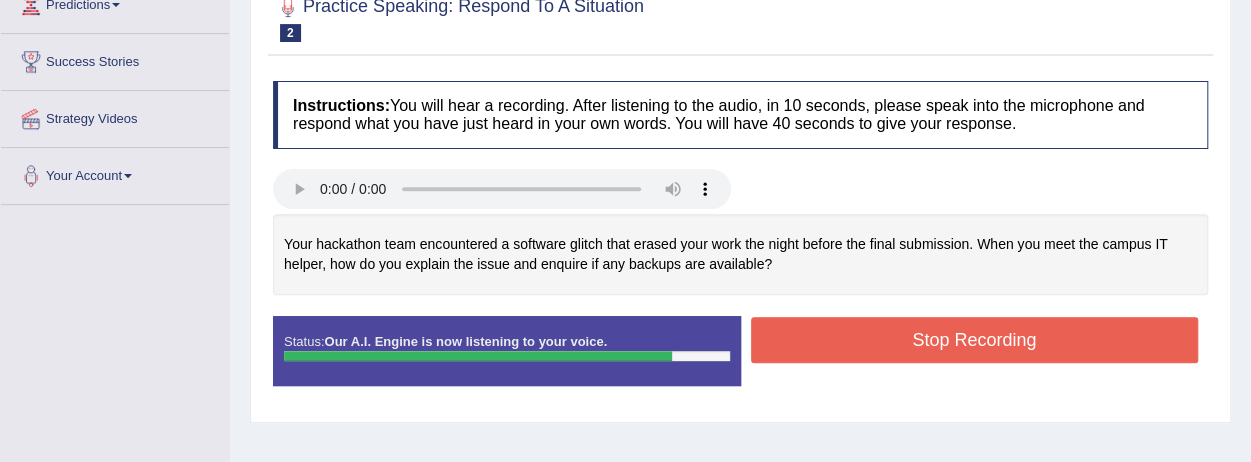 click on "Stop Recording" at bounding box center [975, 340] 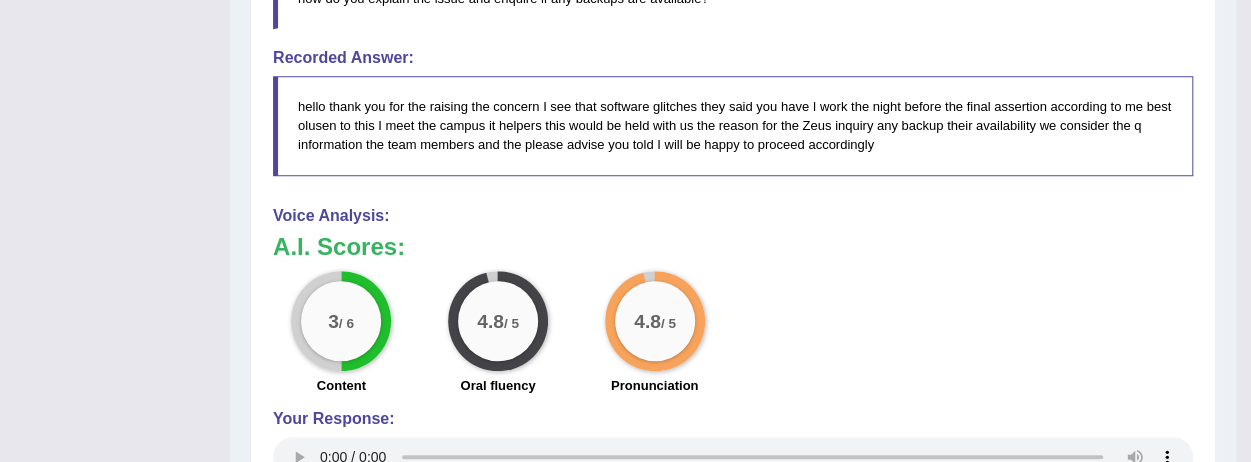 scroll, scrollTop: 706, scrollLeft: 0, axis: vertical 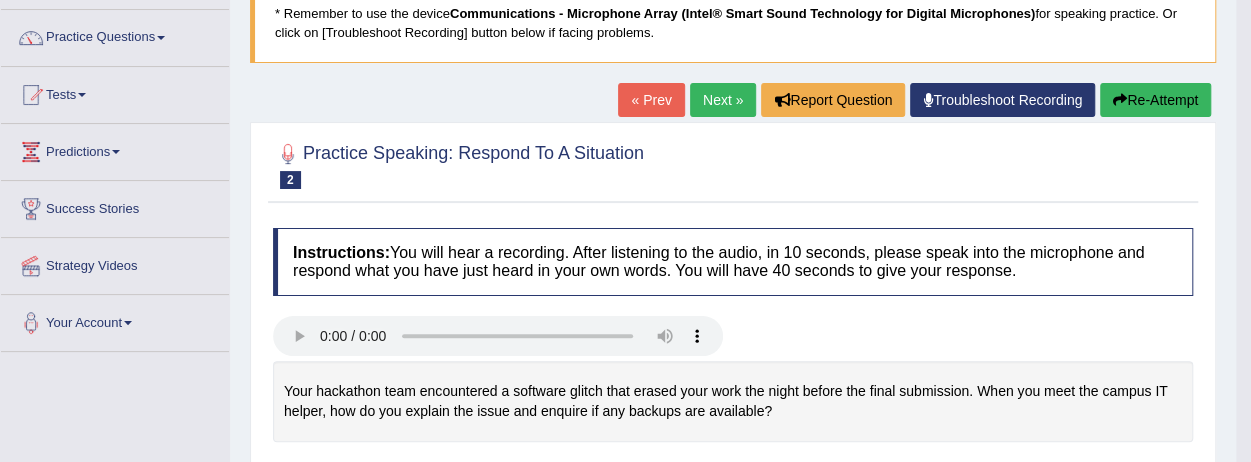 click on "Next »" at bounding box center [723, 100] 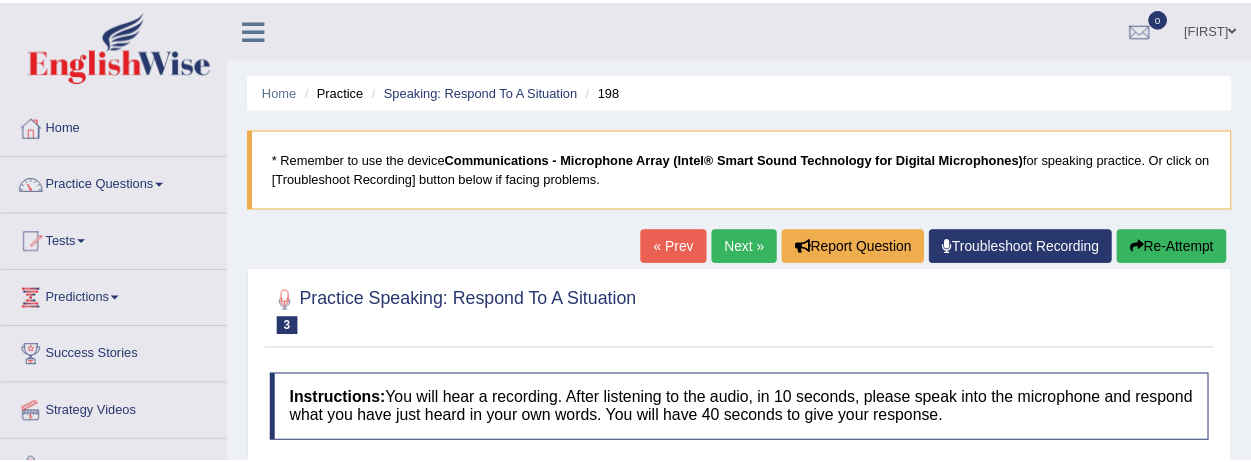 scroll, scrollTop: 0, scrollLeft: 0, axis: both 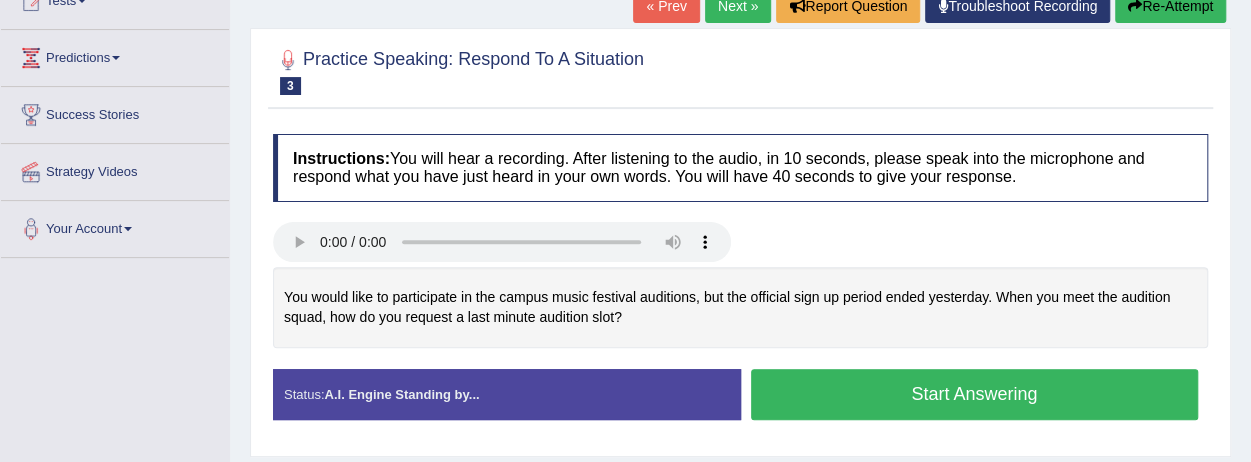 click on "Start Answering" at bounding box center (975, 394) 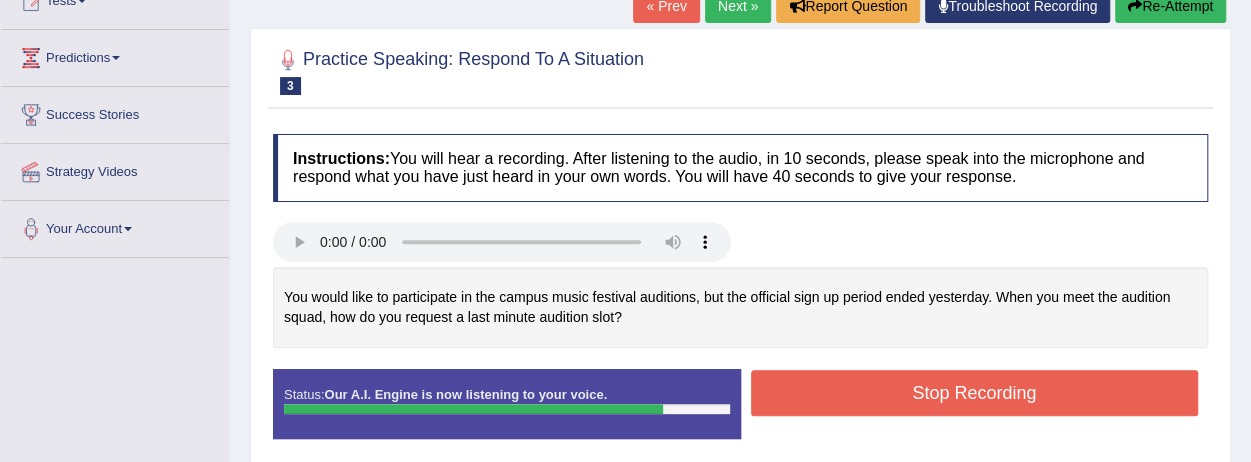 click on "Stop Recording" at bounding box center [975, 393] 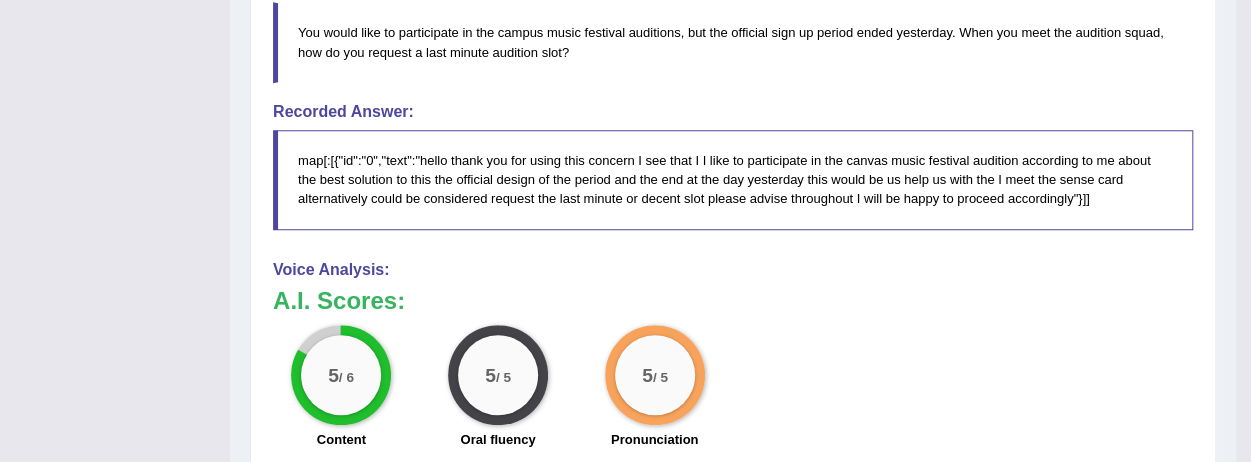 scroll, scrollTop: 640, scrollLeft: 0, axis: vertical 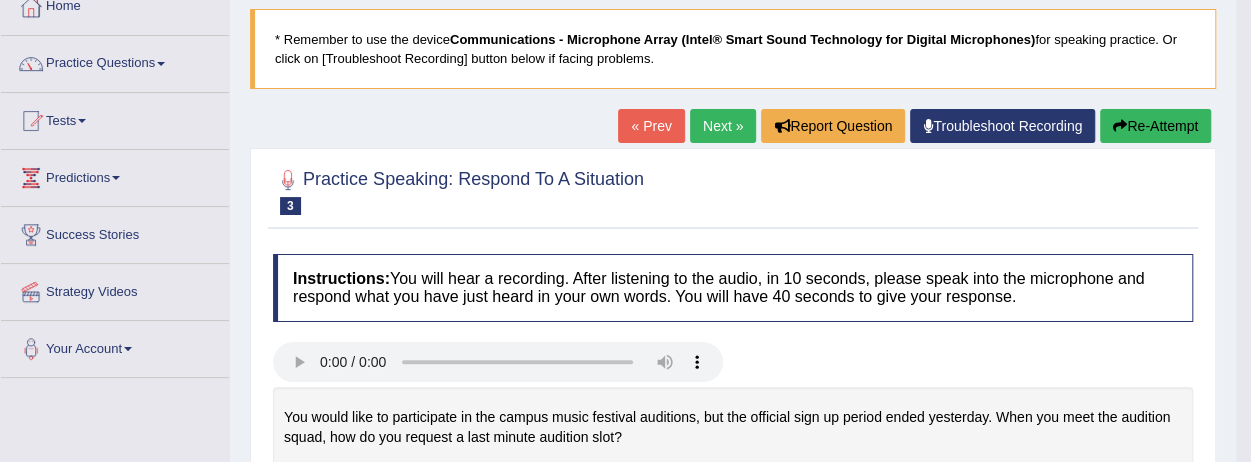 click on "Next »" at bounding box center [723, 126] 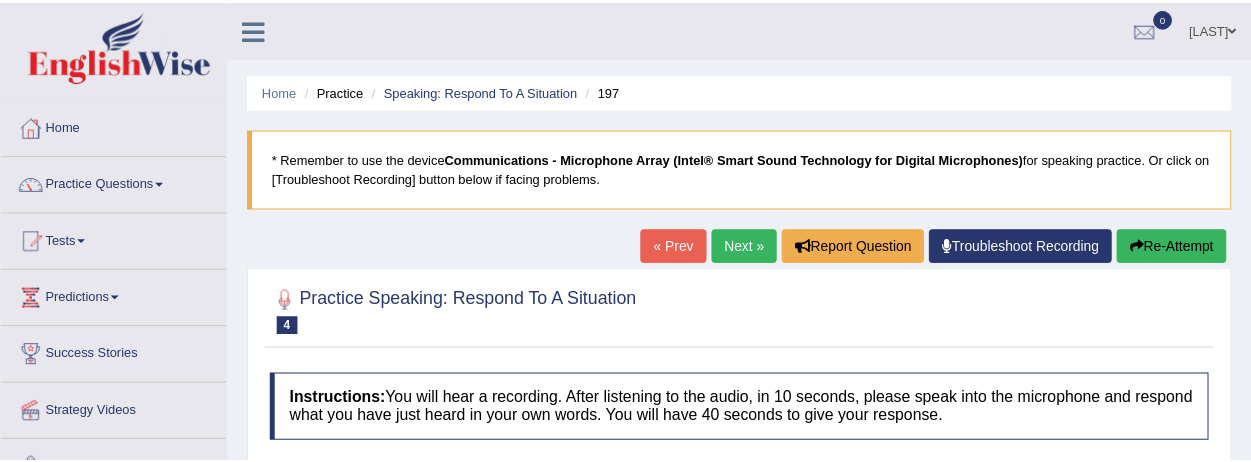 scroll, scrollTop: 0, scrollLeft: 0, axis: both 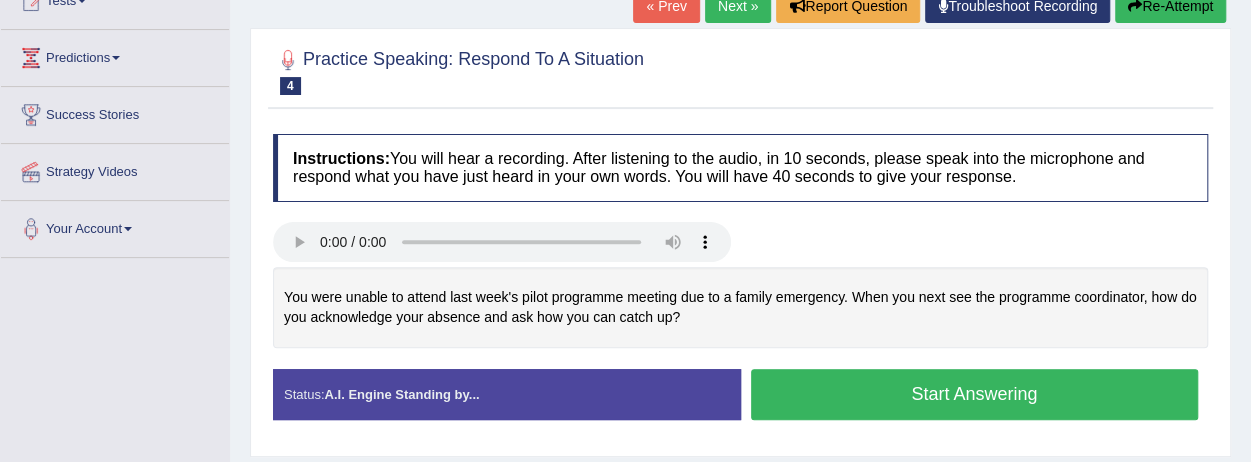 click on "Start Answering" at bounding box center [975, 394] 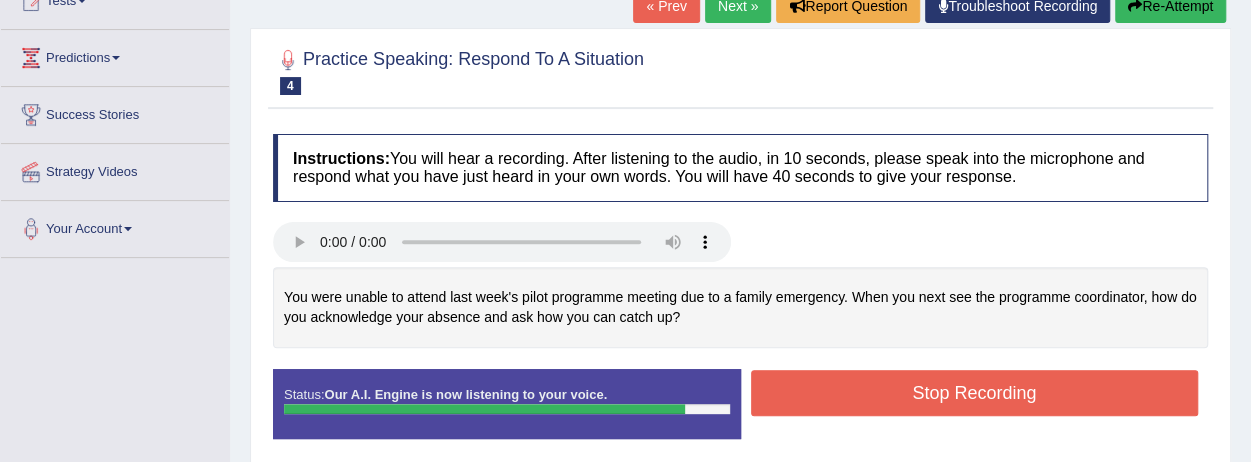 click on "Stop Recording" at bounding box center [975, 393] 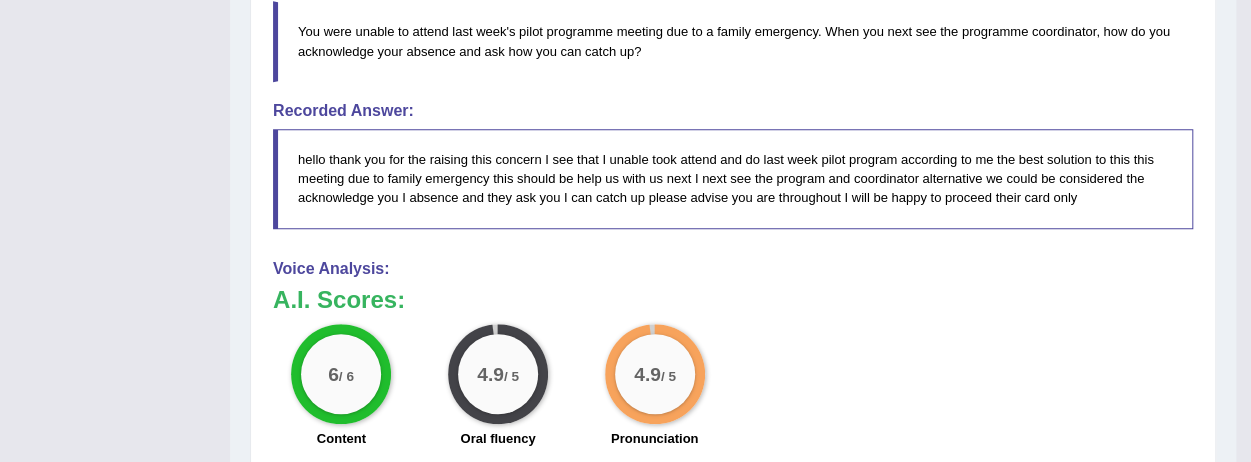 scroll, scrollTop: 640, scrollLeft: 0, axis: vertical 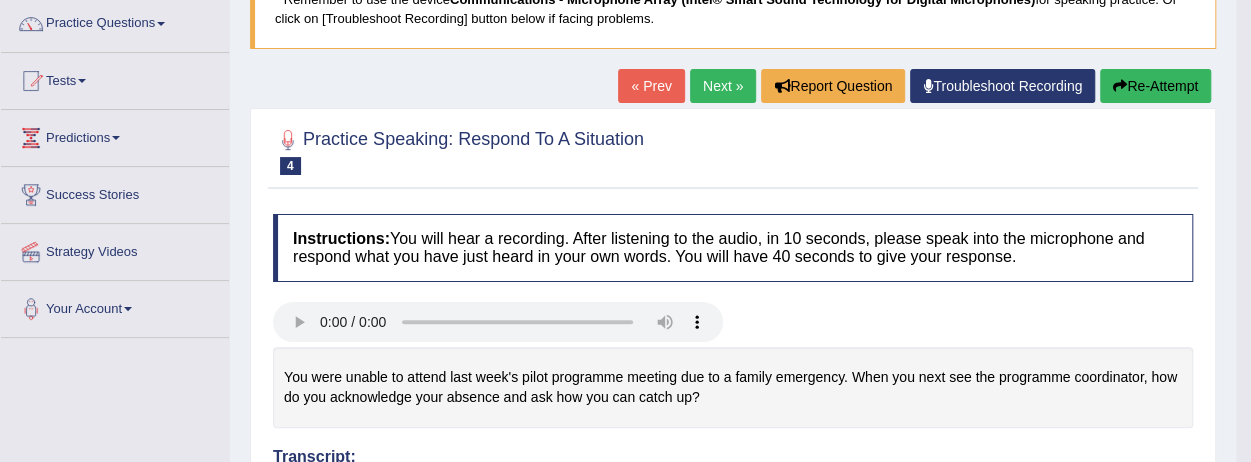 click on "Next »" at bounding box center (723, 86) 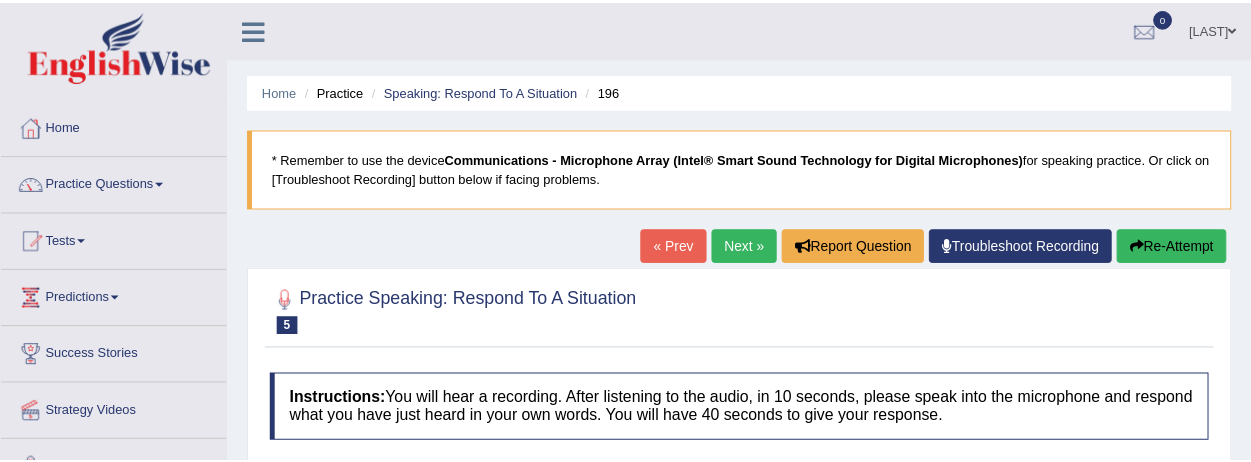 scroll, scrollTop: 0, scrollLeft: 0, axis: both 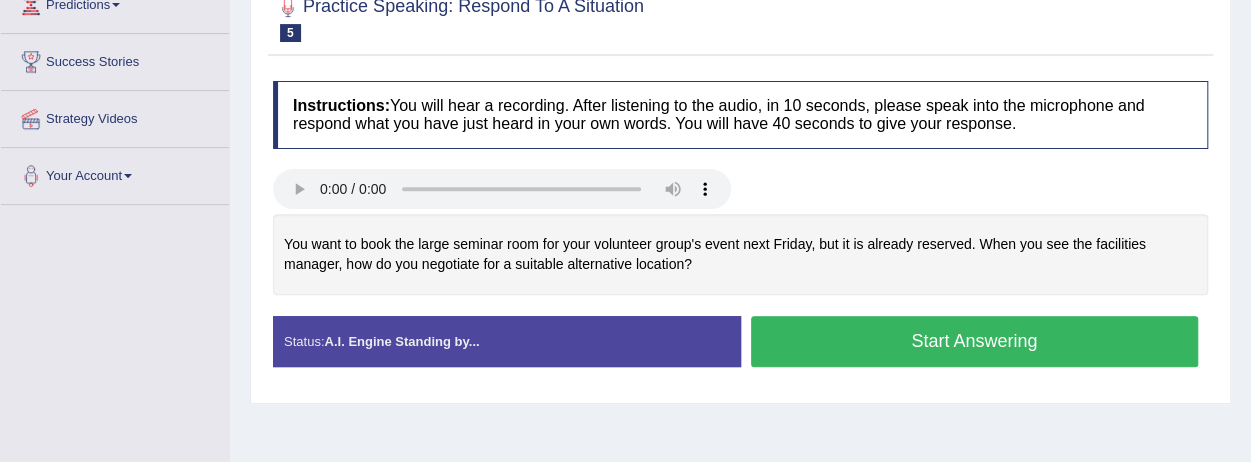 click on "Start Answering" at bounding box center [975, 341] 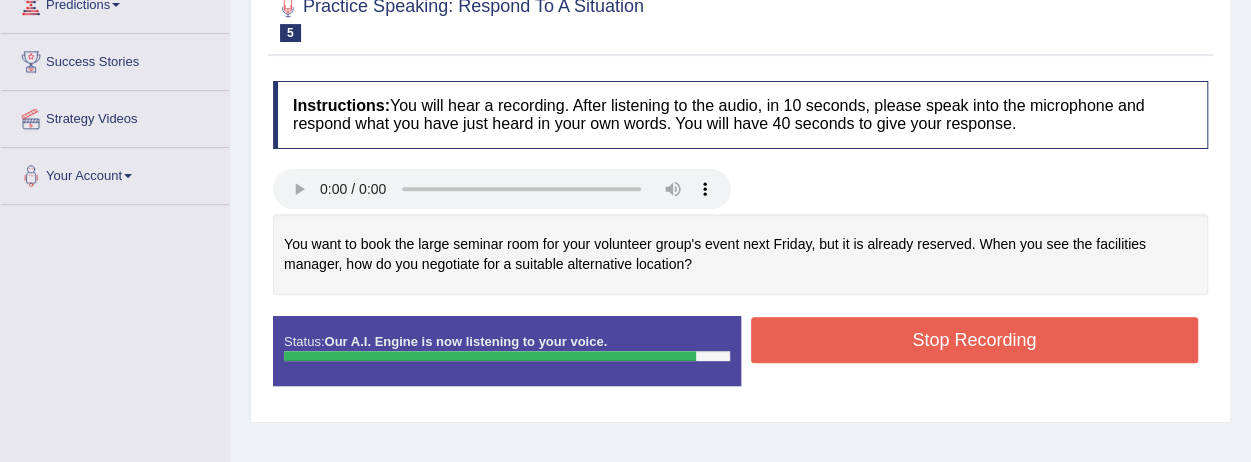 click on "Stop Recording" at bounding box center [975, 340] 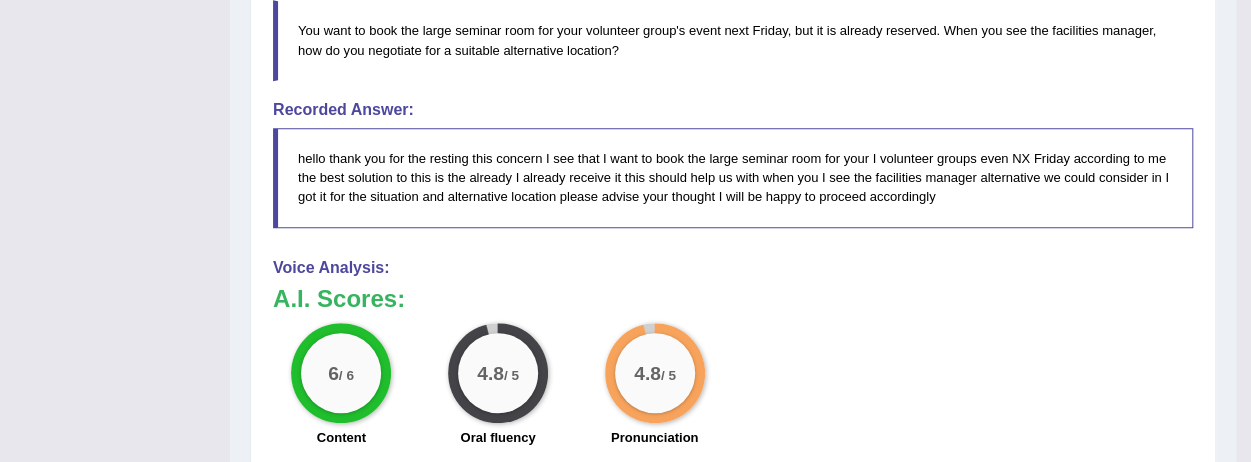 scroll, scrollTop: 653, scrollLeft: 0, axis: vertical 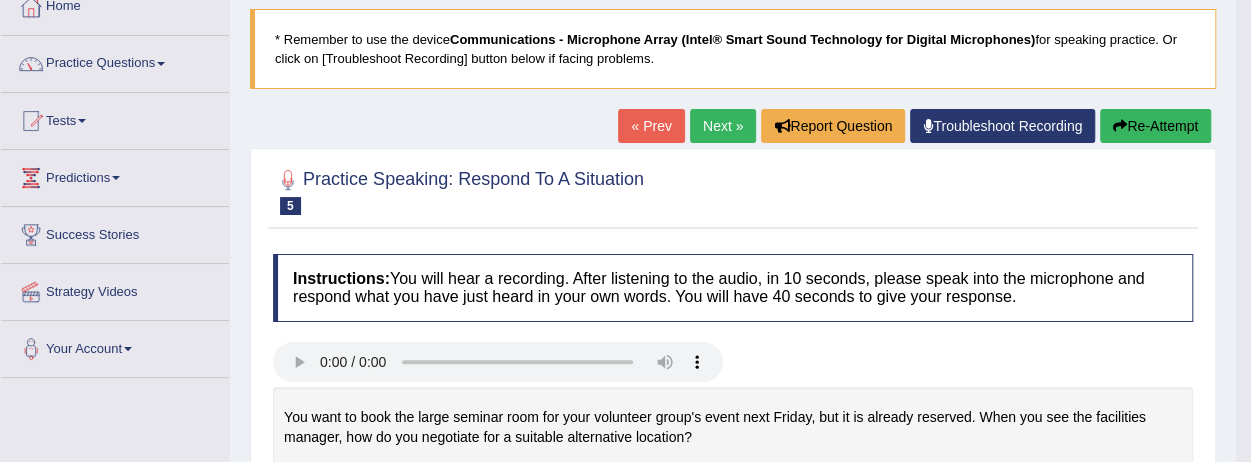 click on "Next »" at bounding box center [723, 126] 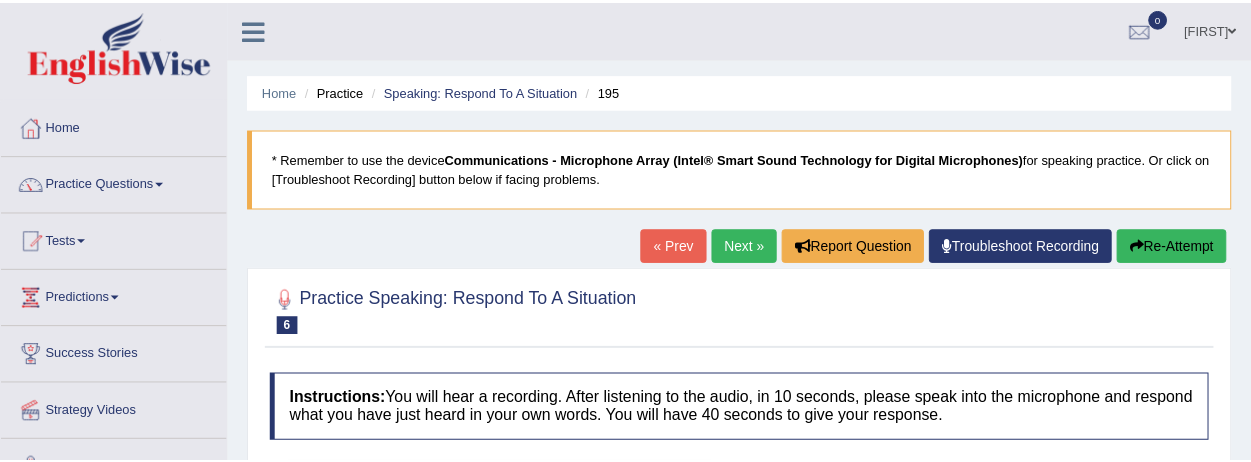scroll, scrollTop: 0, scrollLeft: 0, axis: both 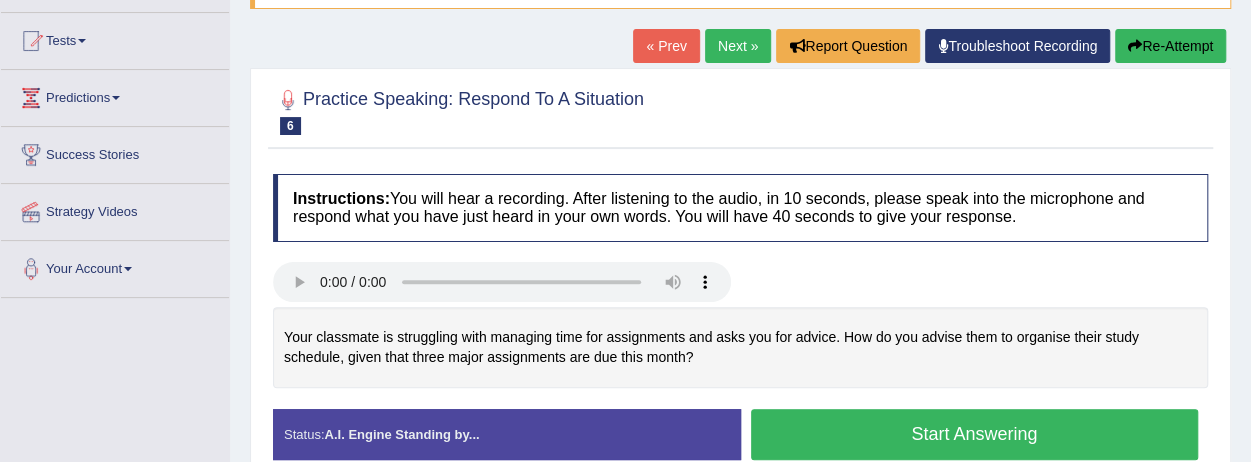 click on "Start Answering" at bounding box center [975, 434] 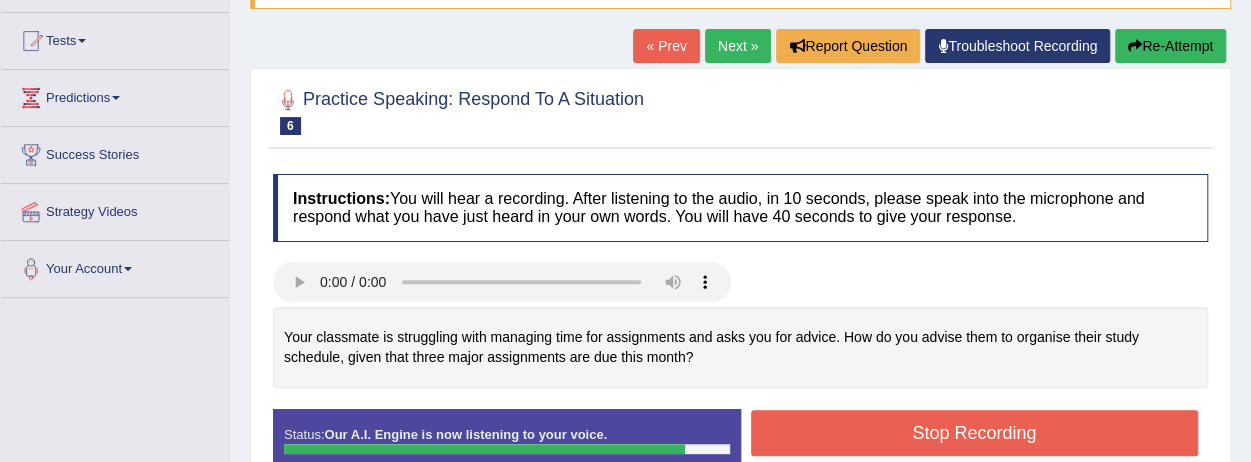 click on "Stop Recording" at bounding box center (975, 433) 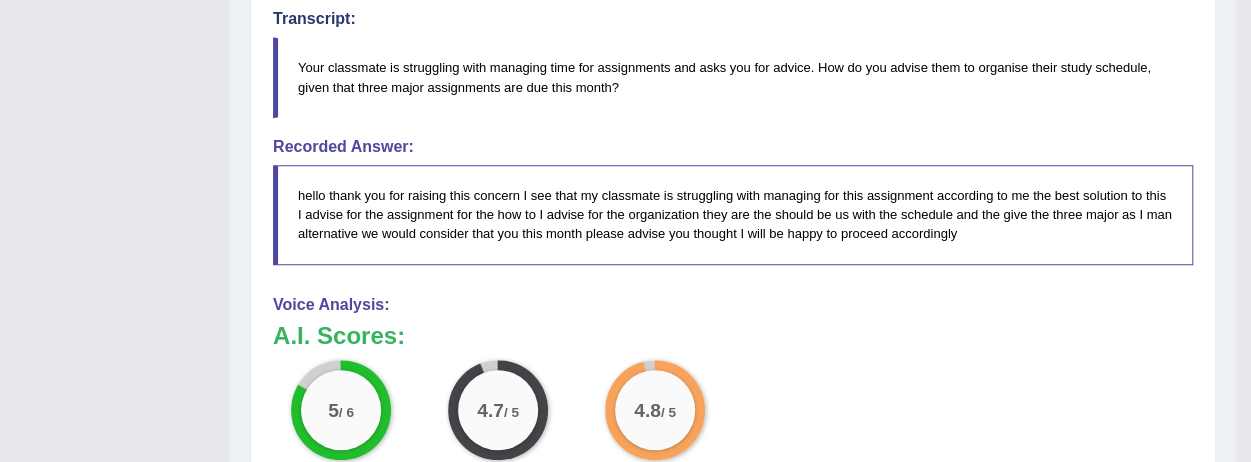 scroll, scrollTop: 600, scrollLeft: 0, axis: vertical 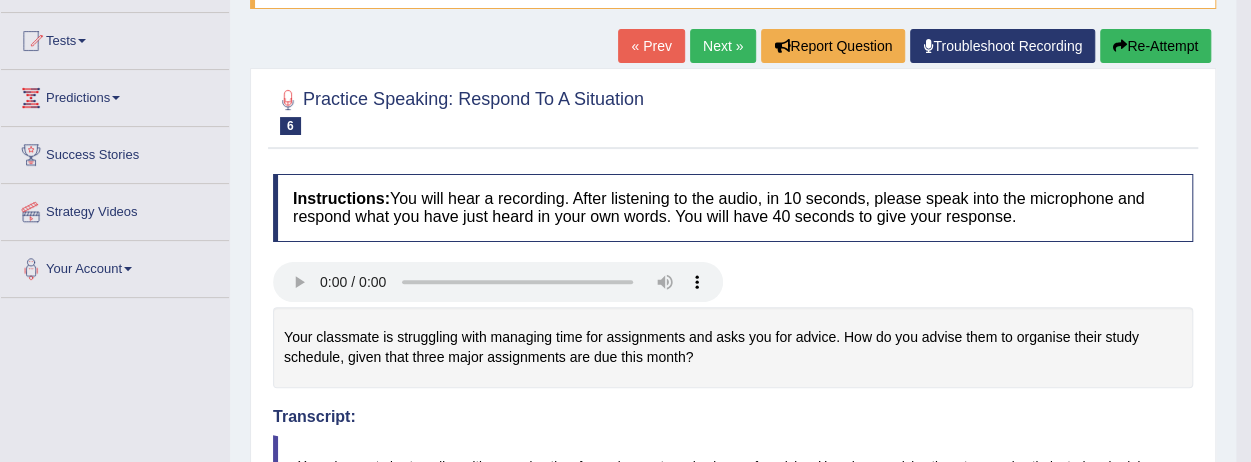 click on "Next »" at bounding box center (723, 46) 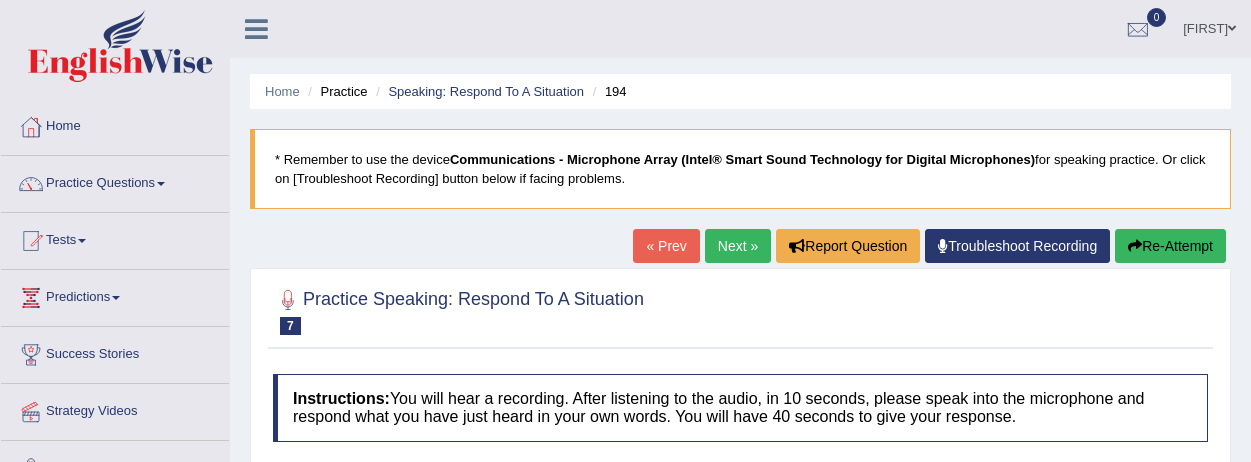 scroll, scrollTop: 0, scrollLeft: 0, axis: both 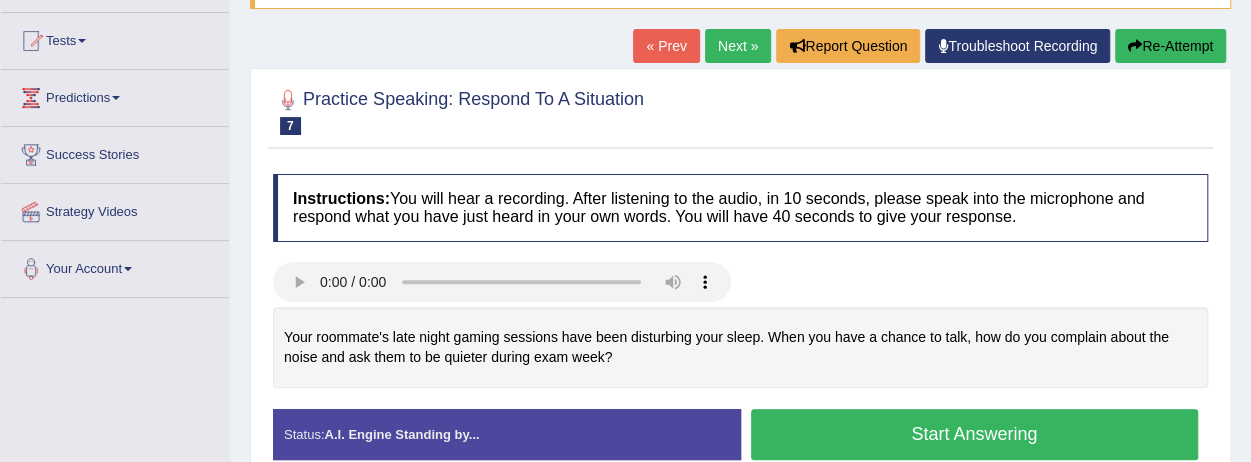 click on "Start Answering" at bounding box center (975, 434) 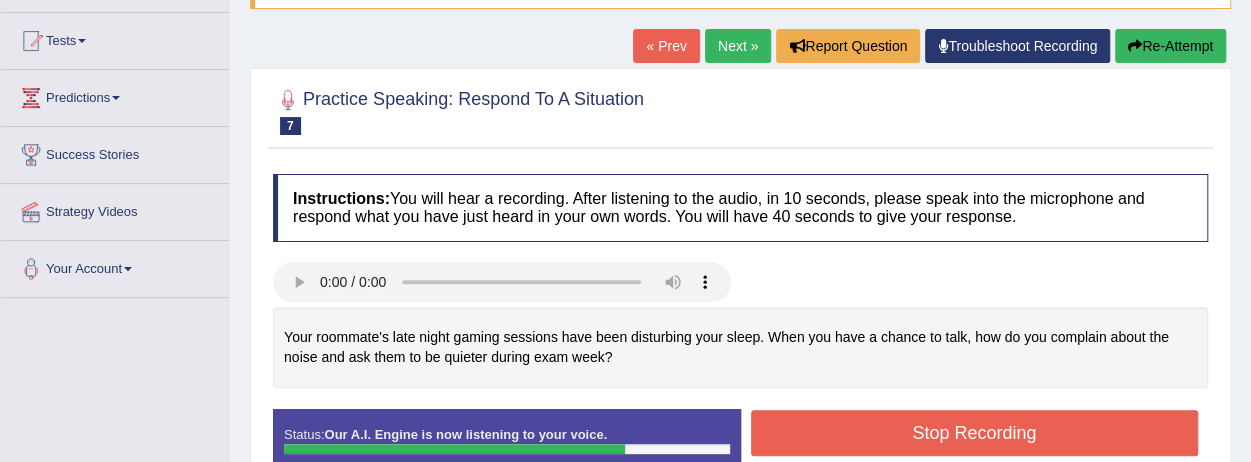 click on "Stop Recording" at bounding box center (975, 433) 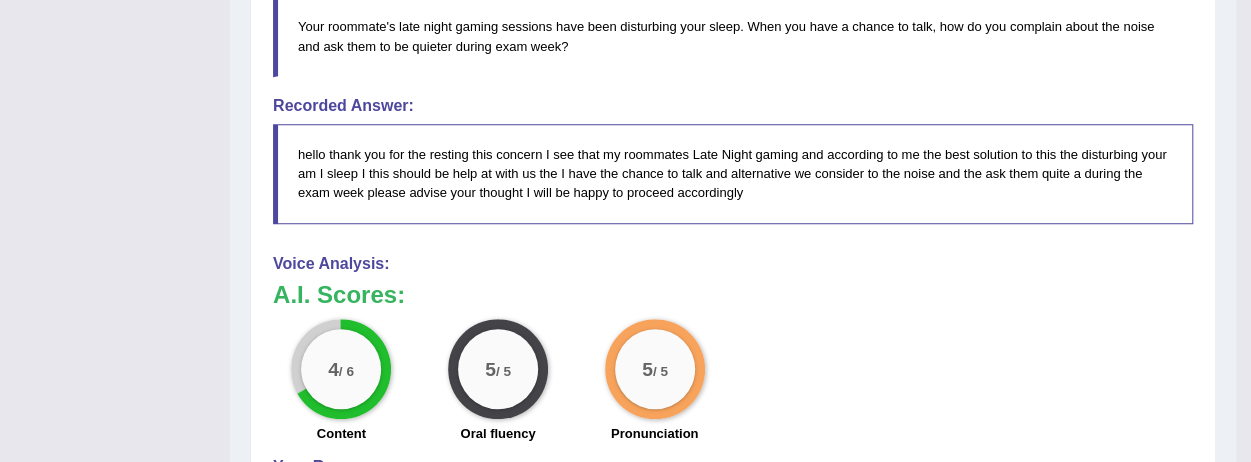 scroll, scrollTop: 640, scrollLeft: 0, axis: vertical 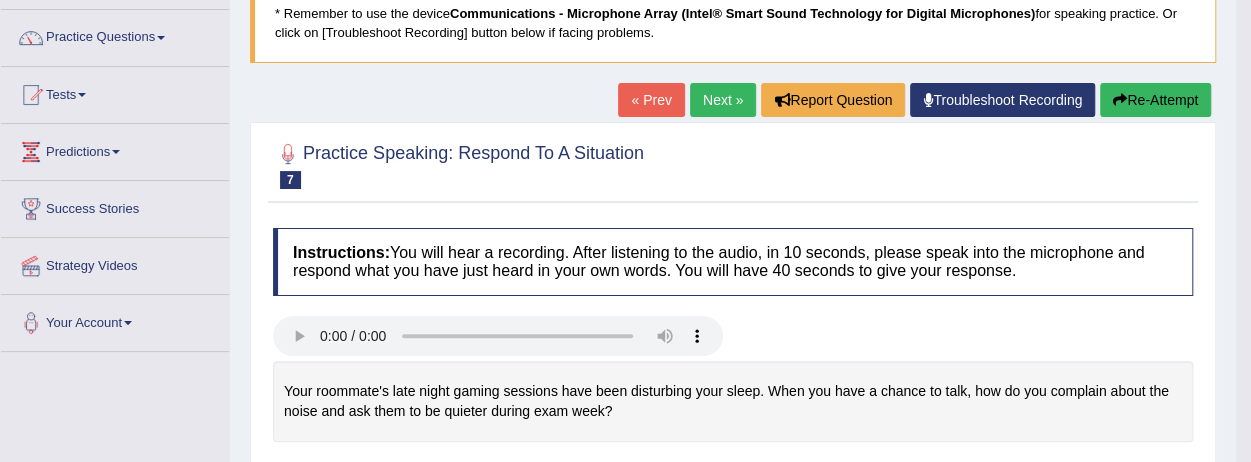 click on "Next »" at bounding box center [723, 100] 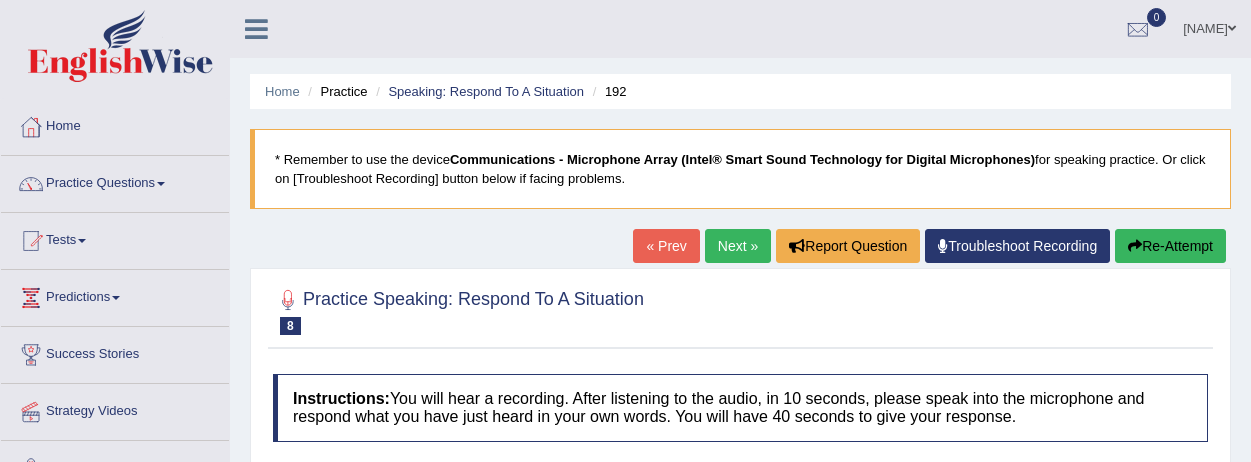 scroll, scrollTop: 0, scrollLeft: 0, axis: both 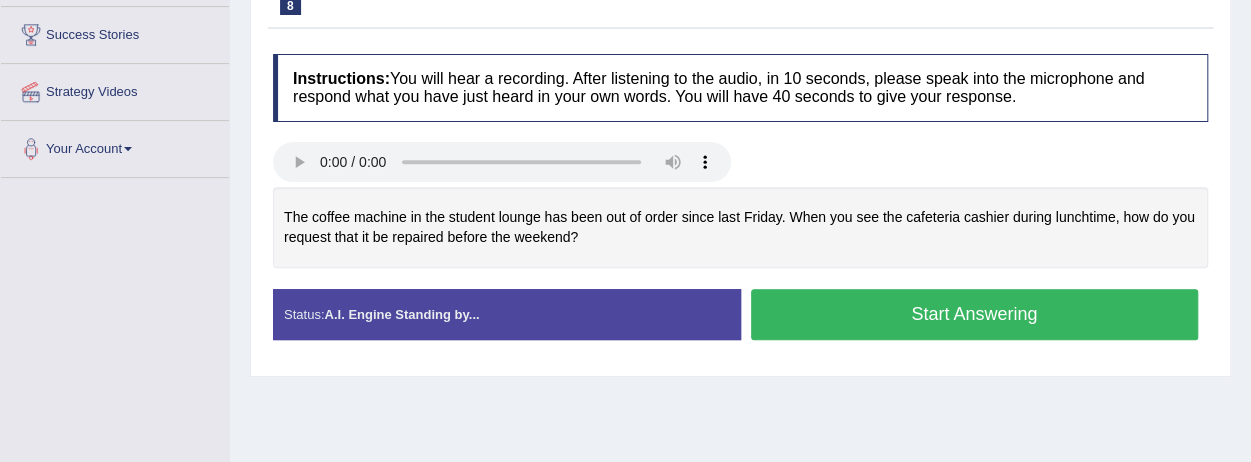 click on "Start Answering" at bounding box center (975, 314) 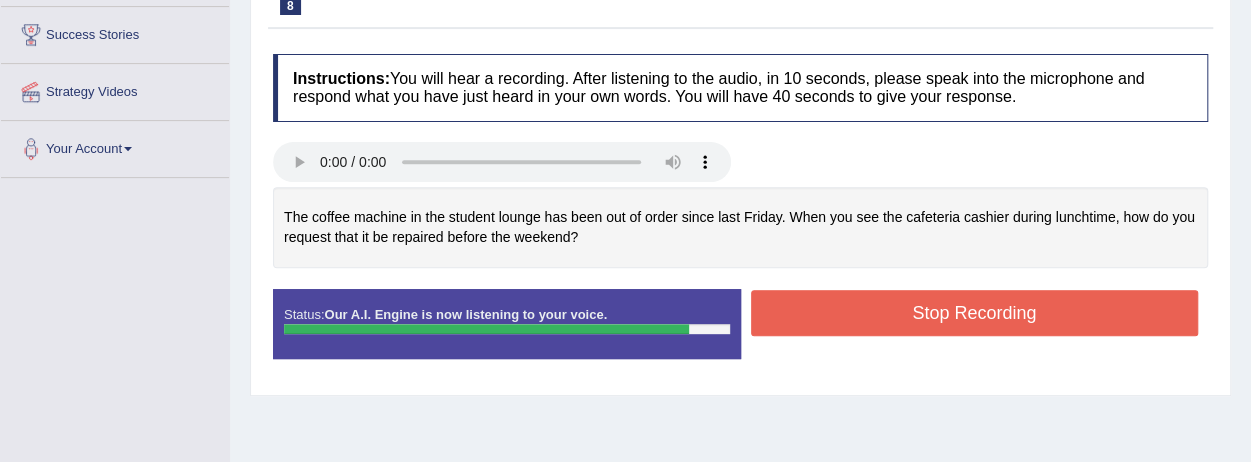 click on "Stop Recording" at bounding box center [975, 313] 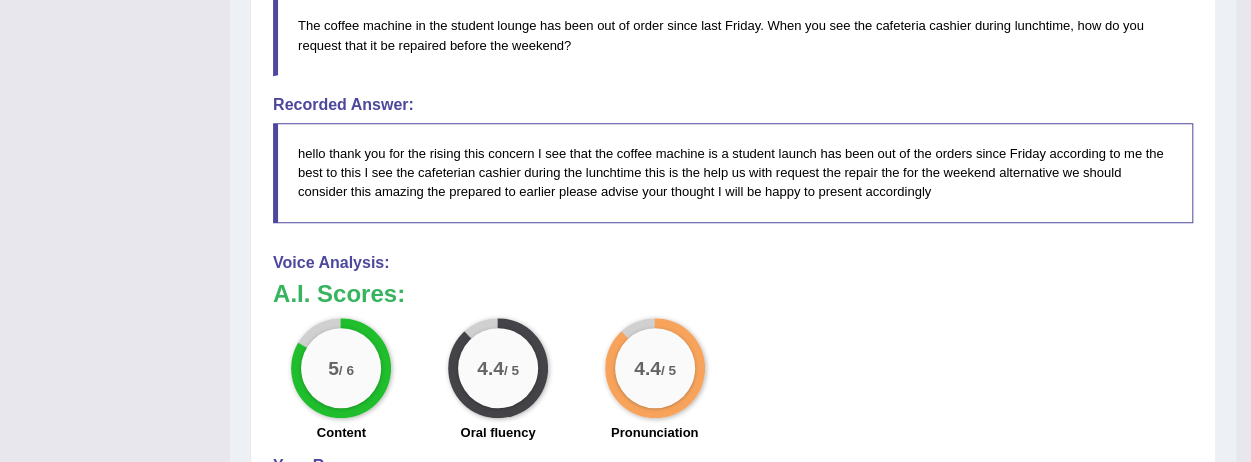 scroll, scrollTop: 680, scrollLeft: 0, axis: vertical 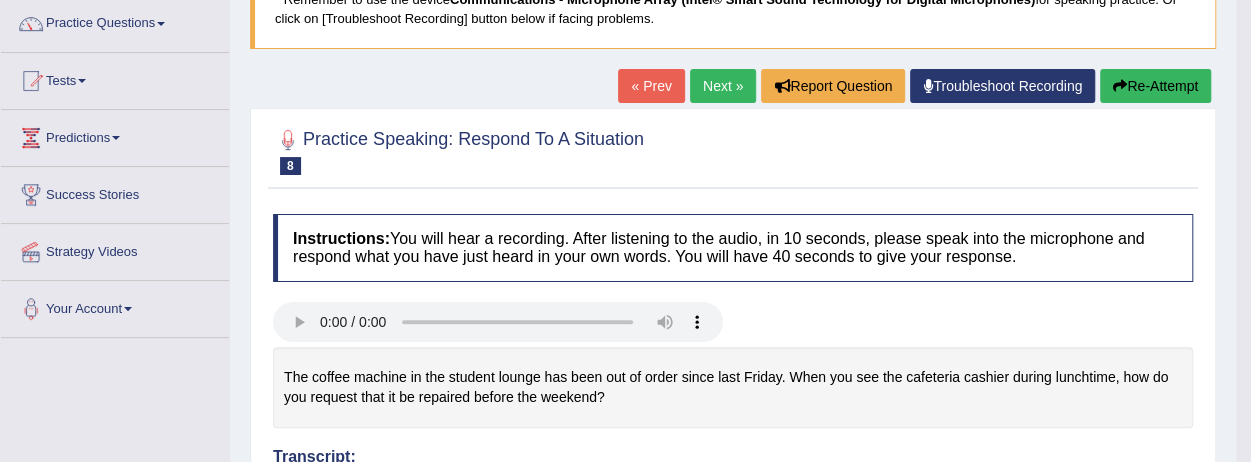 click on "Next »" at bounding box center (723, 86) 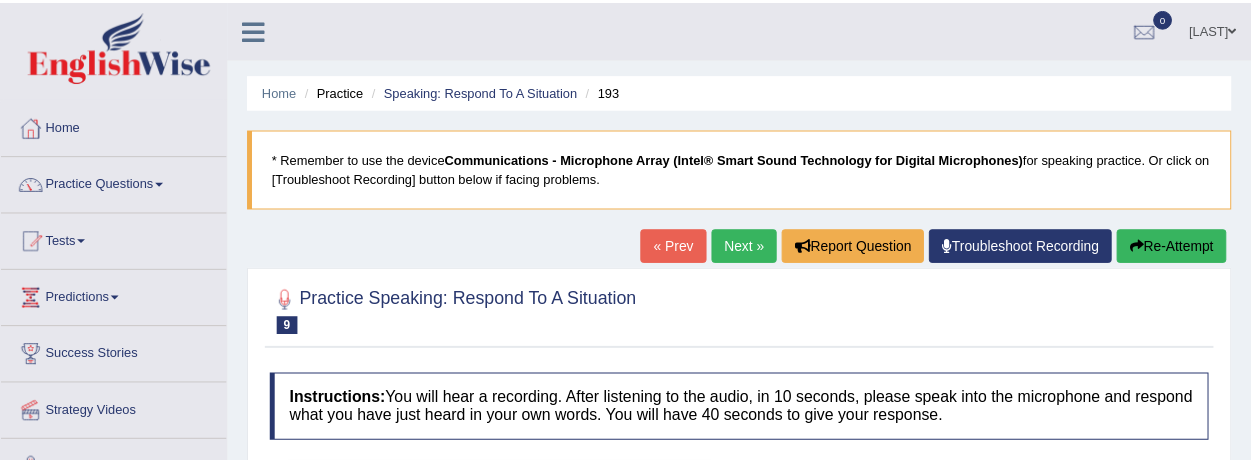 scroll, scrollTop: 0, scrollLeft: 0, axis: both 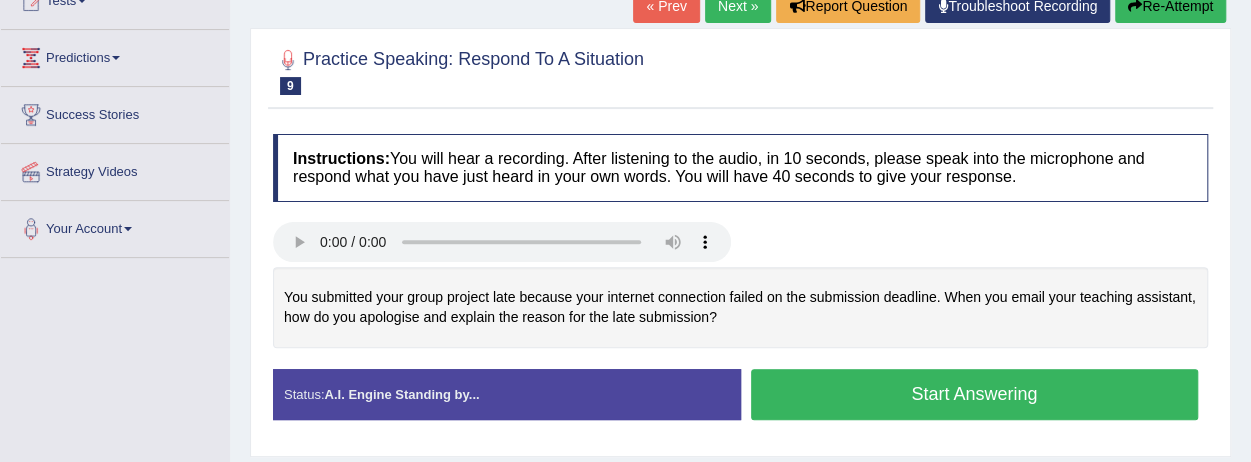 click on "Start Answering" at bounding box center (975, 394) 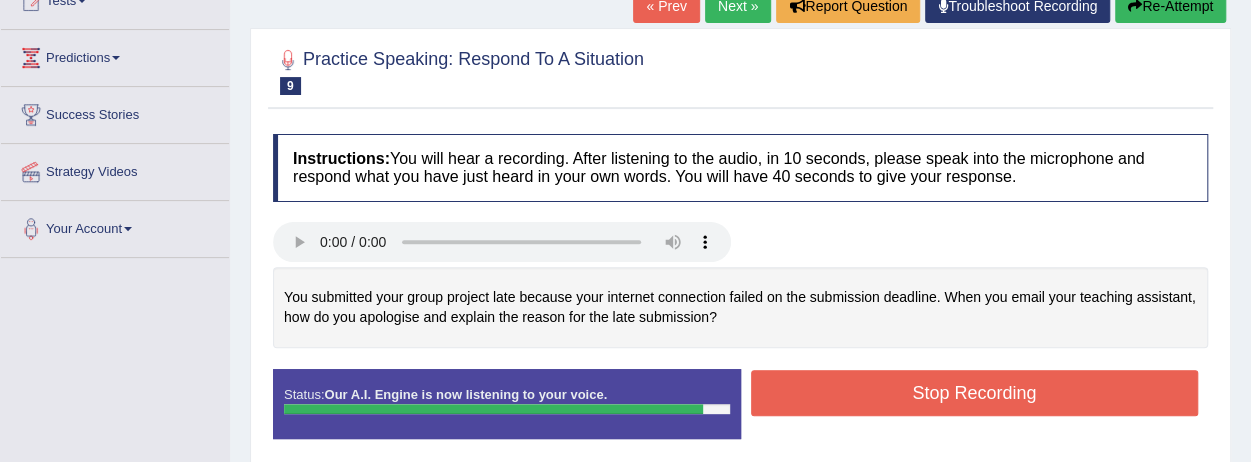 click on "Stop Recording" at bounding box center (975, 393) 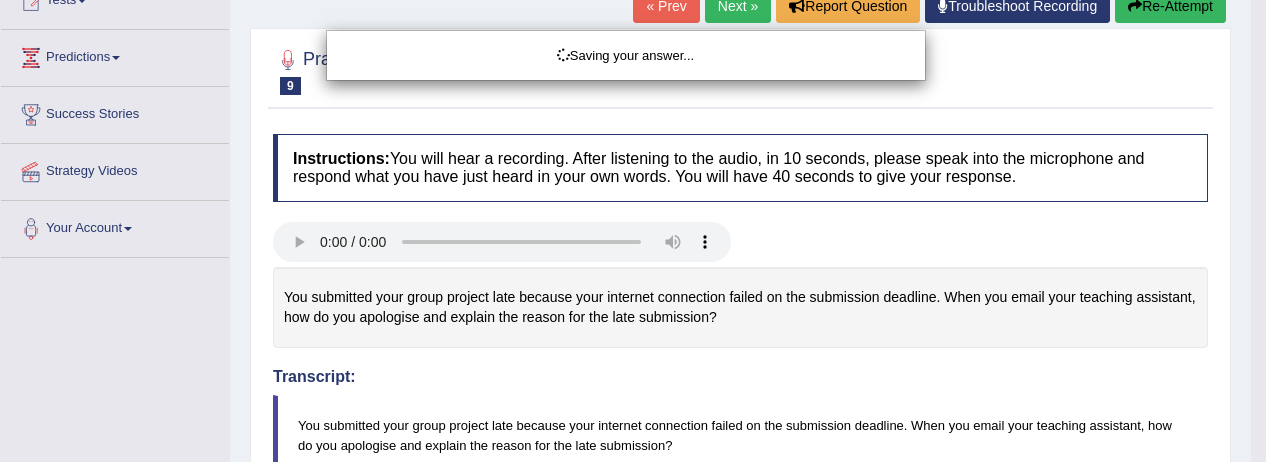 click on "Saving your answer..." at bounding box center (633, 231) 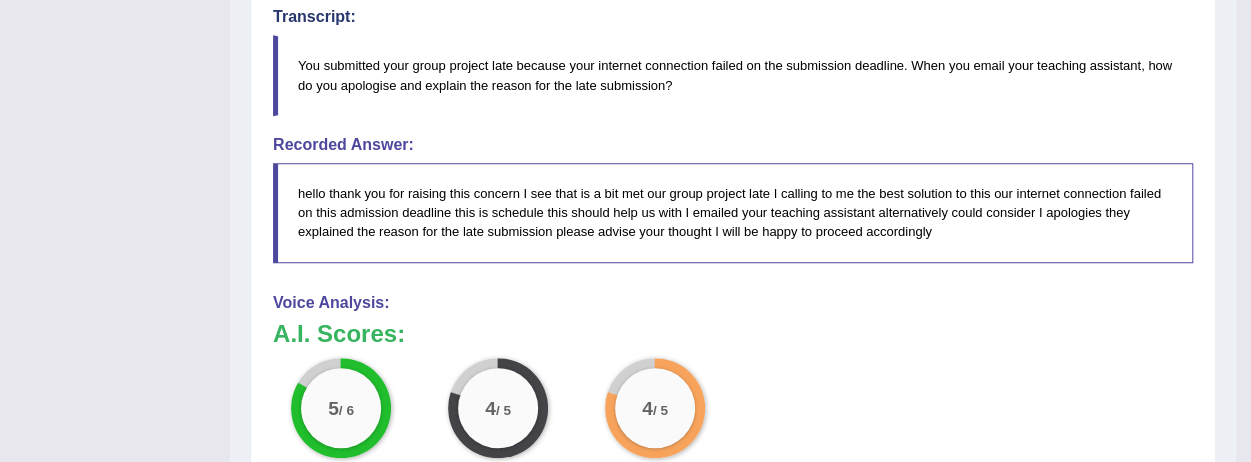 scroll, scrollTop: 640, scrollLeft: 0, axis: vertical 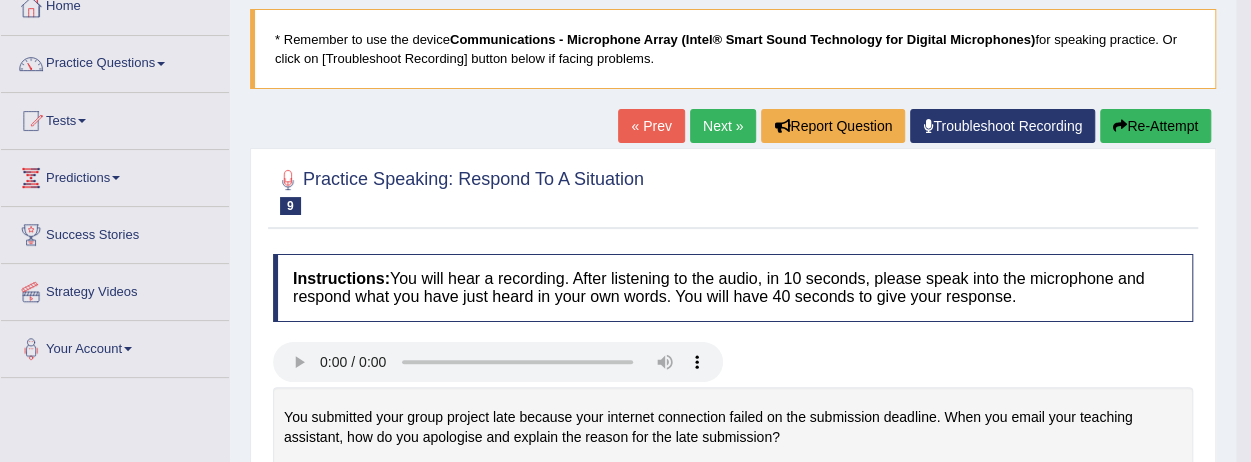 click on "Next »" at bounding box center [723, 126] 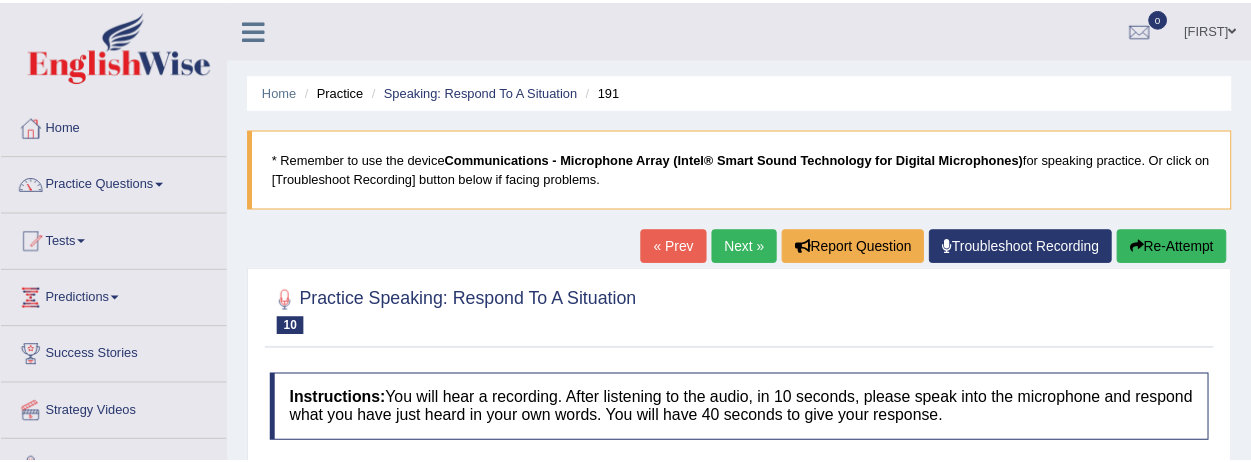 scroll, scrollTop: 0, scrollLeft: 0, axis: both 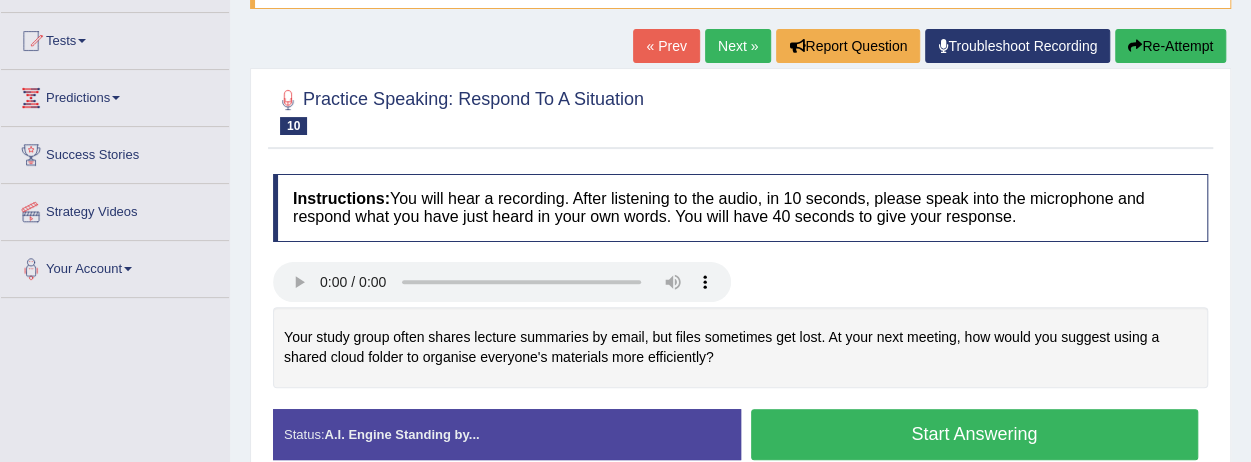 click on "Start Answering" at bounding box center (975, 434) 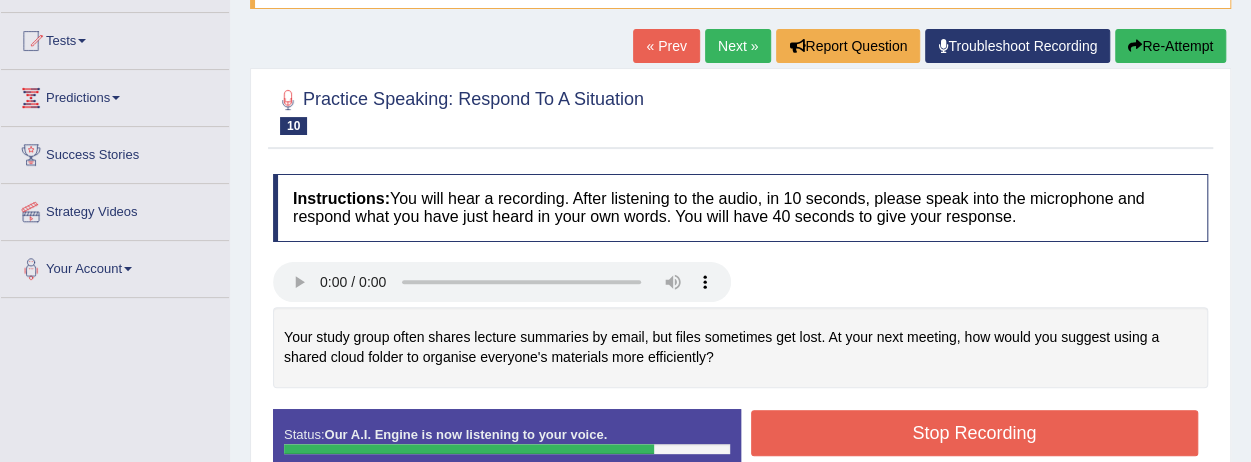 click on "Stop Recording" at bounding box center [975, 433] 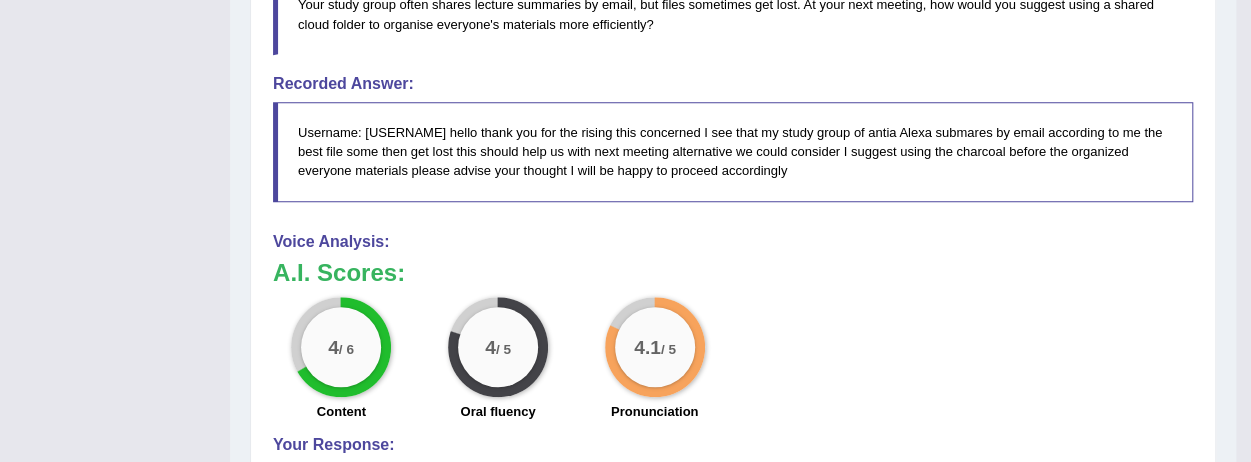 scroll, scrollTop: 680, scrollLeft: 0, axis: vertical 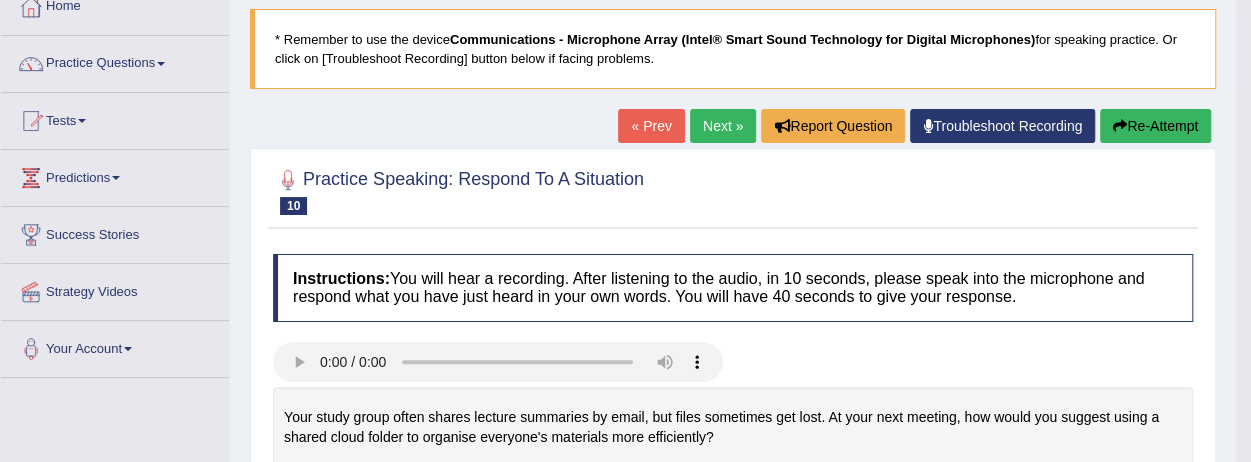 click on "Next »" at bounding box center (723, 126) 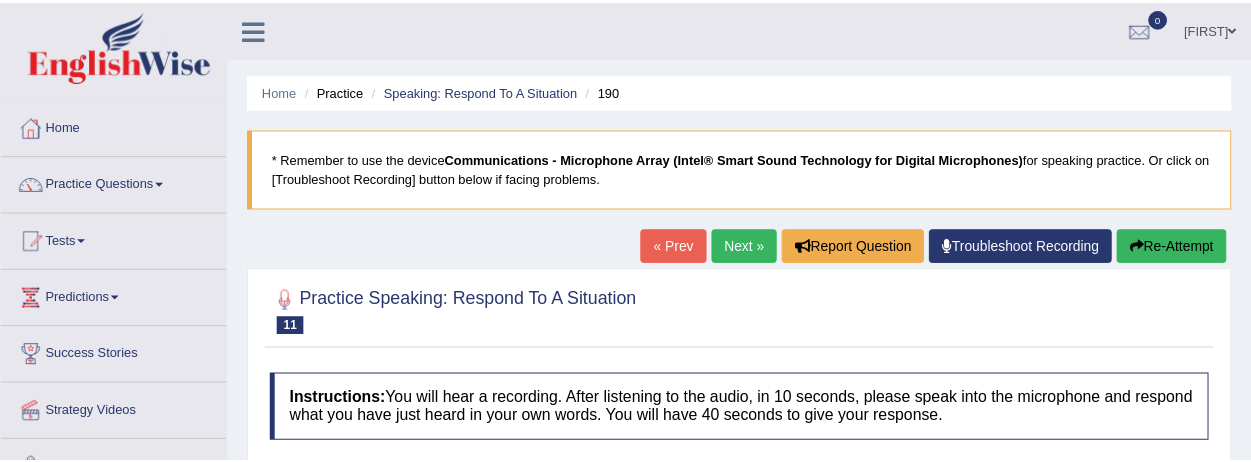 scroll, scrollTop: 0, scrollLeft: 0, axis: both 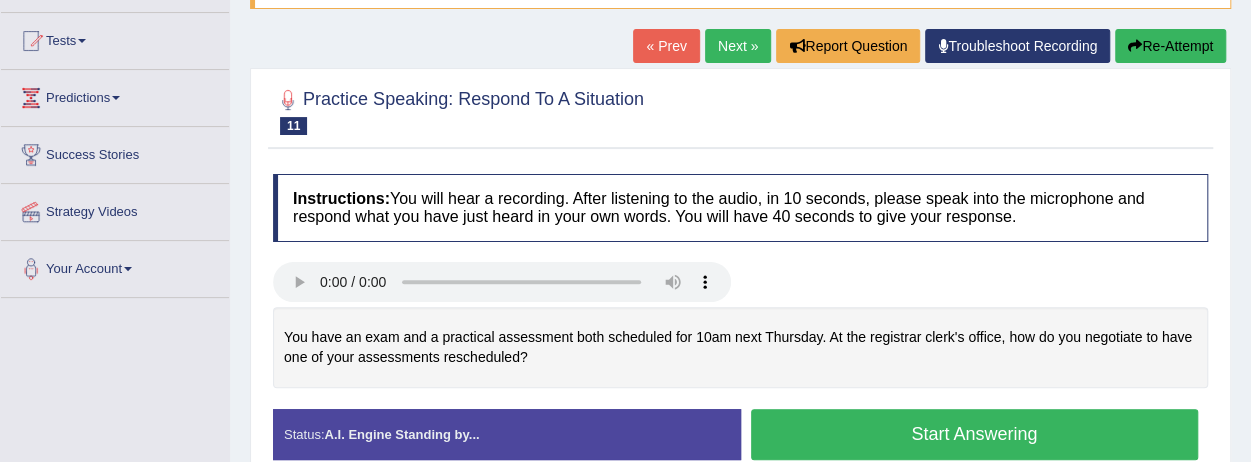 click on "Start Answering" at bounding box center [975, 434] 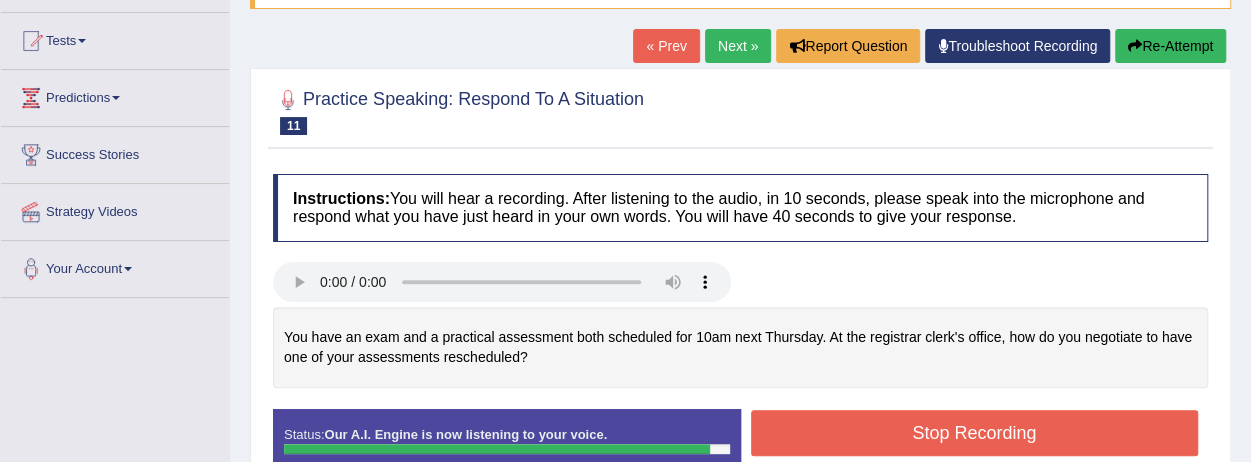 click on "Stop Recording" at bounding box center [975, 433] 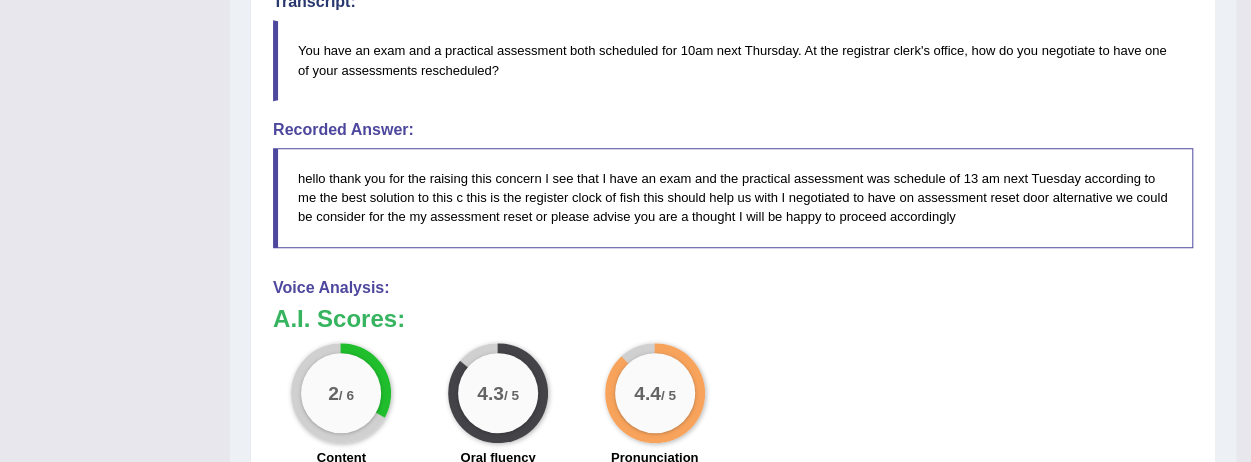 scroll, scrollTop: 640, scrollLeft: 0, axis: vertical 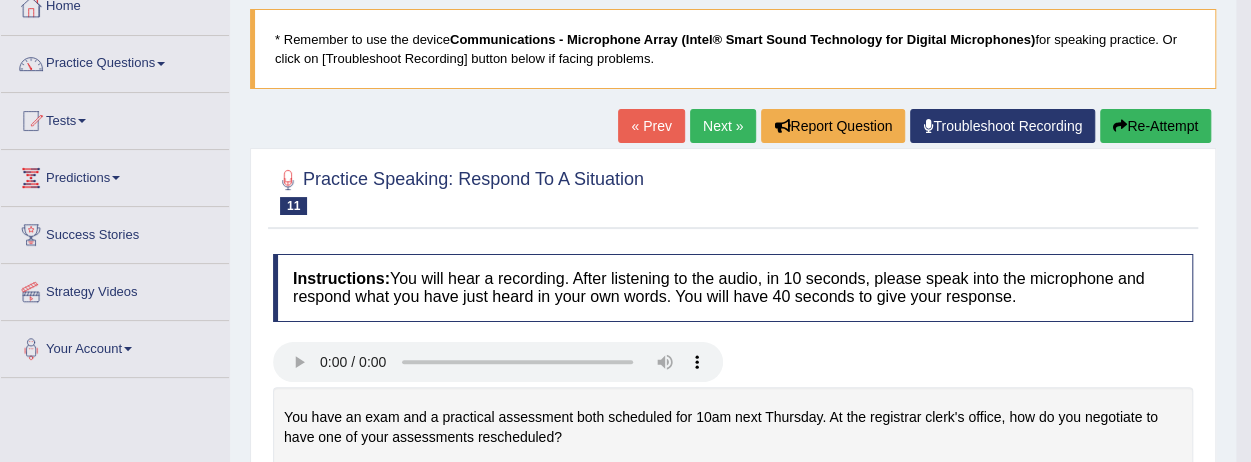 click on "Next »" at bounding box center [723, 126] 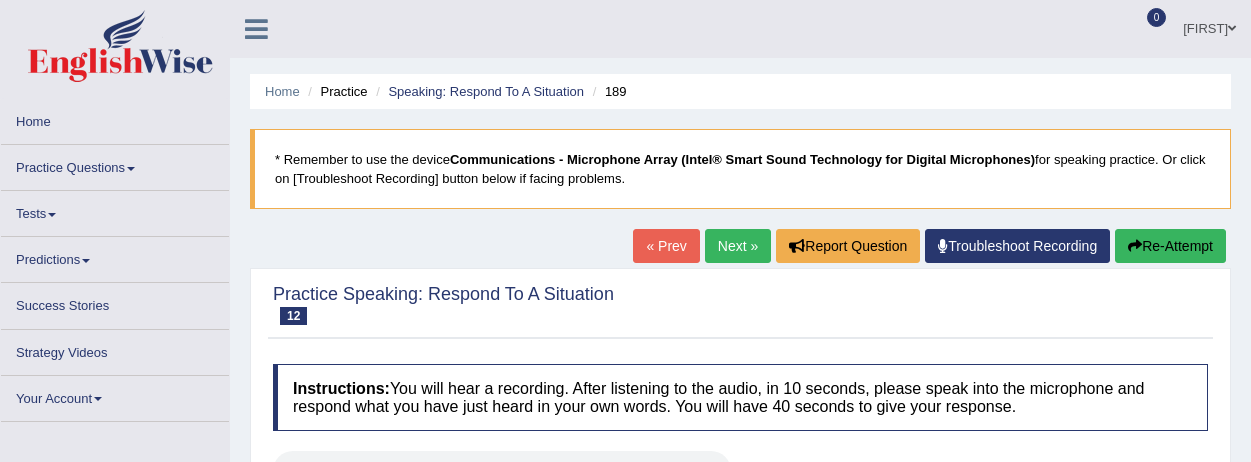 scroll, scrollTop: 0, scrollLeft: 0, axis: both 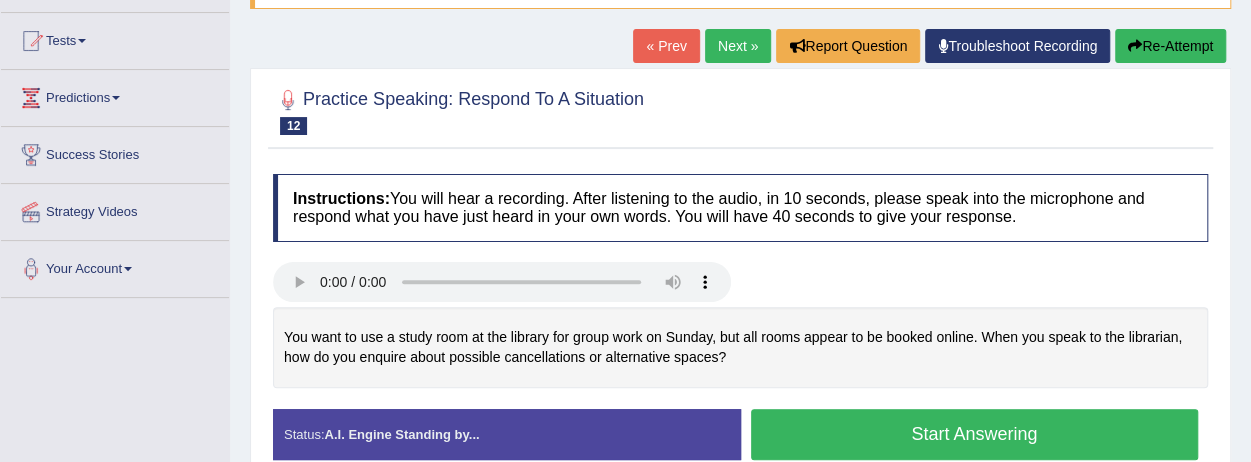 click on "Start Answering" at bounding box center [975, 434] 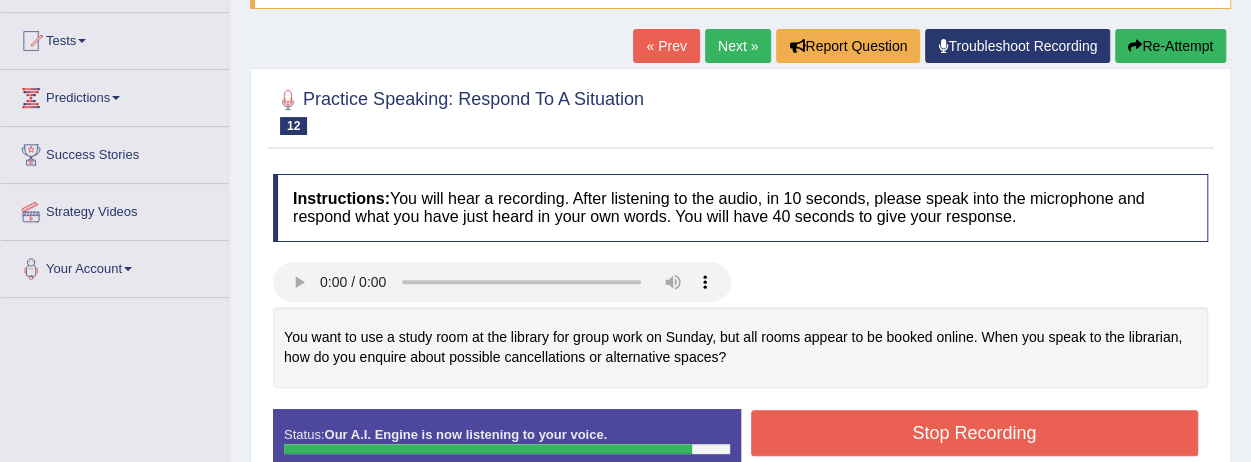 click on "Stop Recording" at bounding box center [975, 433] 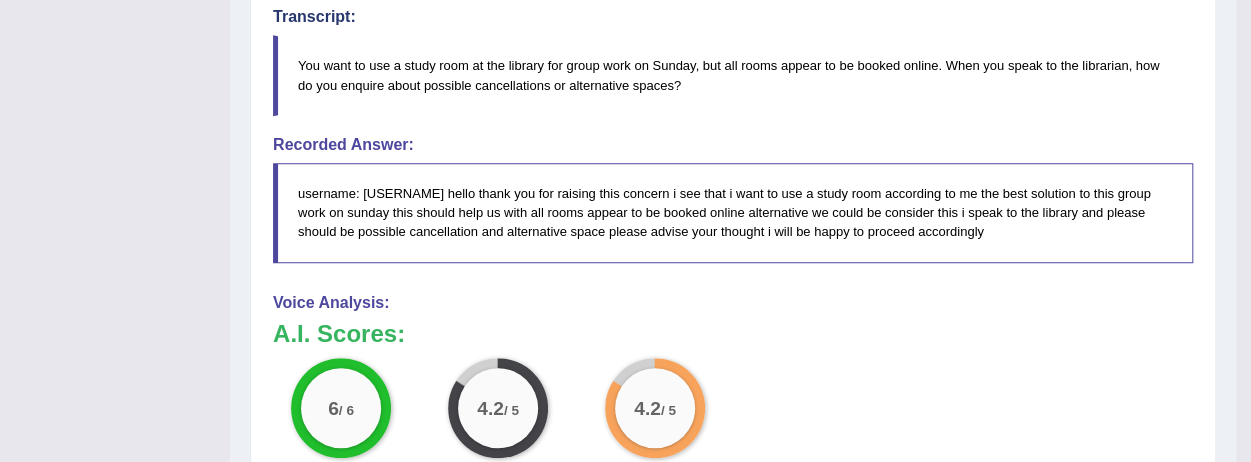 scroll, scrollTop: 640, scrollLeft: 0, axis: vertical 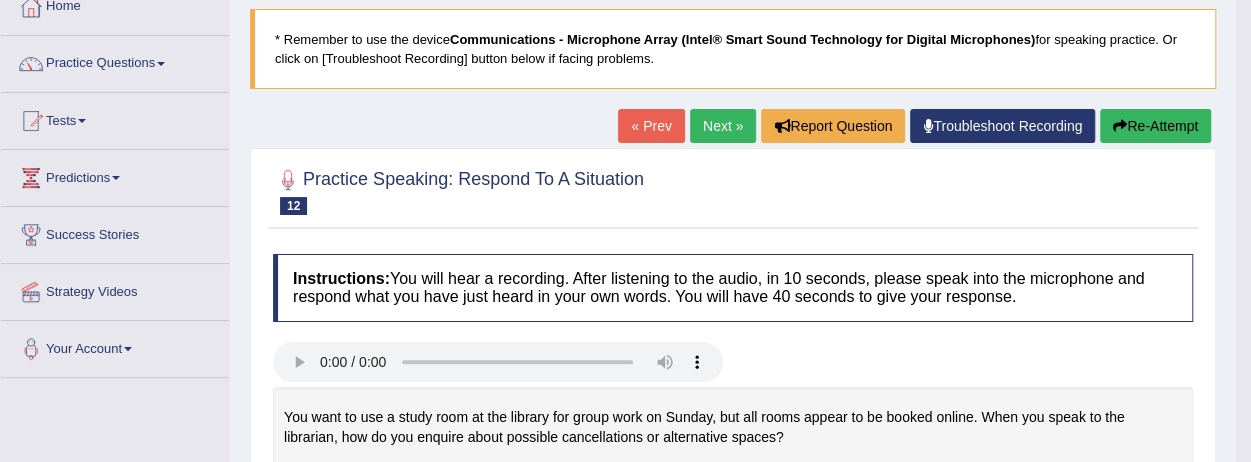 click on "Next »" at bounding box center [723, 126] 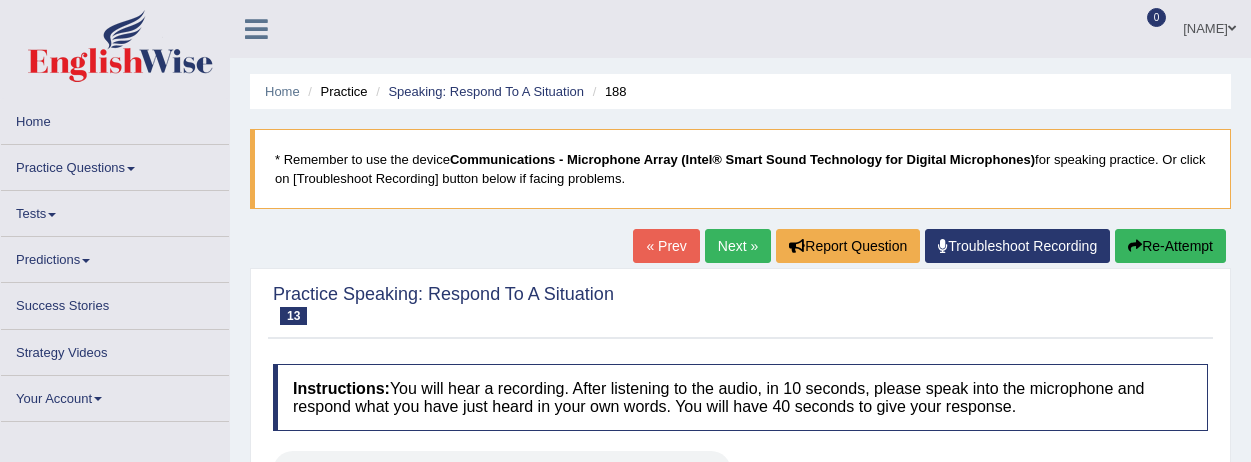 scroll, scrollTop: 0, scrollLeft: 0, axis: both 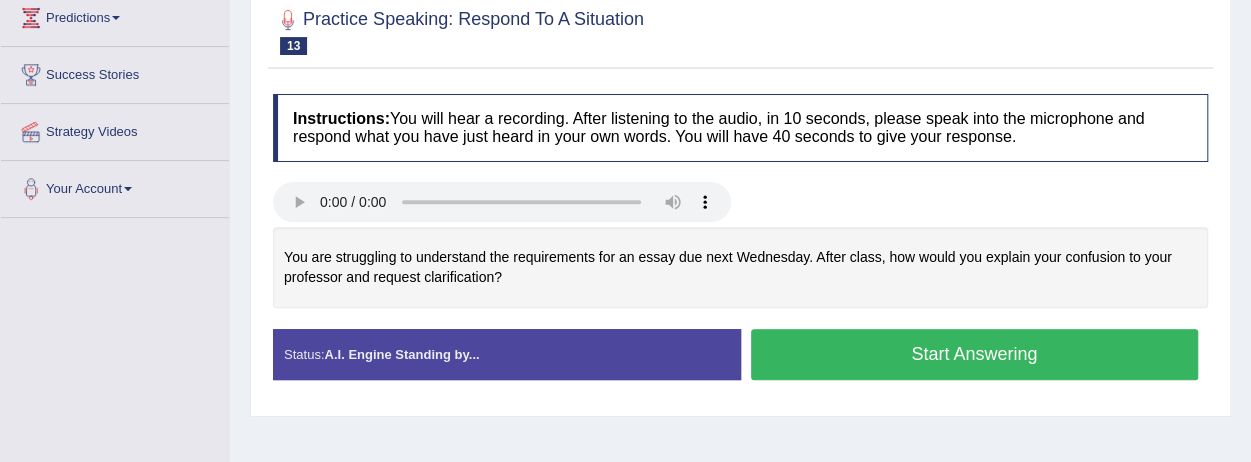 click on "Start Answering" at bounding box center [975, 354] 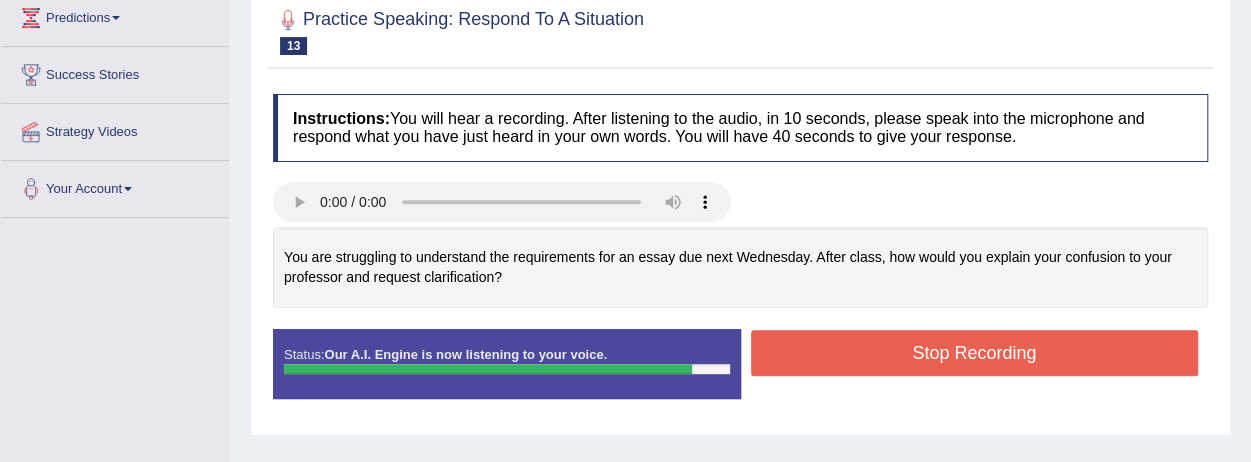 click on "Stop Recording" at bounding box center (975, 353) 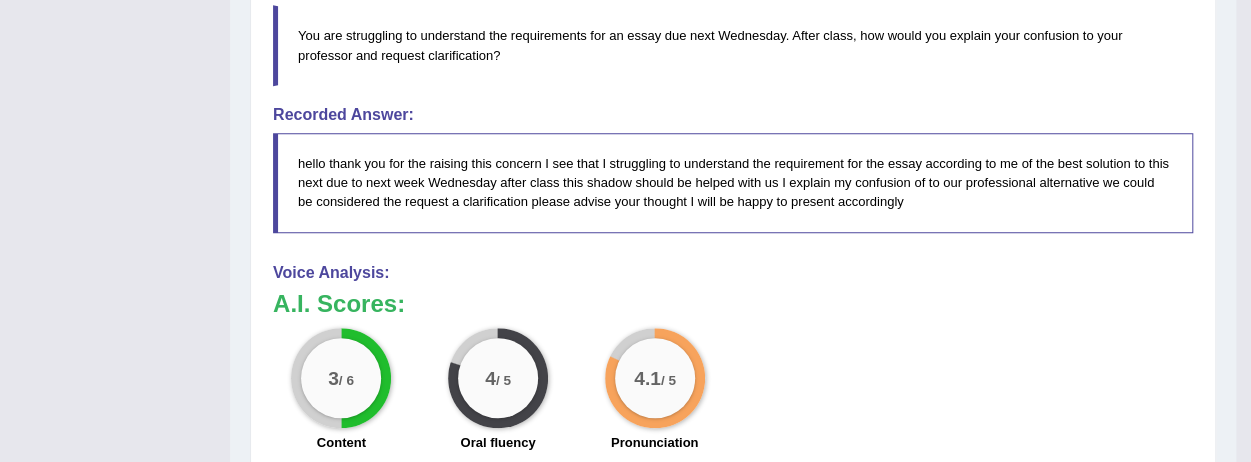 scroll, scrollTop: 640, scrollLeft: 0, axis: vertical 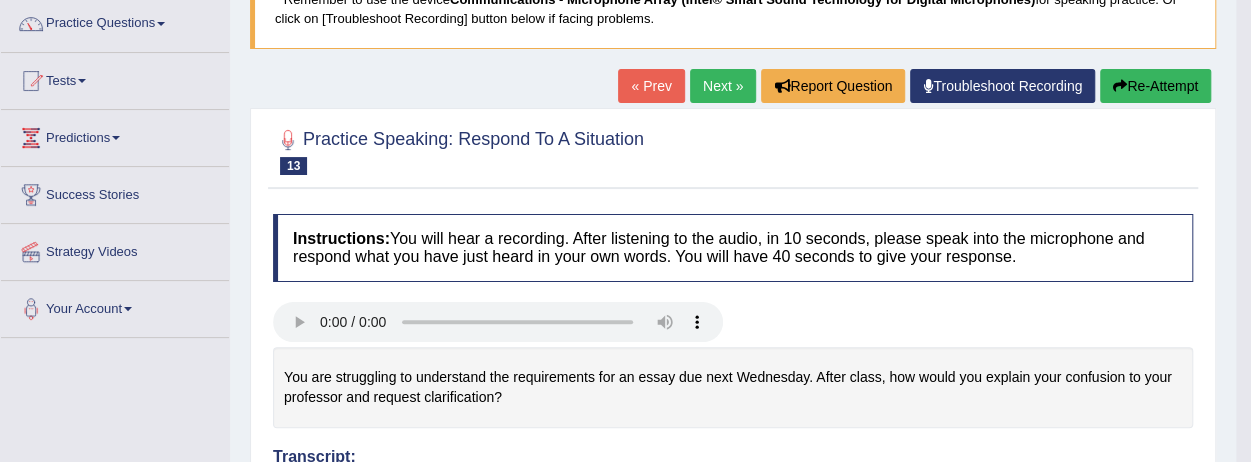 click on "Next »" at bounding box center [723, 86] 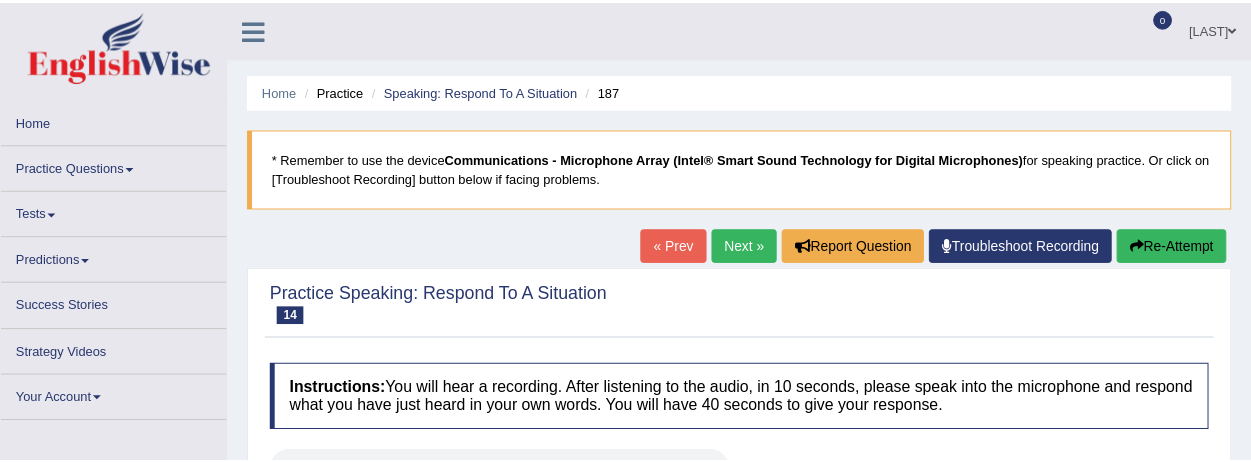 scroll, scrollTop: 0, scrollLeft: 0, axis: both 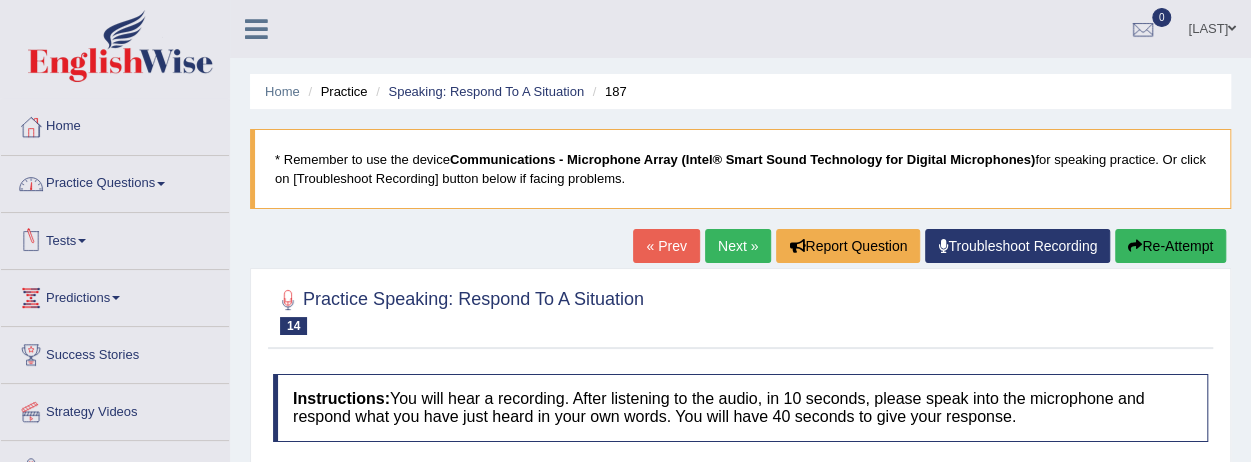 click on "Tests" at bounding box center [115, 238] 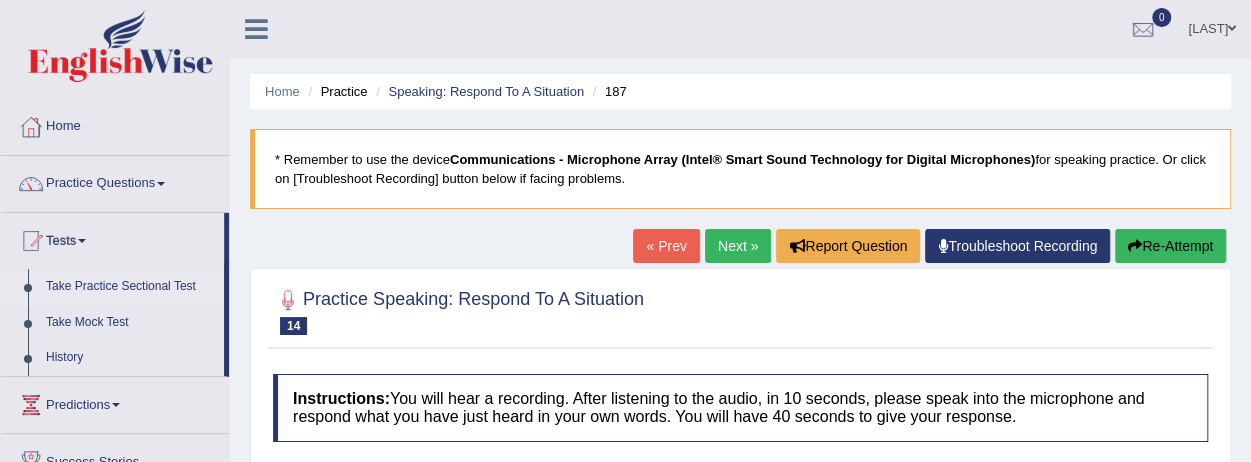 click on "Take Practice Sectional Test" at bounding box center (130, 287) 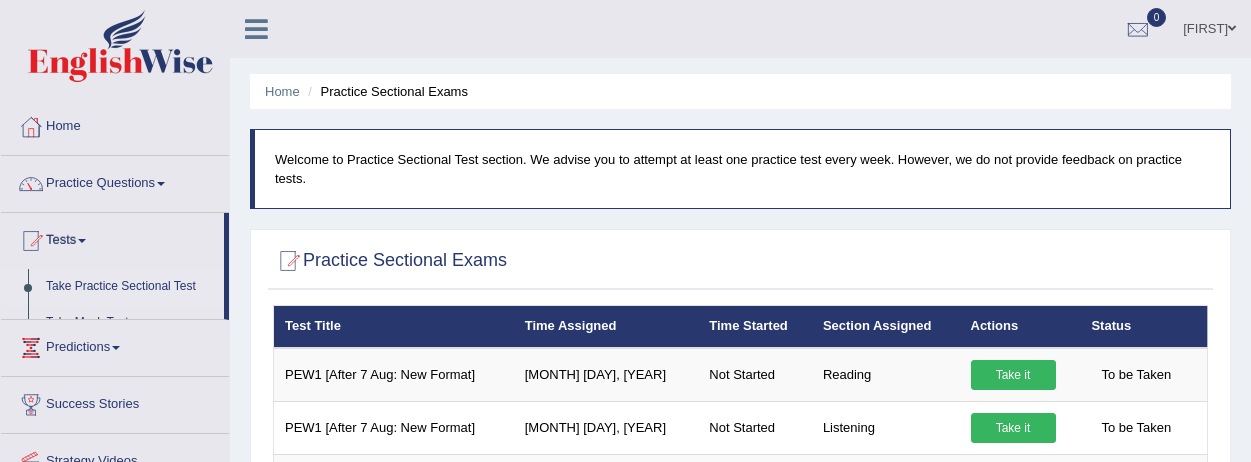 scroll, scrollTop: 0, scrollLeft: 0, axis: both 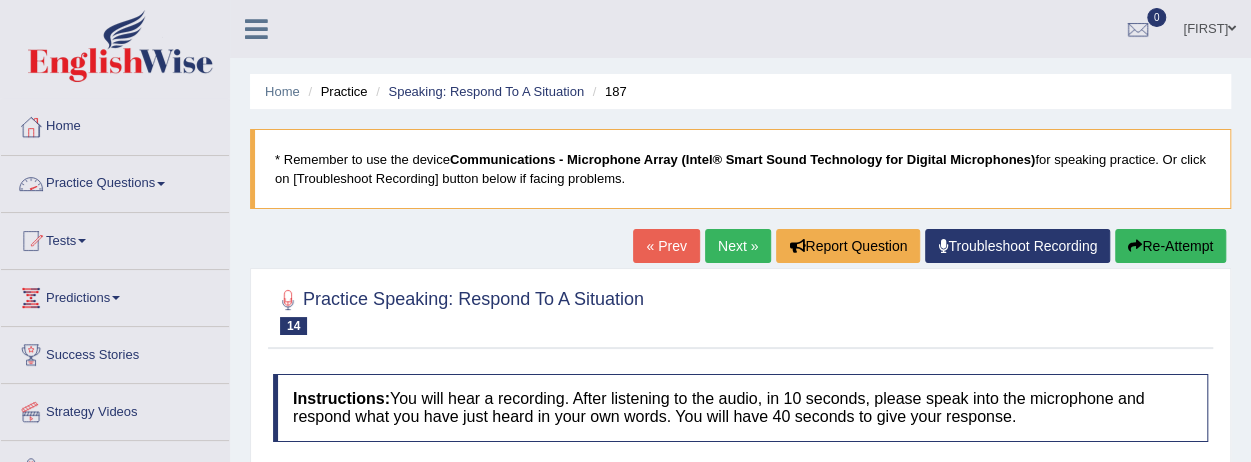 click at bounding box center (161, 184) 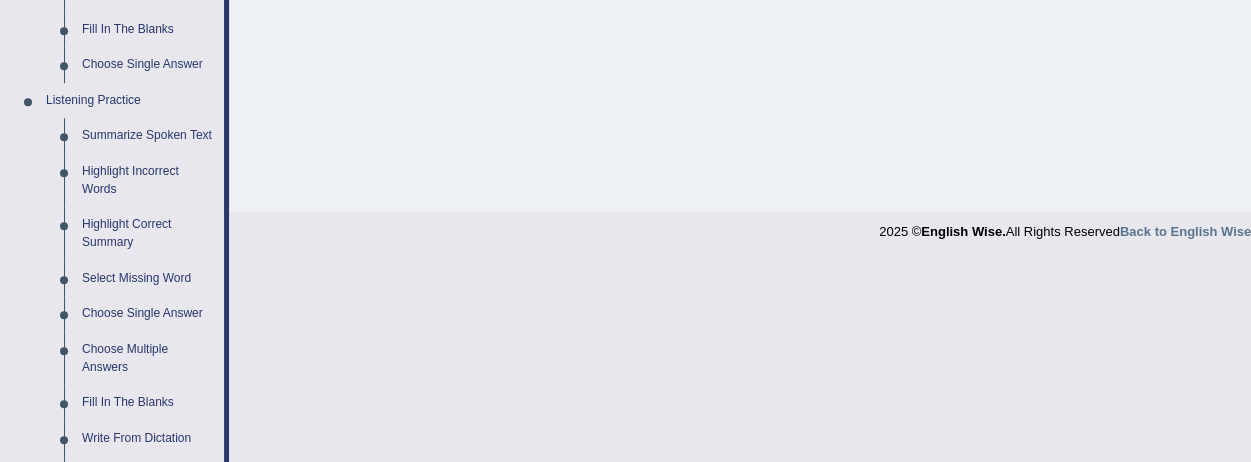 scroll, scrollTop: 797, scrollLeft: 0, axis: vertical 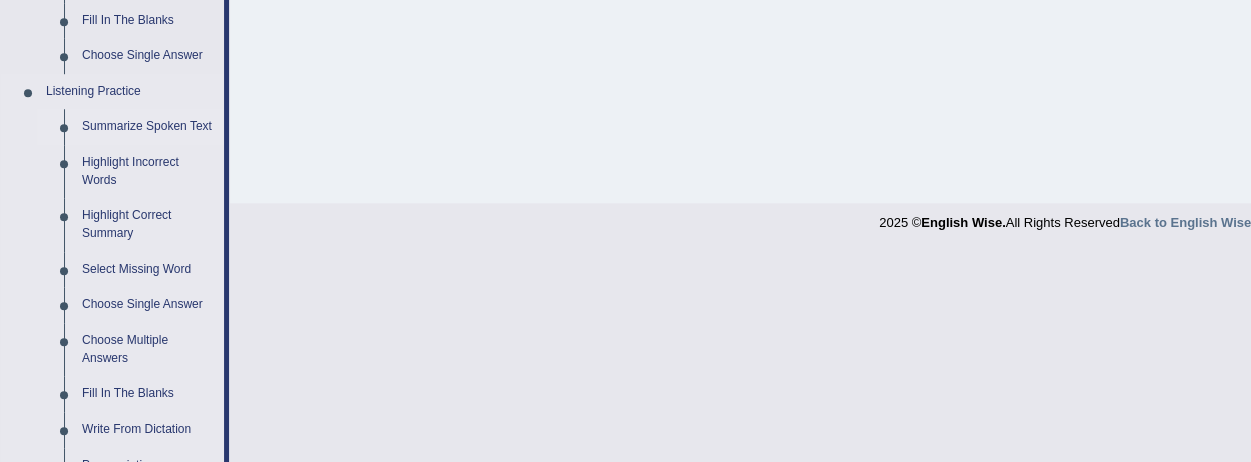 click on "Summarize Spoken Text" at bounding box center (148, 127) 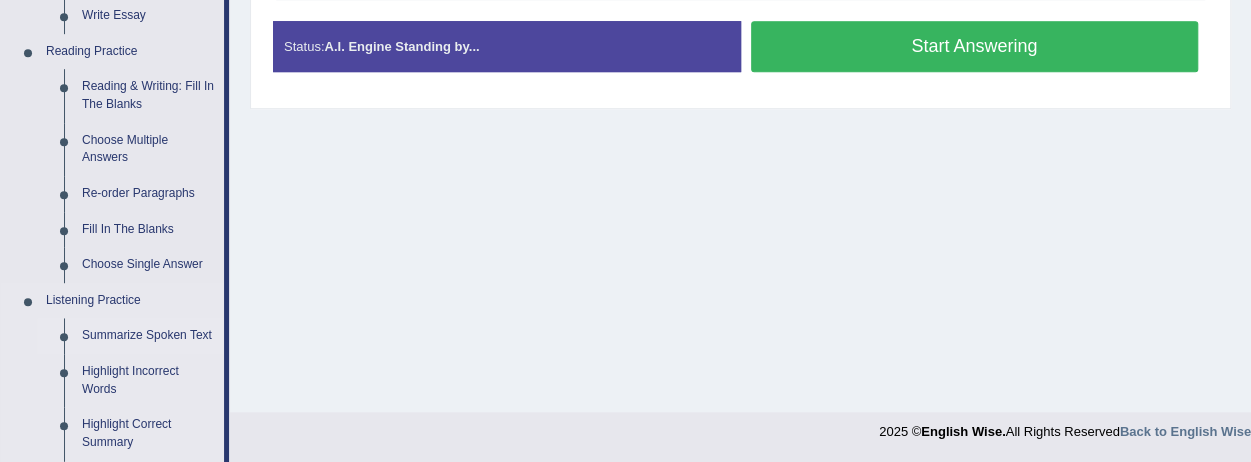 scroll, scrollTop: 1087, scrollLeft: 0, axis: vertical 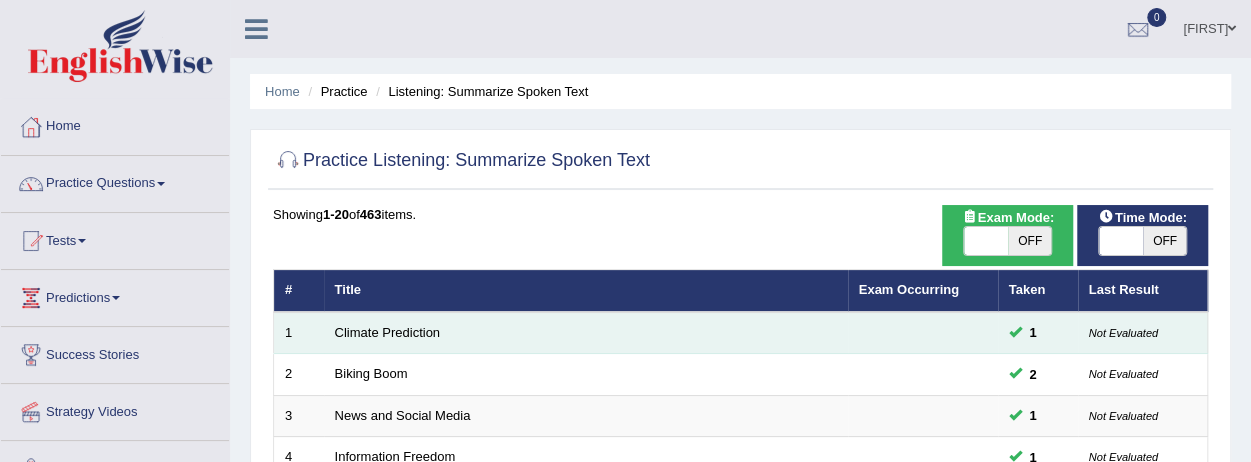 click on "Climate Prediction" at bounding box center [586, 333] 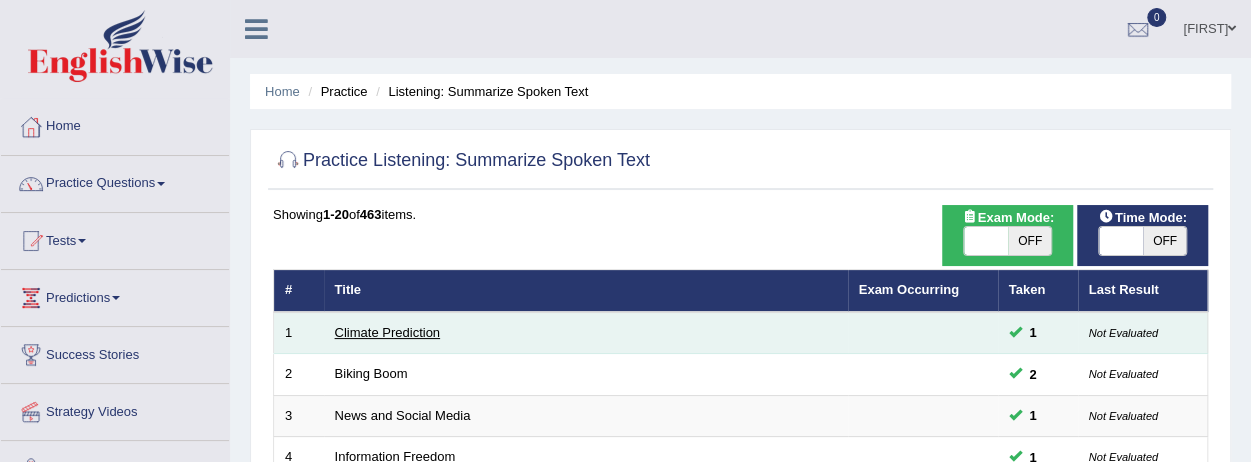 click on "Climate Prediction" at bounding box center [388, 332] 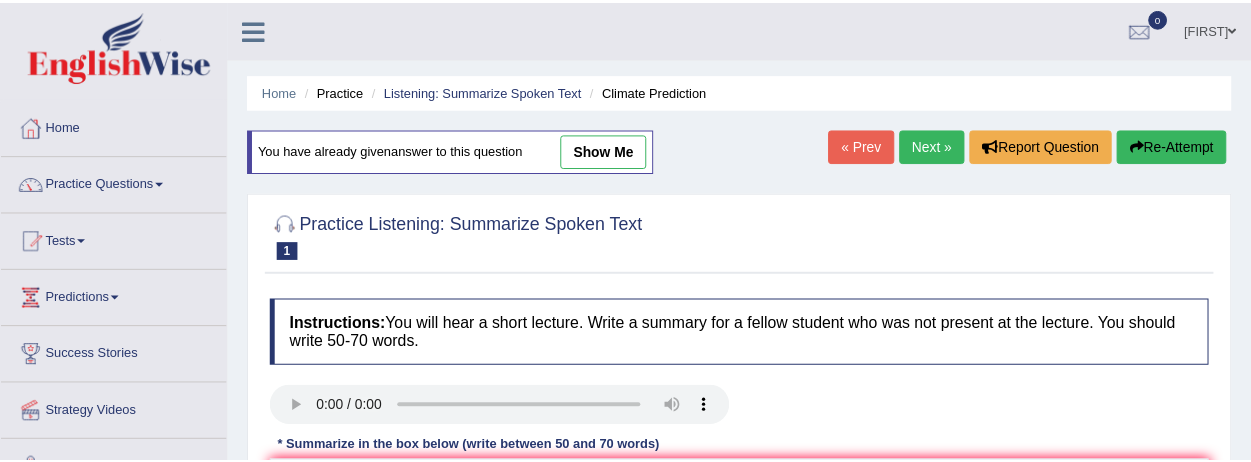 scroll, scrollTop: 0, scrollLeft: 0, axis: both 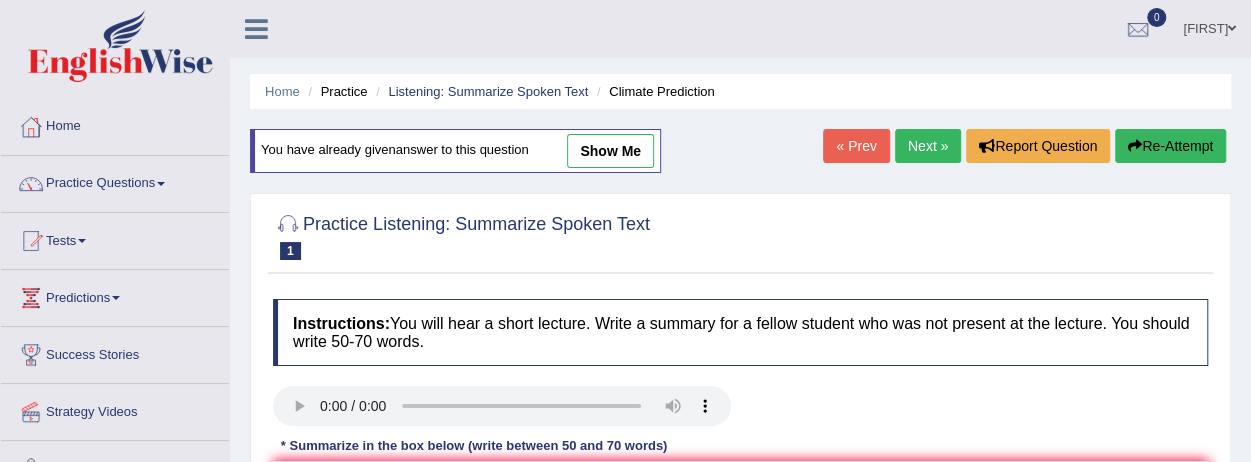 click on "show me" at bounding box center (610, 151) 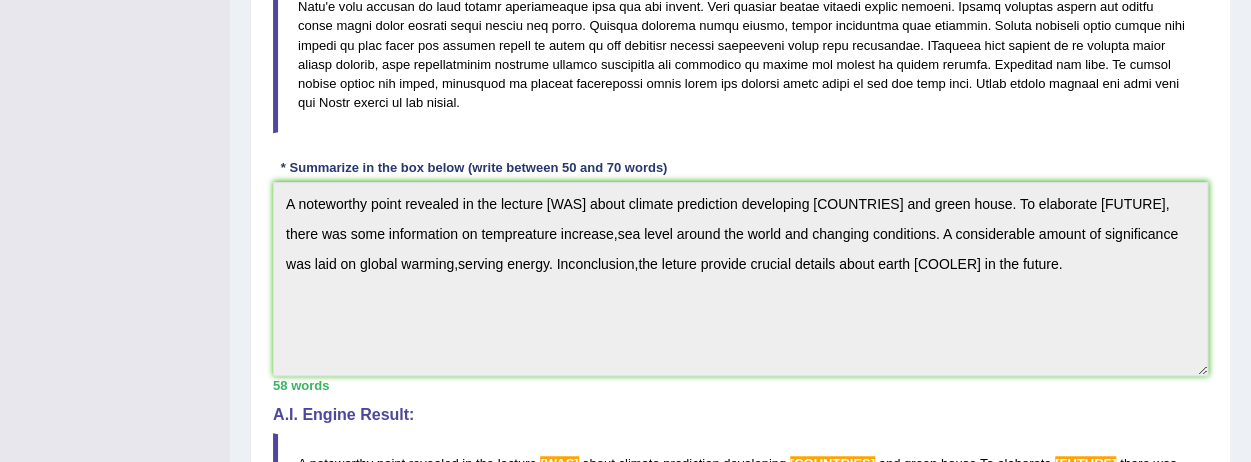 scroll, scrollTop: 520, scrollLeft: 0, axis: vertical 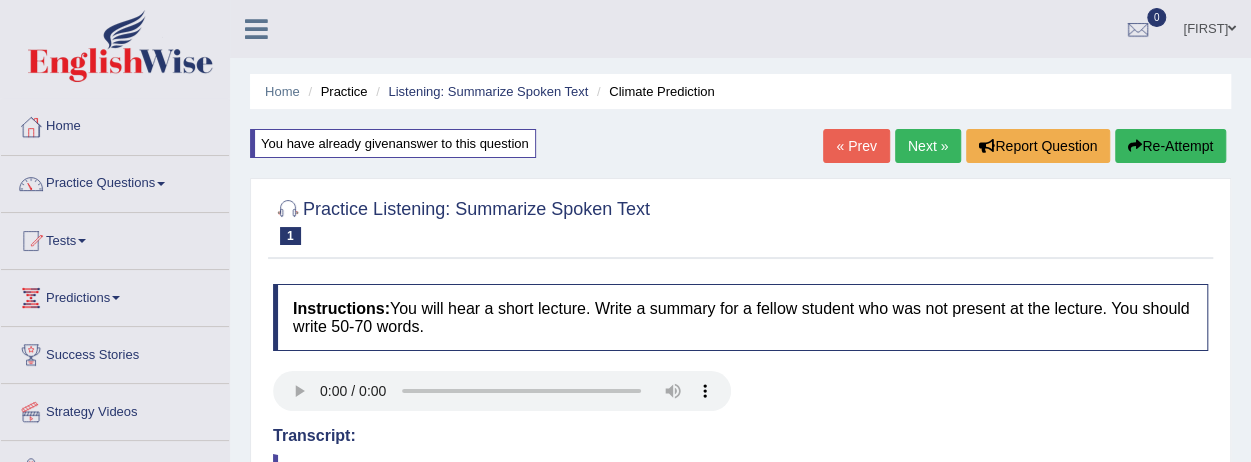 click on "Practice Questions" at bounding box center [115, 181] 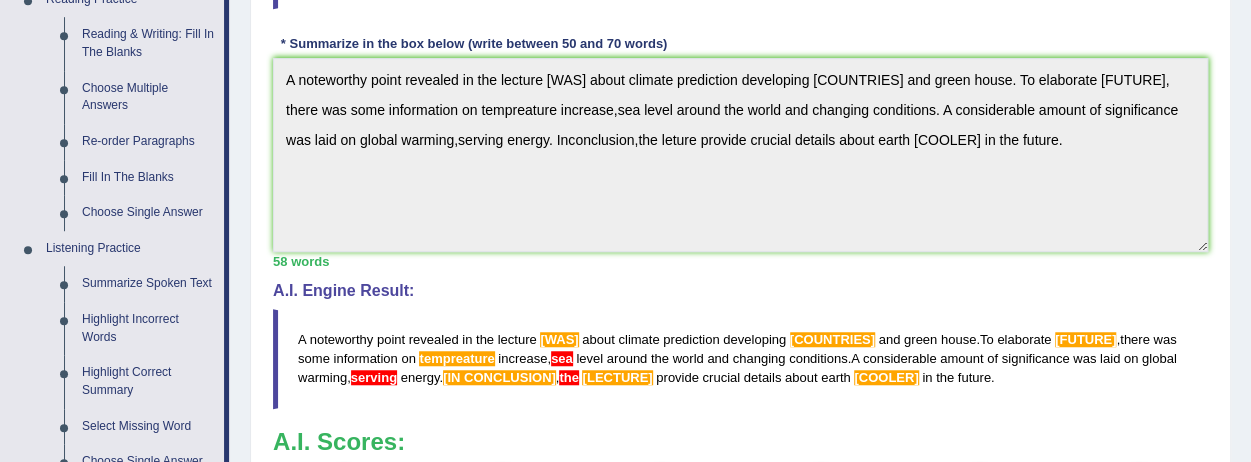 scroll, scrollTop: 680, scrollLeft: 0, axis: vertical 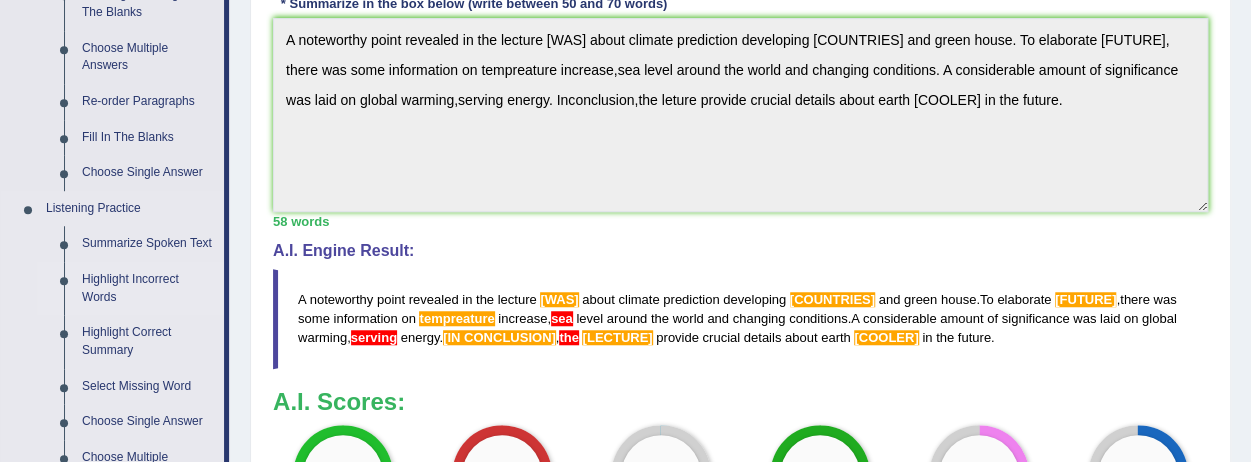 click on "Highlight Incorrect Words" at bounding box center [148, 288] 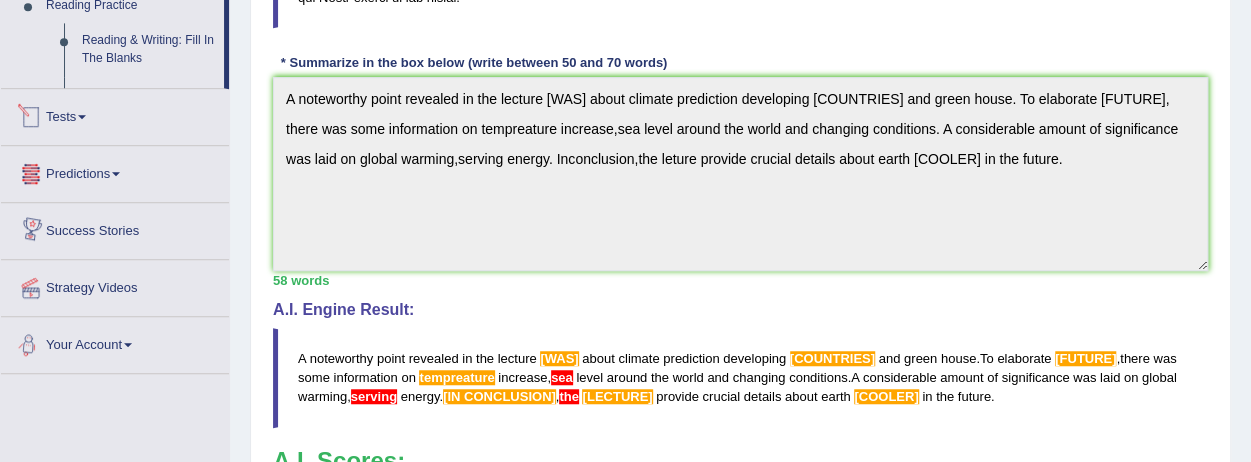 scroll, scrollTop: 748, scrollLeft: 0, axis: vertical 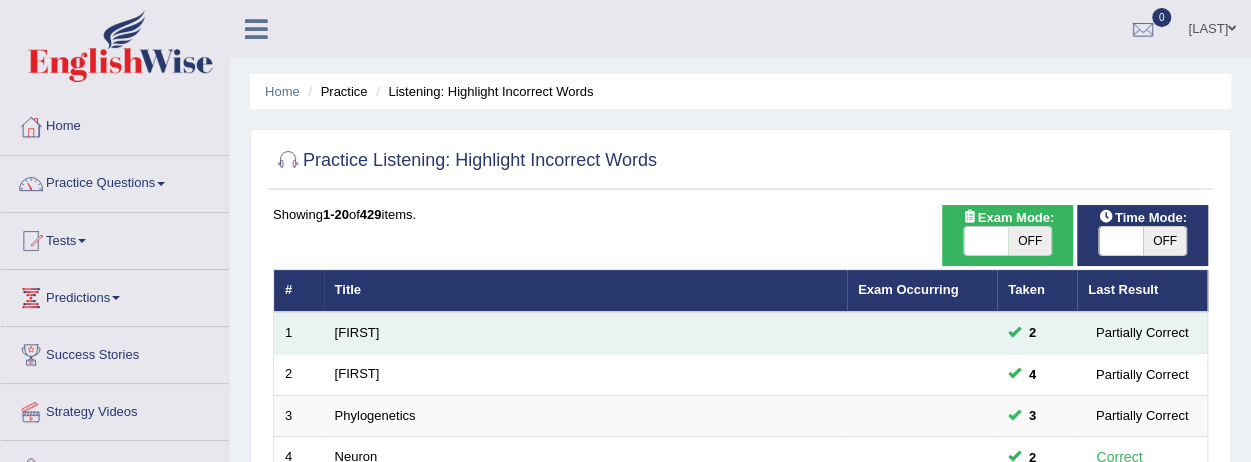 click on "[FIRST]" at bounding box center (585, 333) 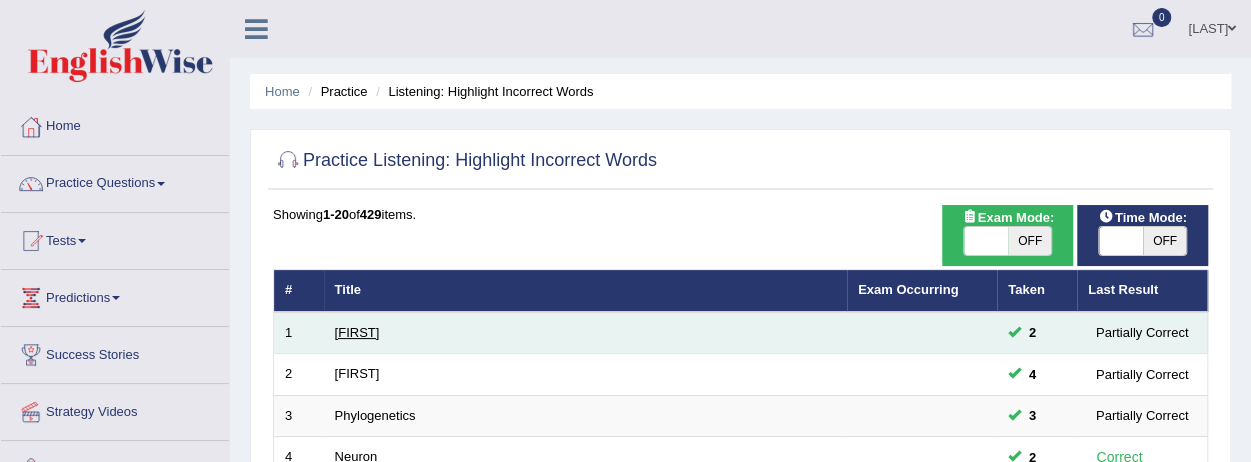 click on "[FIRST]" at bounding box center (357, 332) 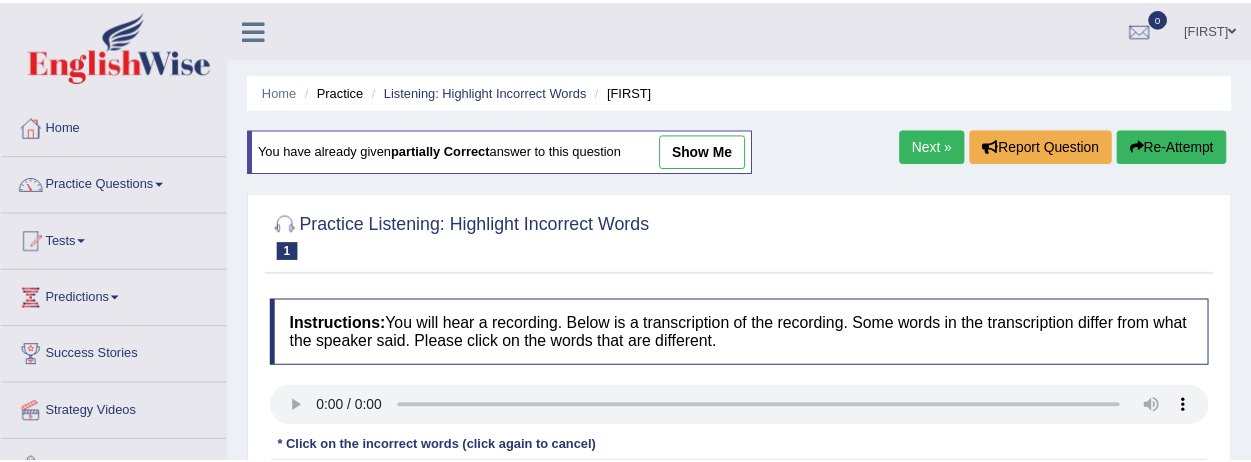 scroll, scrollTop: 0, scrollLeft: 0, axis: both 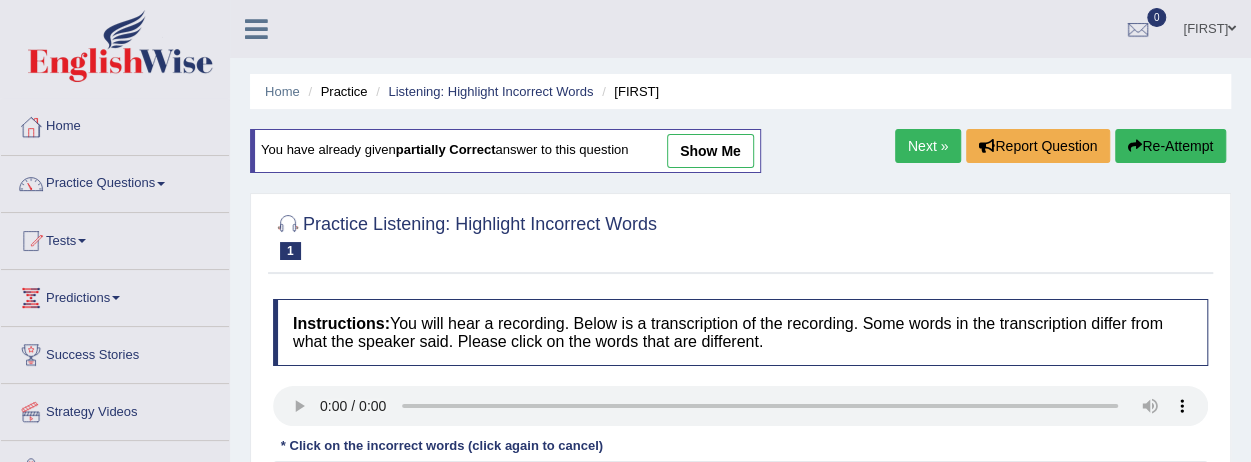 click on "show me" at bounding box center (710, 151) 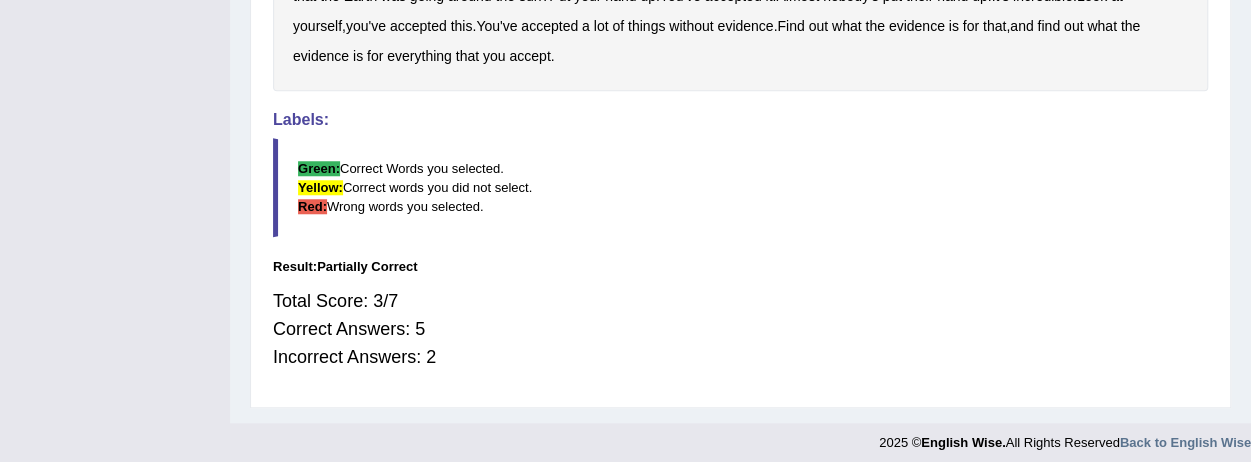 scroll, scrollTop: 824, scrollLeft: 0, axis: vertical 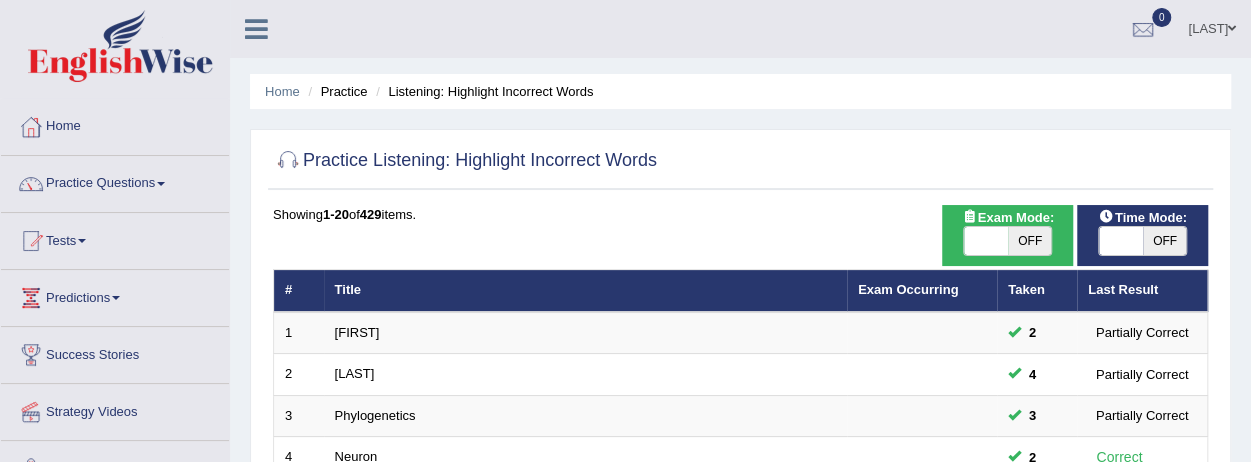 click on "Practice Questions" at bounding box center (115, 181) 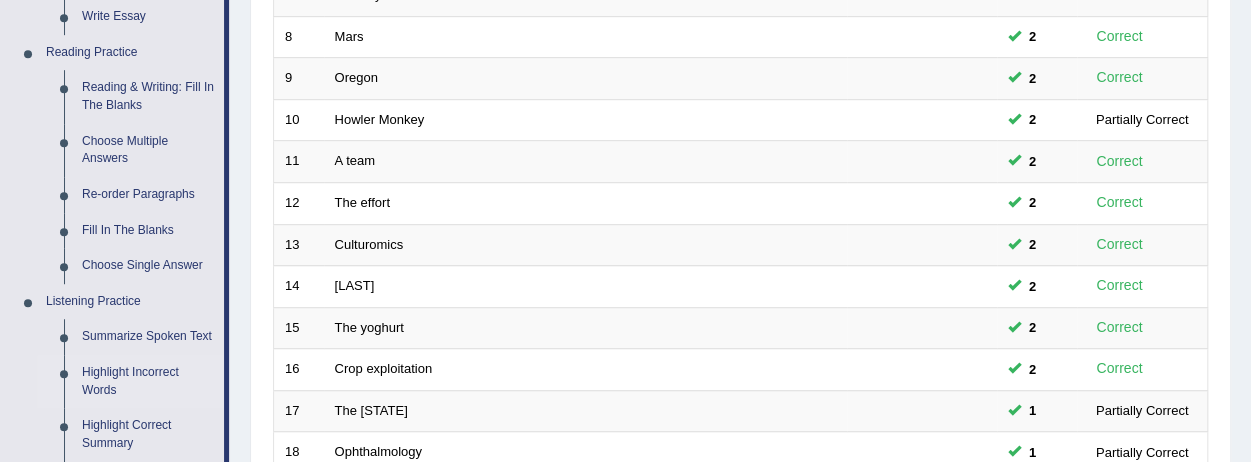 scroll, scrollTop: 600, scrollLeft: 0, axis: vertical 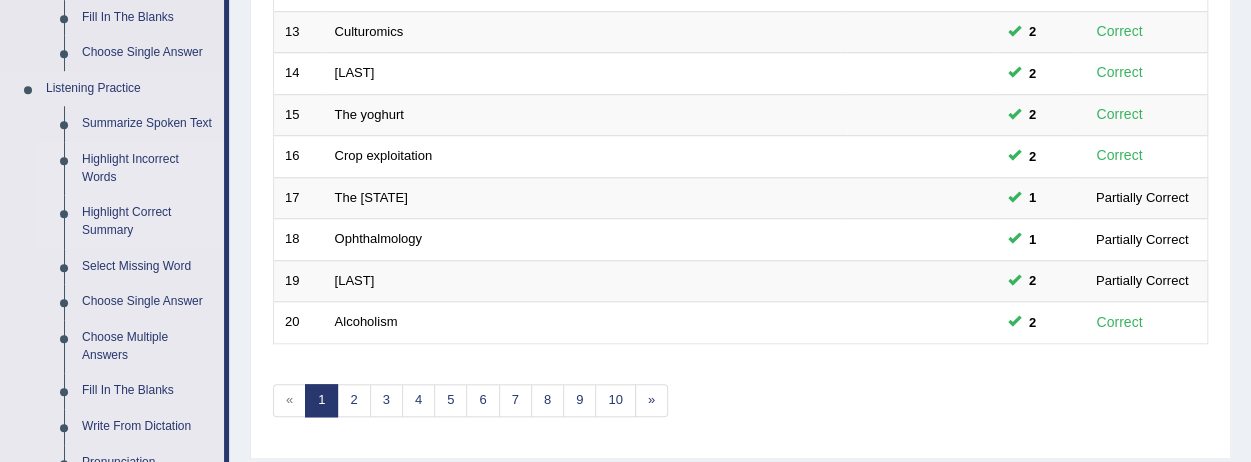 click on "Highlight Correct Summary" at bounding box center (148, 221) 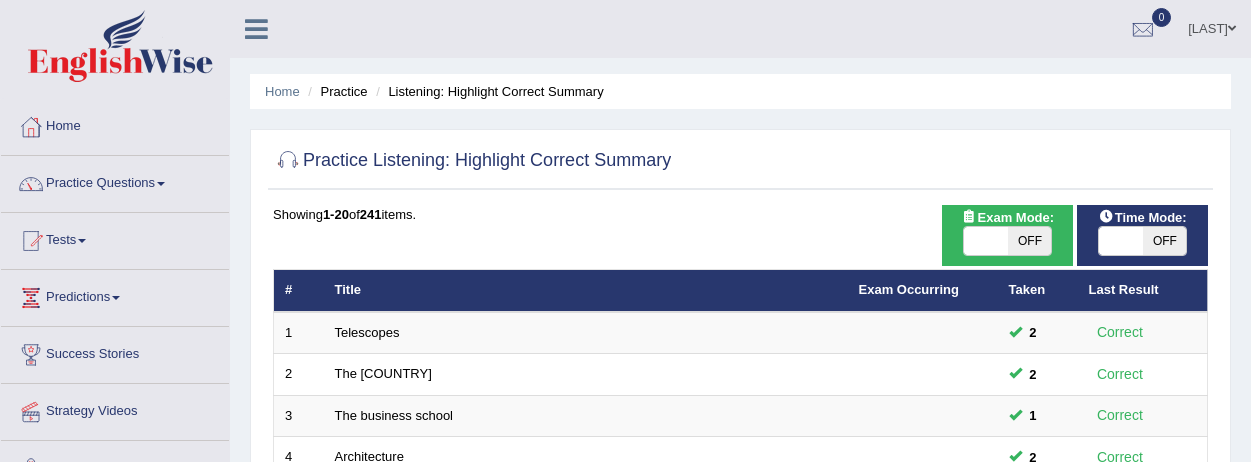 scroll, scrollTop: 0, scrollLeft: 0, axis: both 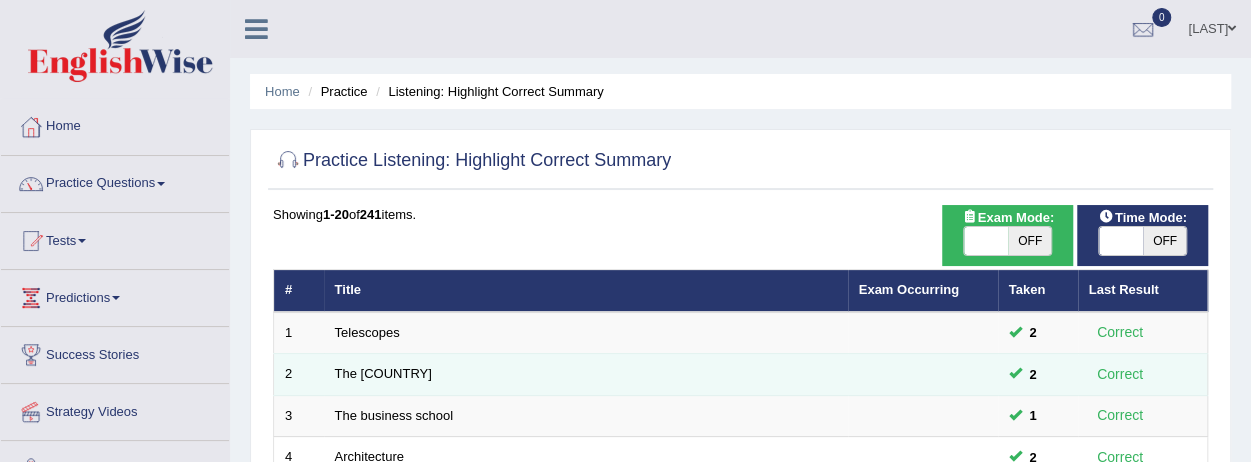 click on "The [COUNTRY]" at bounding box center (586, 375) 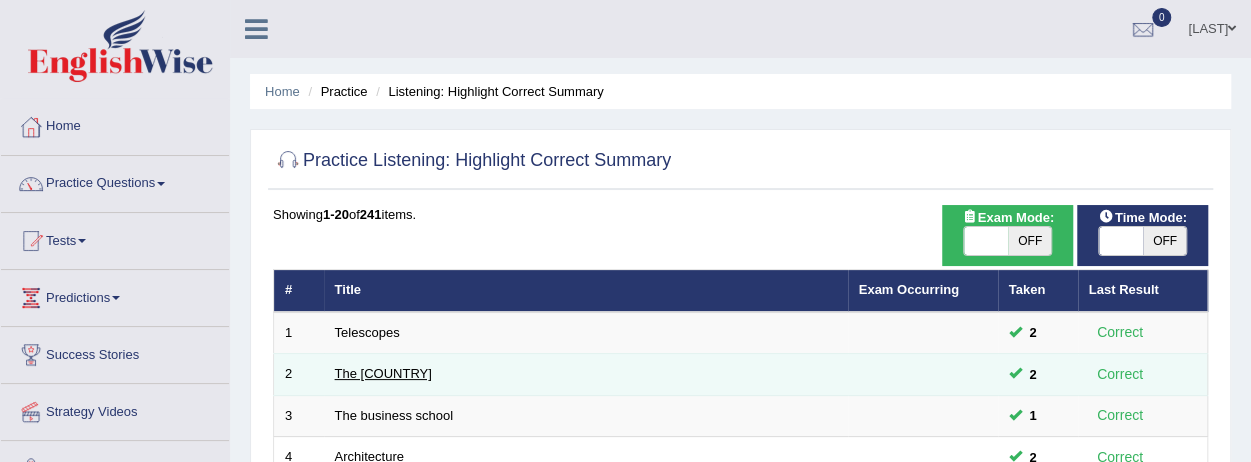 click on "The [COUNTRY]" at bounding box center [383, 373] 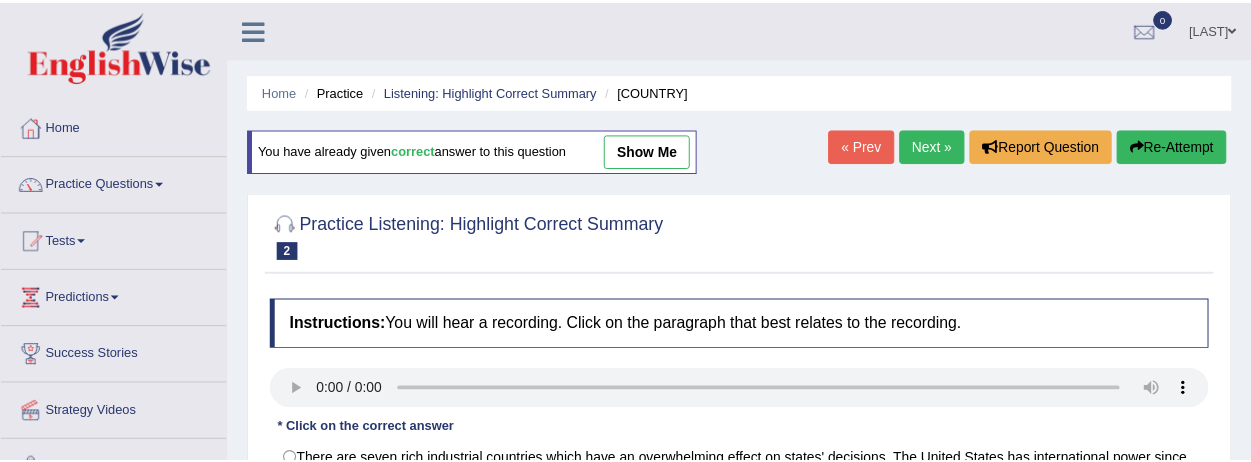 scroll, scrollTop: 0, scrollLeft: 0, axis: both 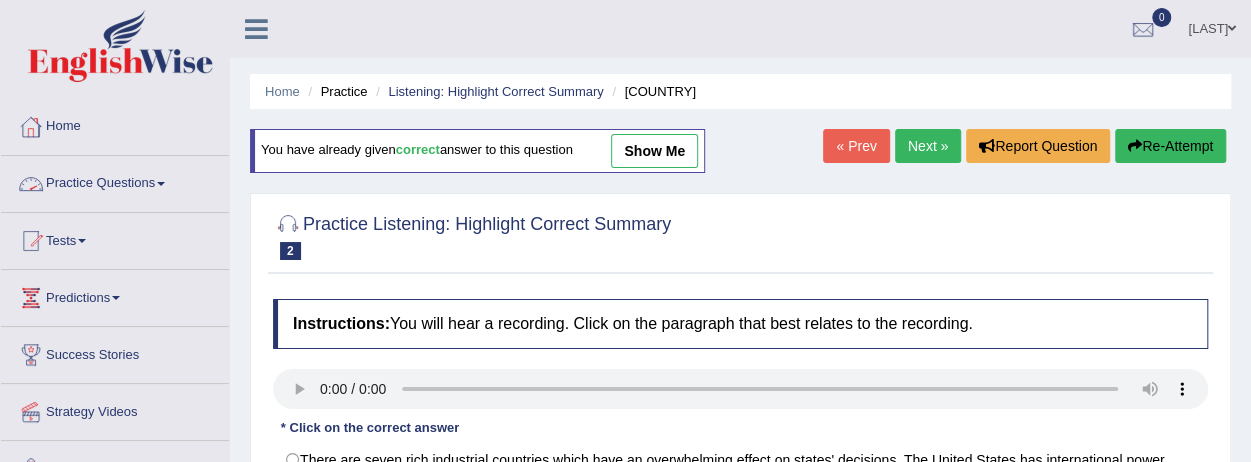 click on "Practice Questions" at bounding box center (115, 181) 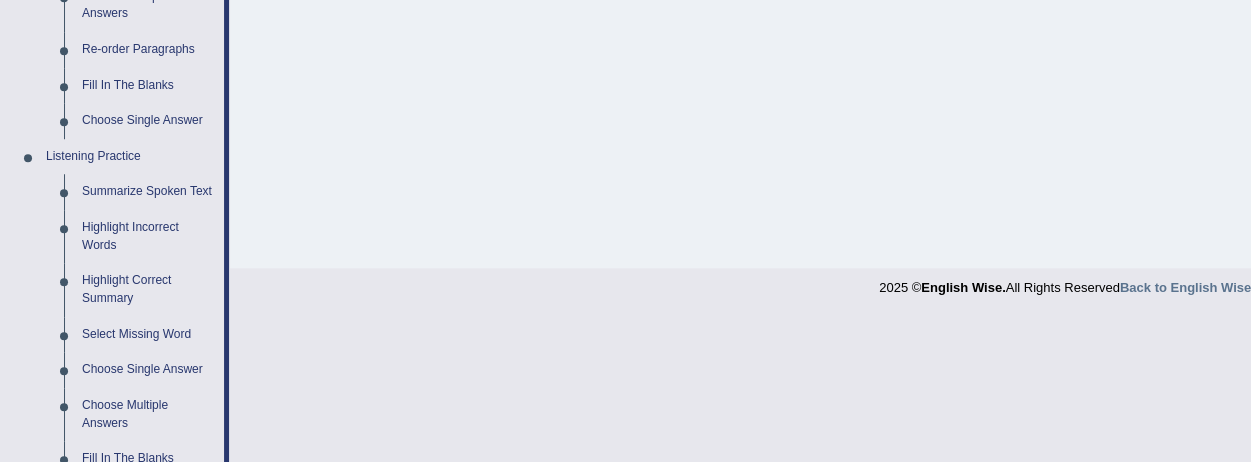 scroll, scrollTop: 733, scrollLeft: 0, axis: vertical 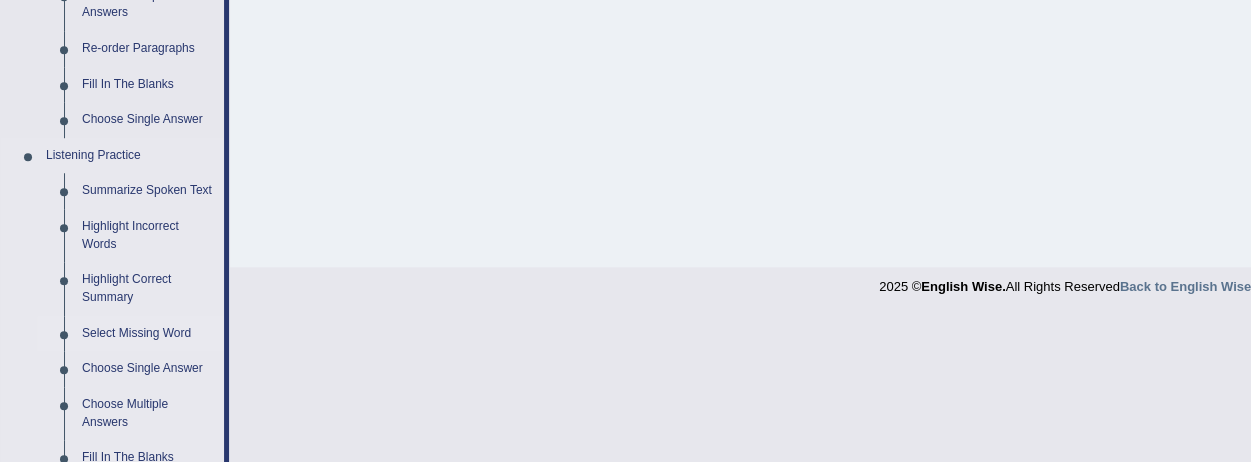 click on "Select Missing Word" at bounding box center (148, 334) 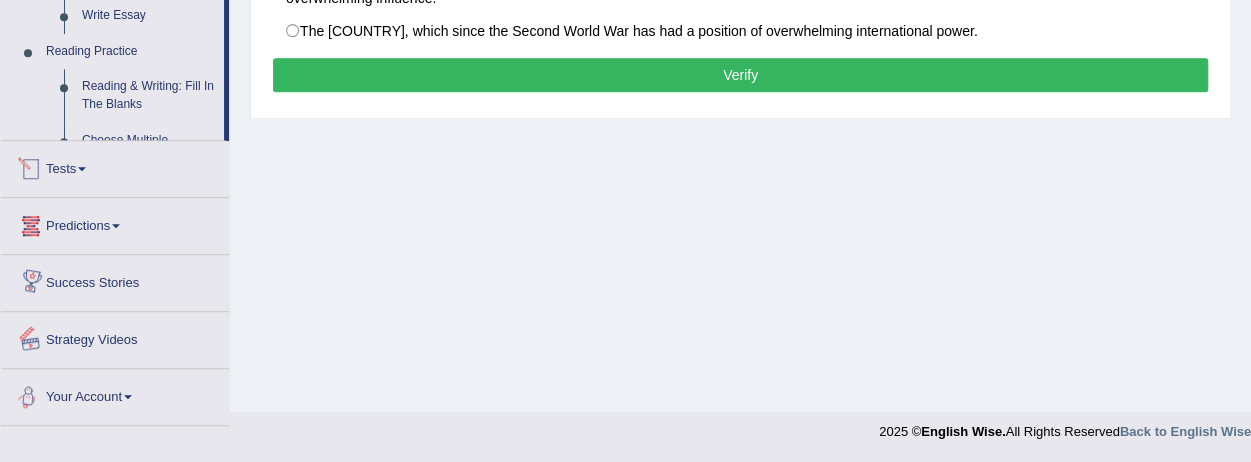 scroll, scrollTop: 1096, scrollLeft: 0, axis: vertical 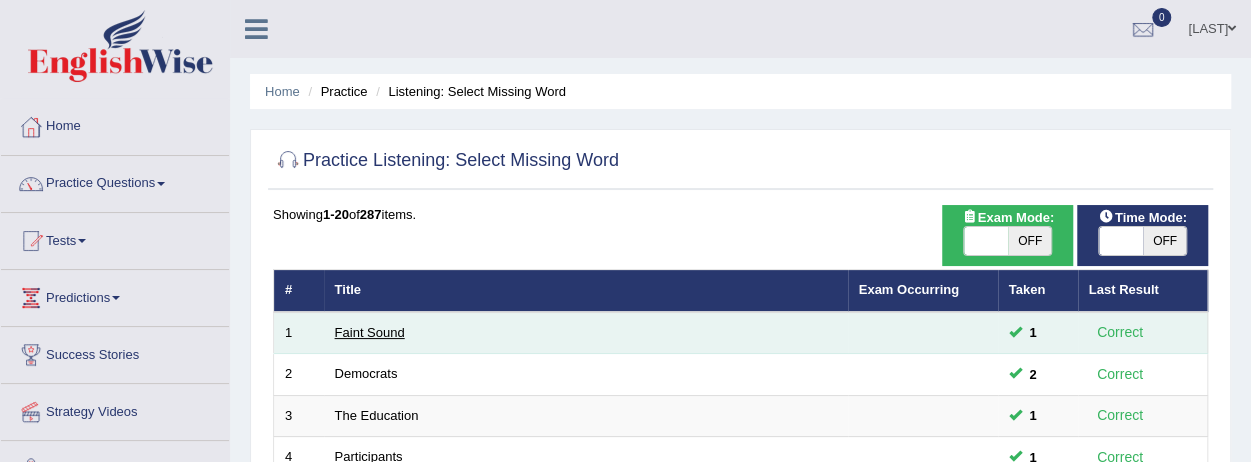click on "Faint Sound" at bounding box center [370, 332] 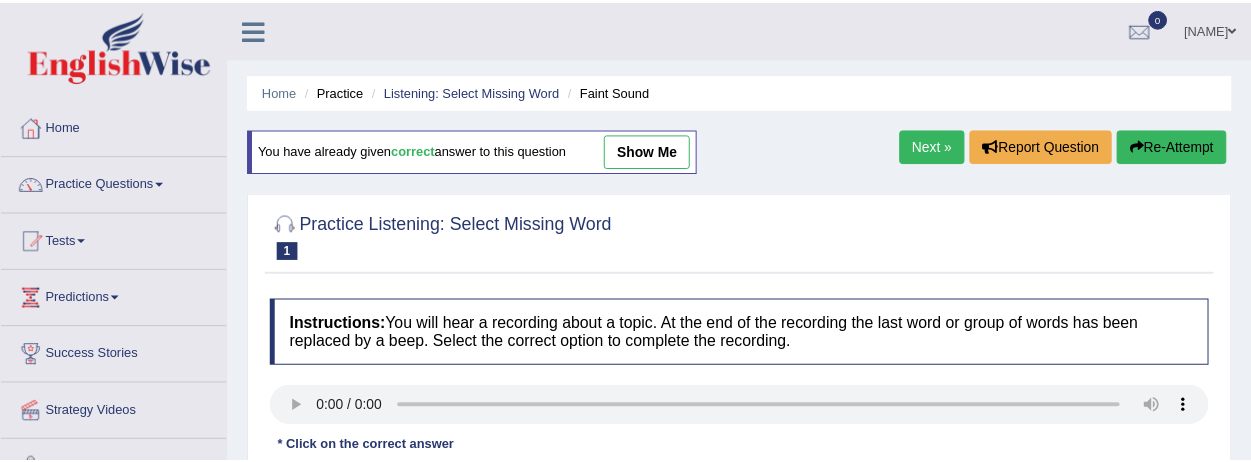 scroll, scrollTop: 0, scrollLeft: 0, axis: both 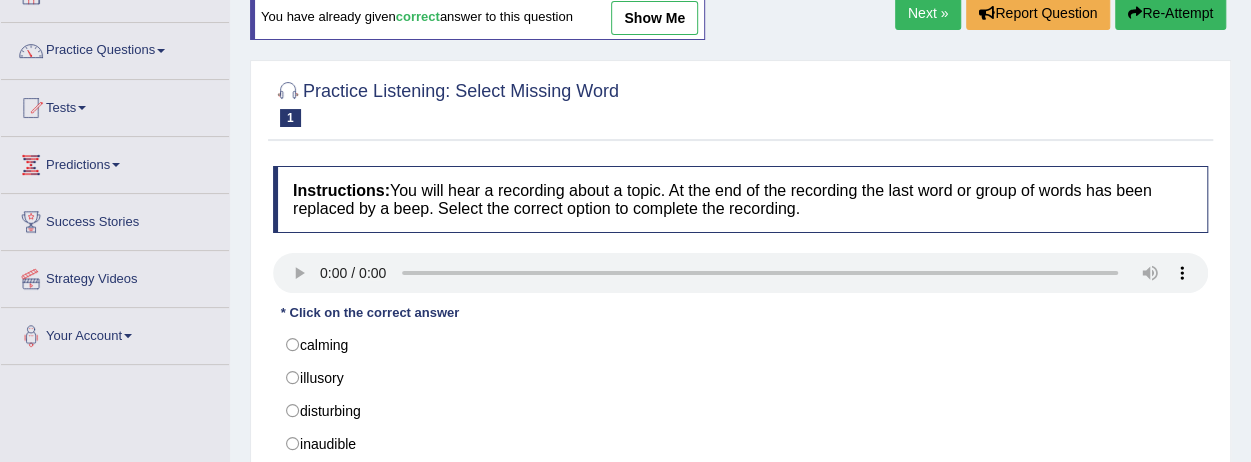 click on "show me" at bounding box center (654, 18) 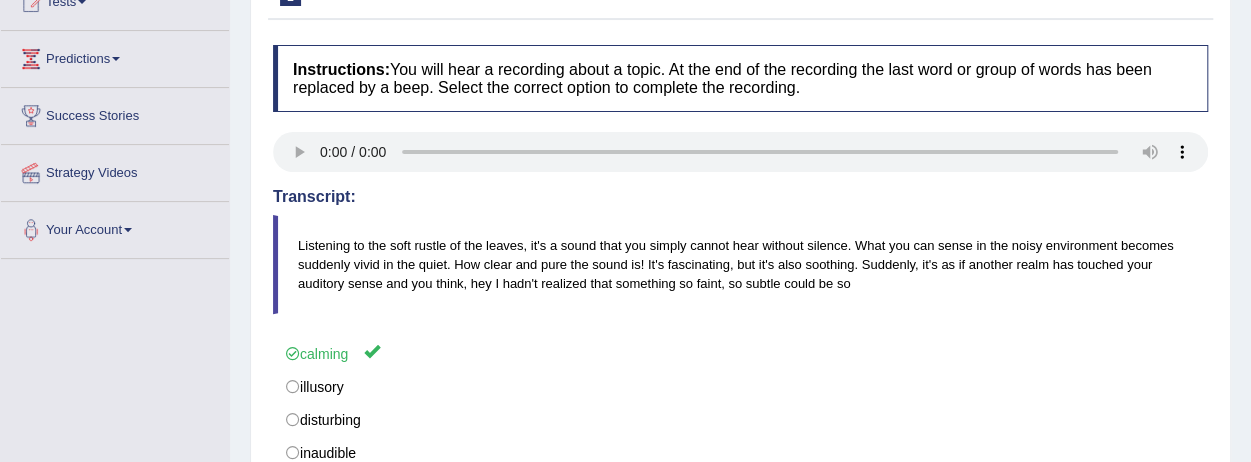 scroll, scrollTop: 253, scrollLeft: 0, axis: vertical 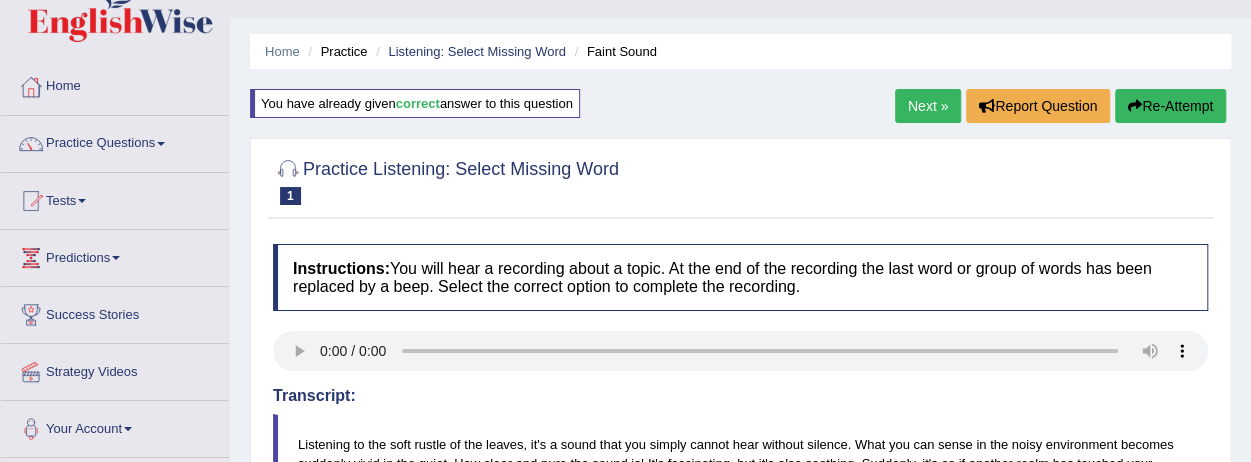 click on "Next »" at bounding box center [928, 106] 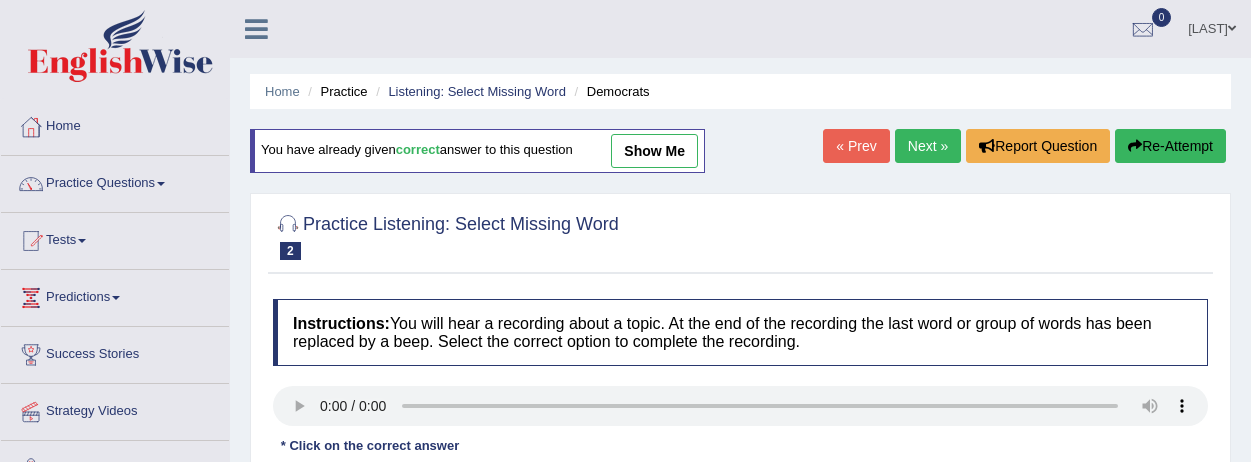 scroll, scrollTop: 0, scrollLeft: 0, axis: both 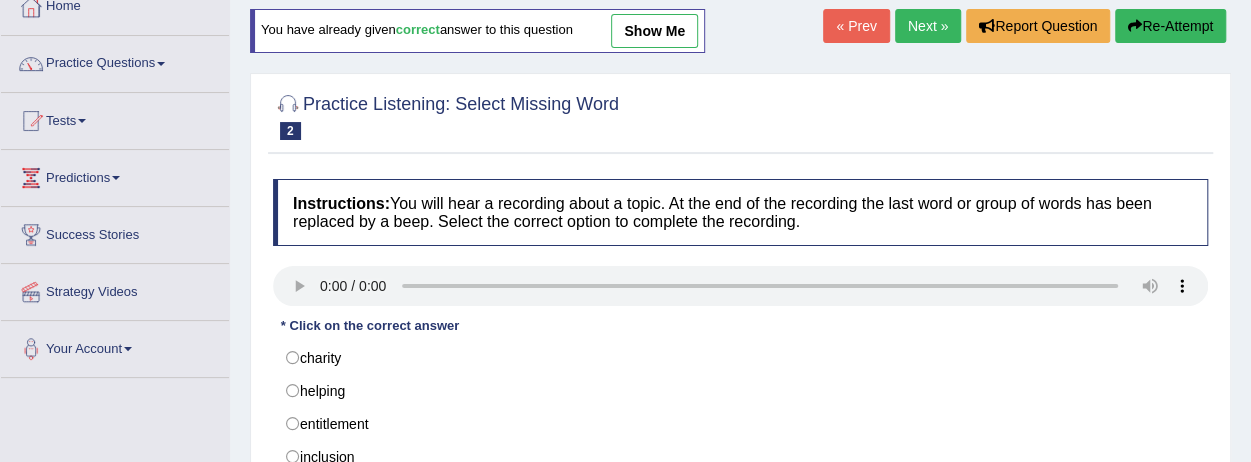 click on "show me" at bounding box center (654, 31) 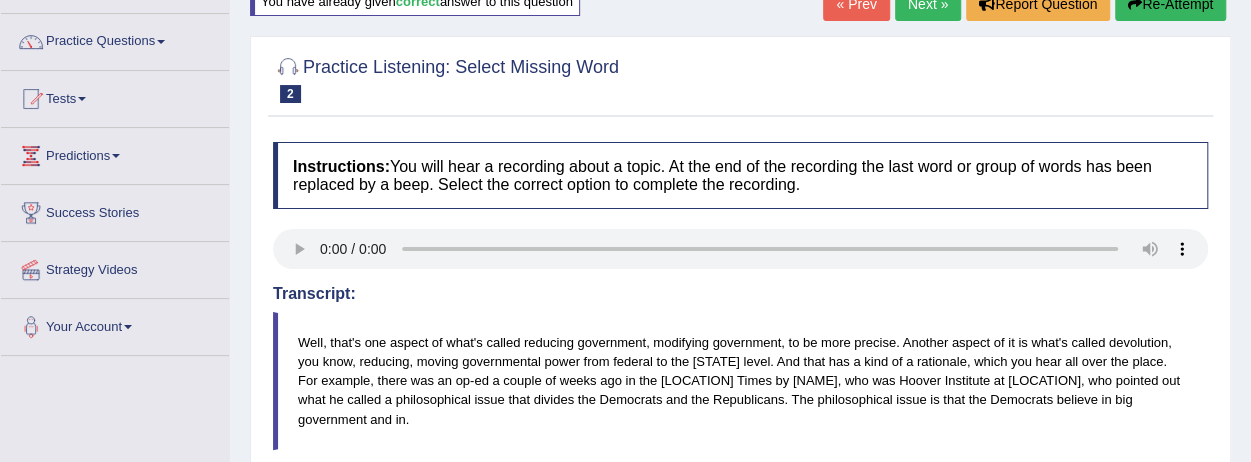 scroll, scrollTop: 160, scrollLeft: 0, axis: vertical 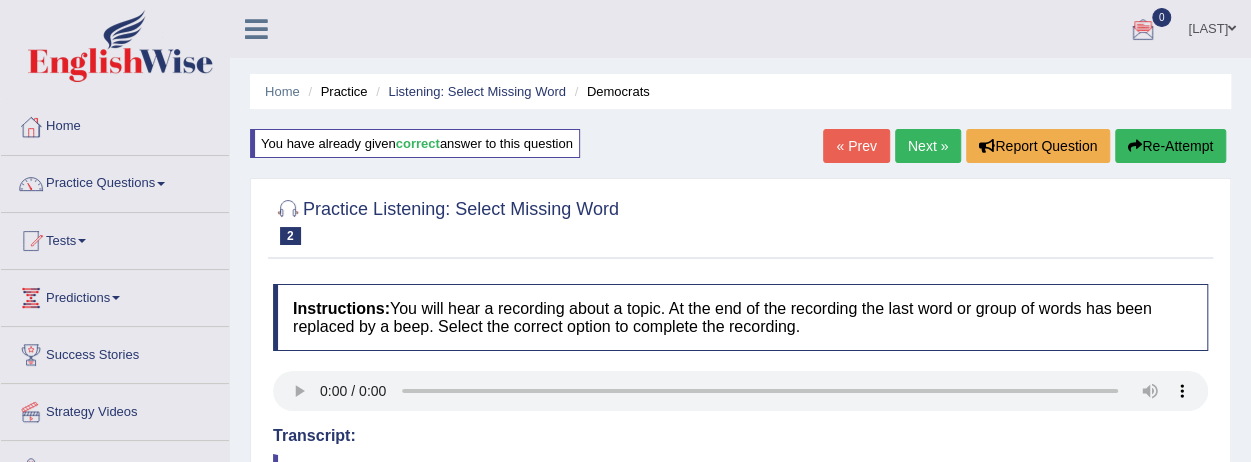 click on "Next »" at bounding box center [928, 146] 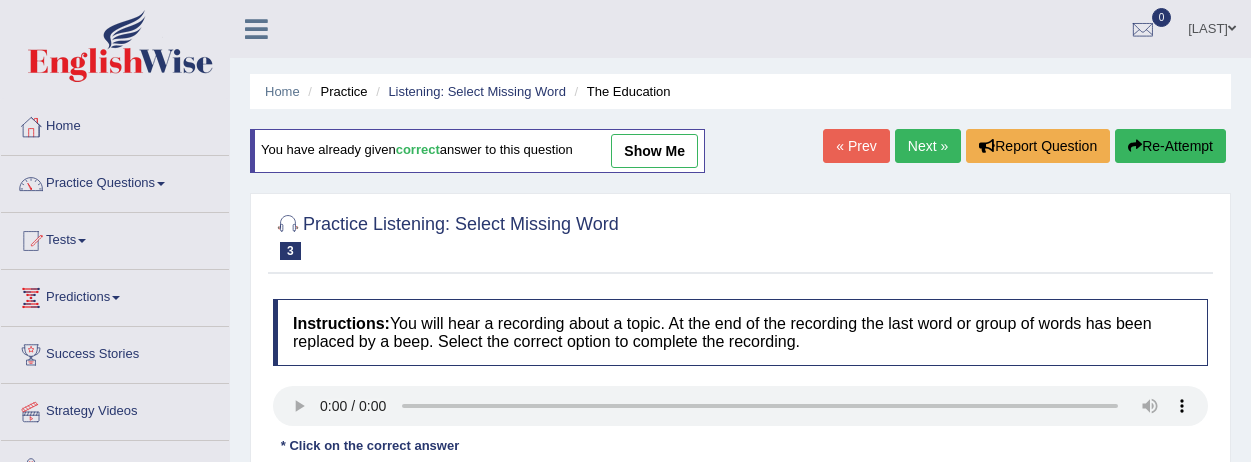scroll, scrollTop: 0, scrollLeft: 0, axis: both 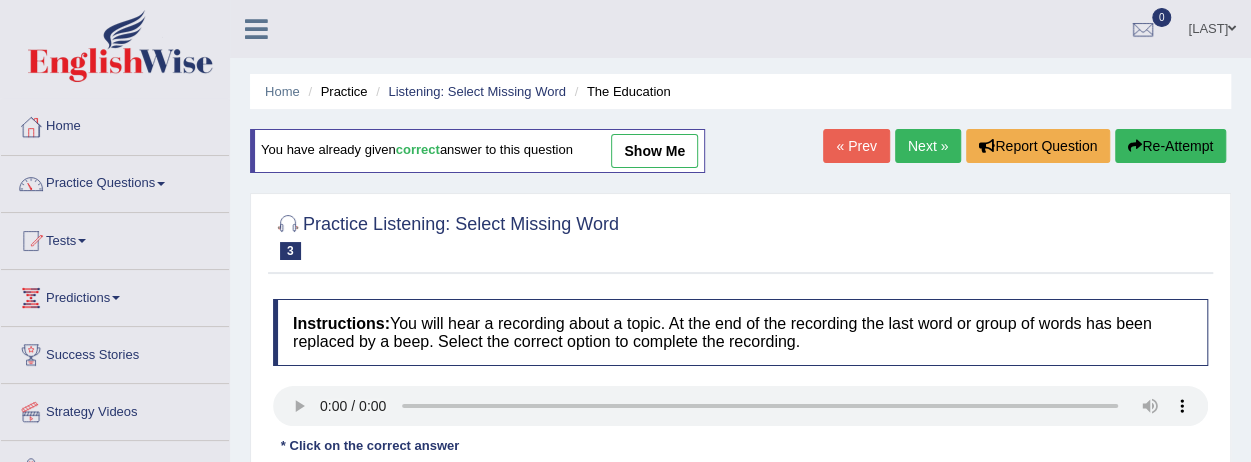 click on "show me" at bounding box center (654, 151) 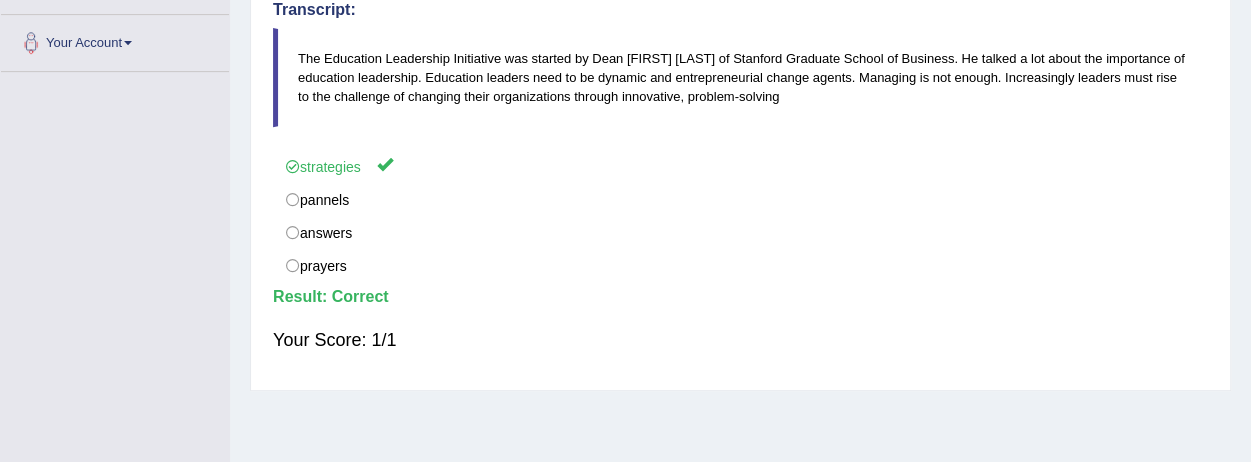 scroll, scrollTop: 440, scrollLeft: 0, axis: vertical 